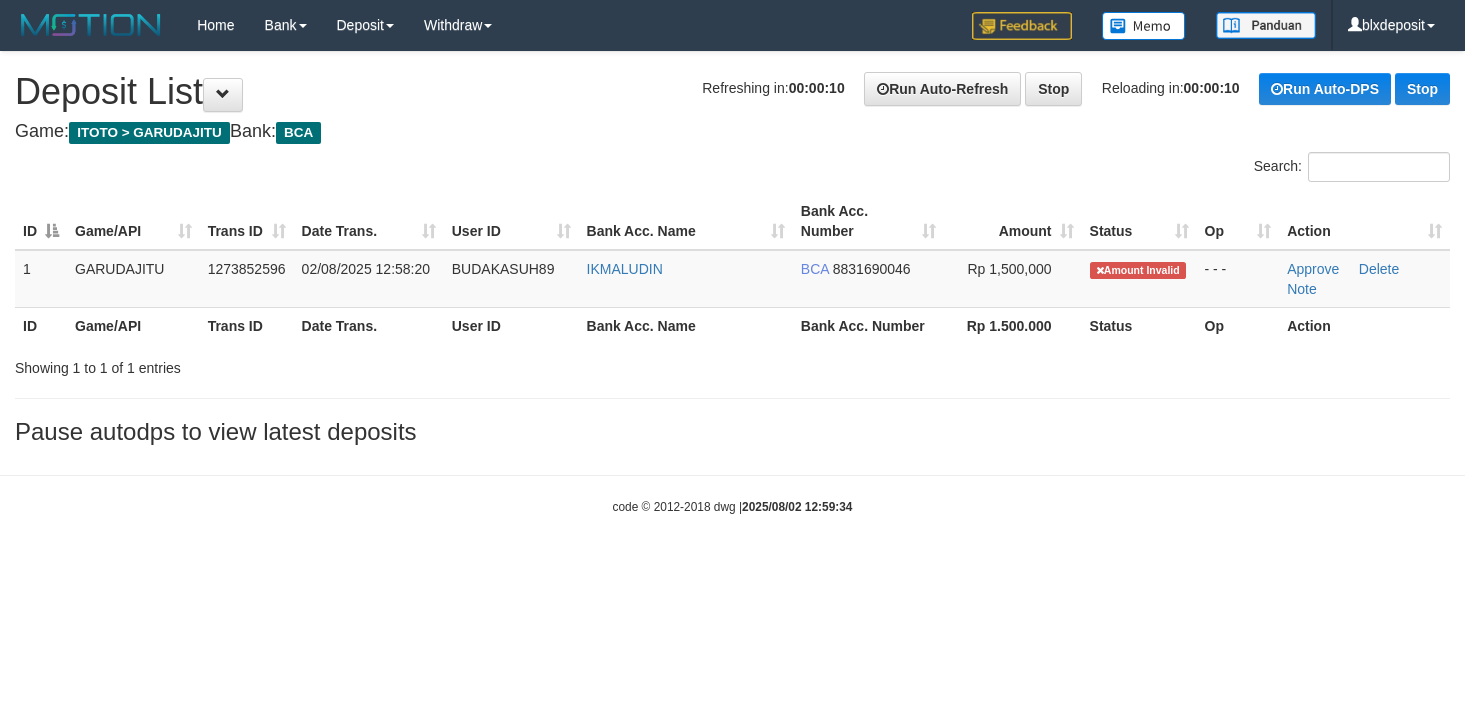 scroll, scrollTop: 0, scrollLeft: 0, axis: both 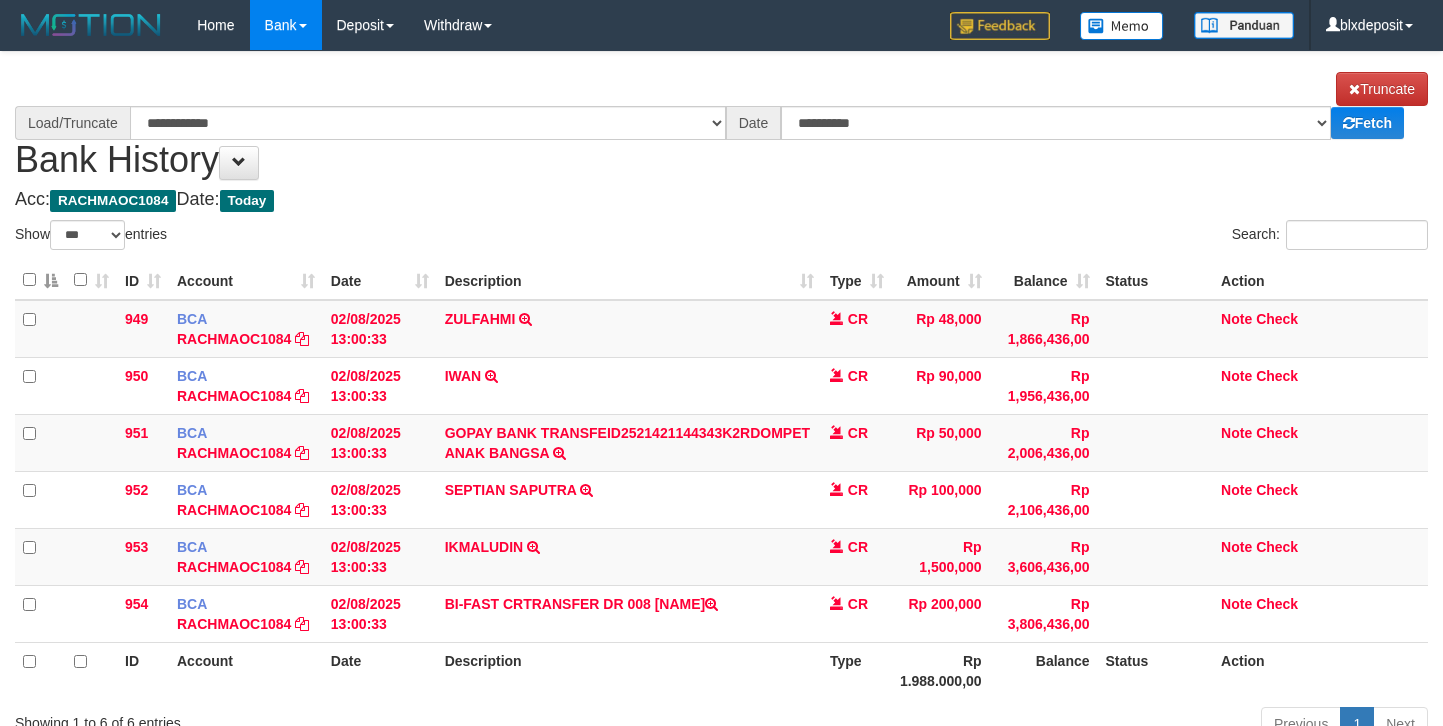 select on "***" 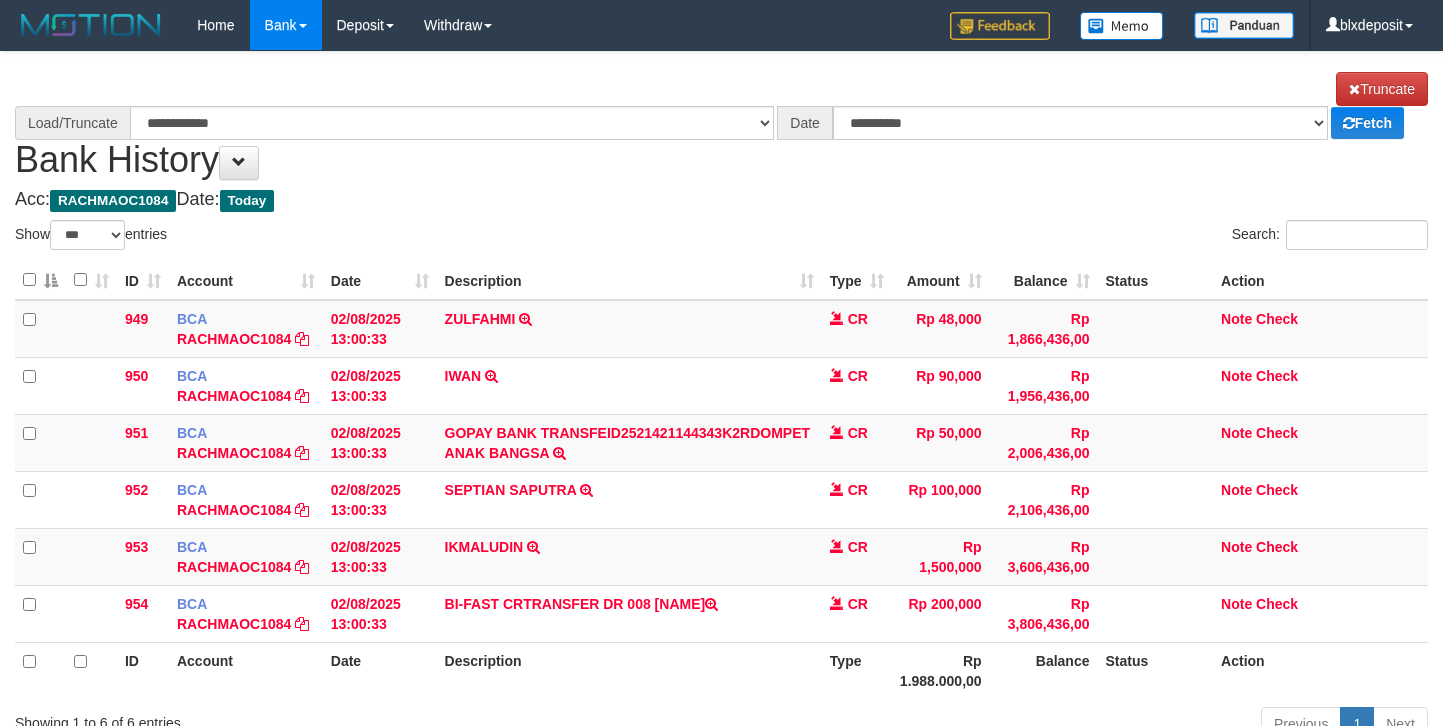 scroll, scrollTop: 0, scrollLeft: 0, axis: both 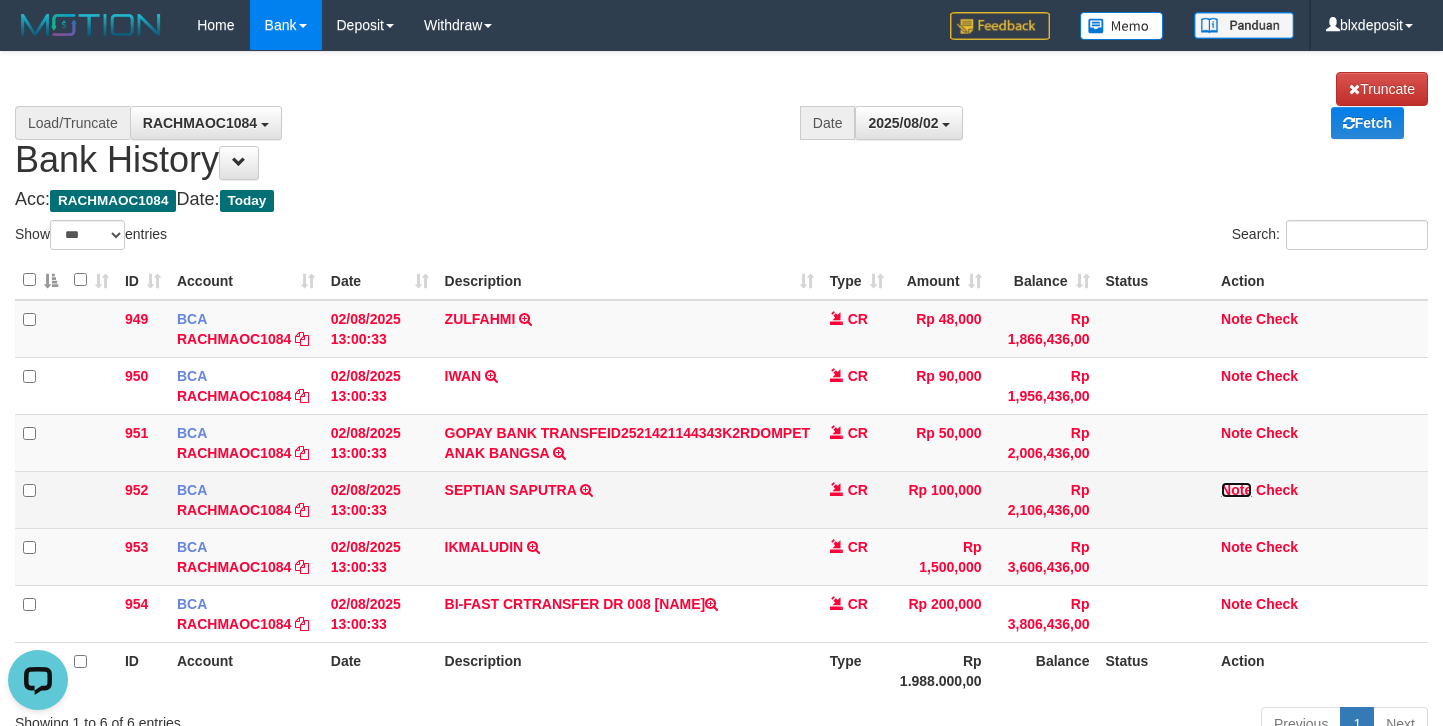 click on "Note" at bounding box center (1236, 490) 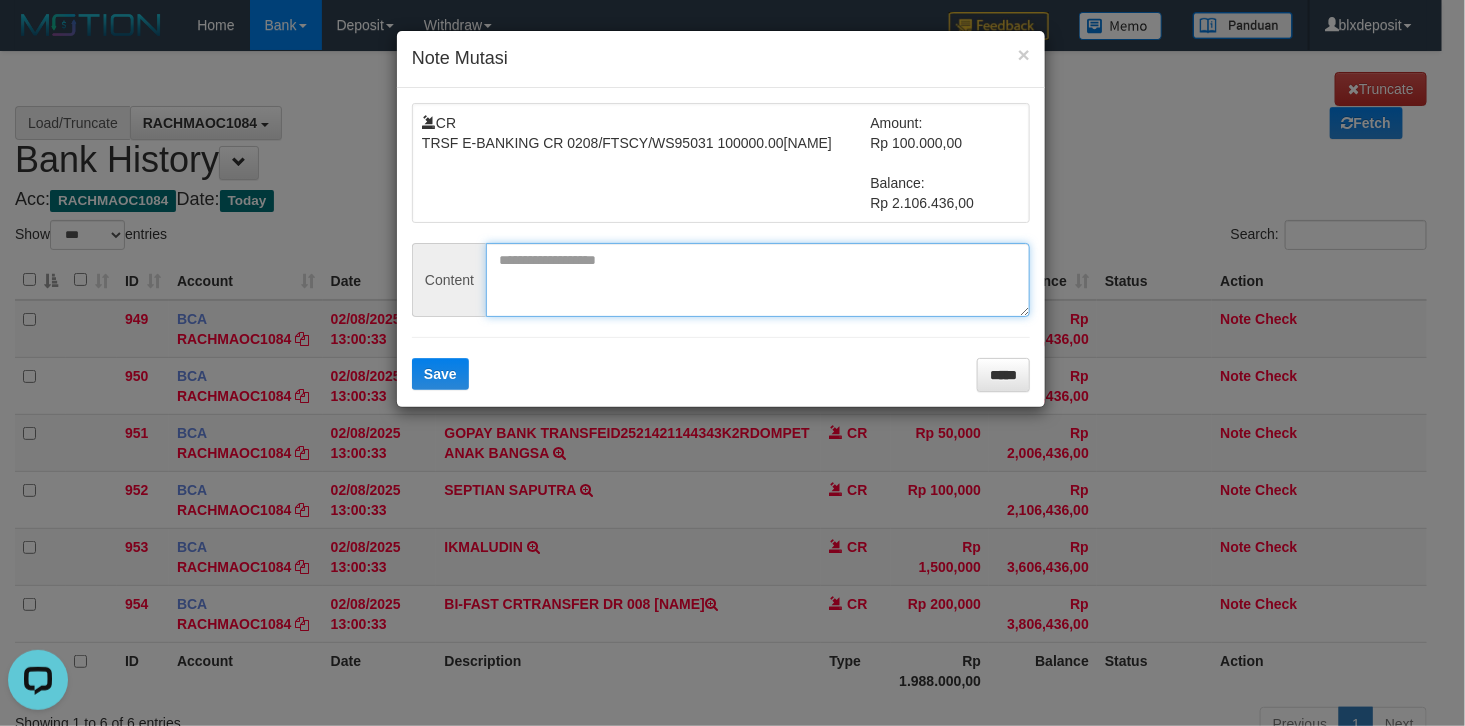 drag, startPoint x: 640, startPoint y: 289, endPoint x: 570, endPoint y: 336, distance: 84.31489 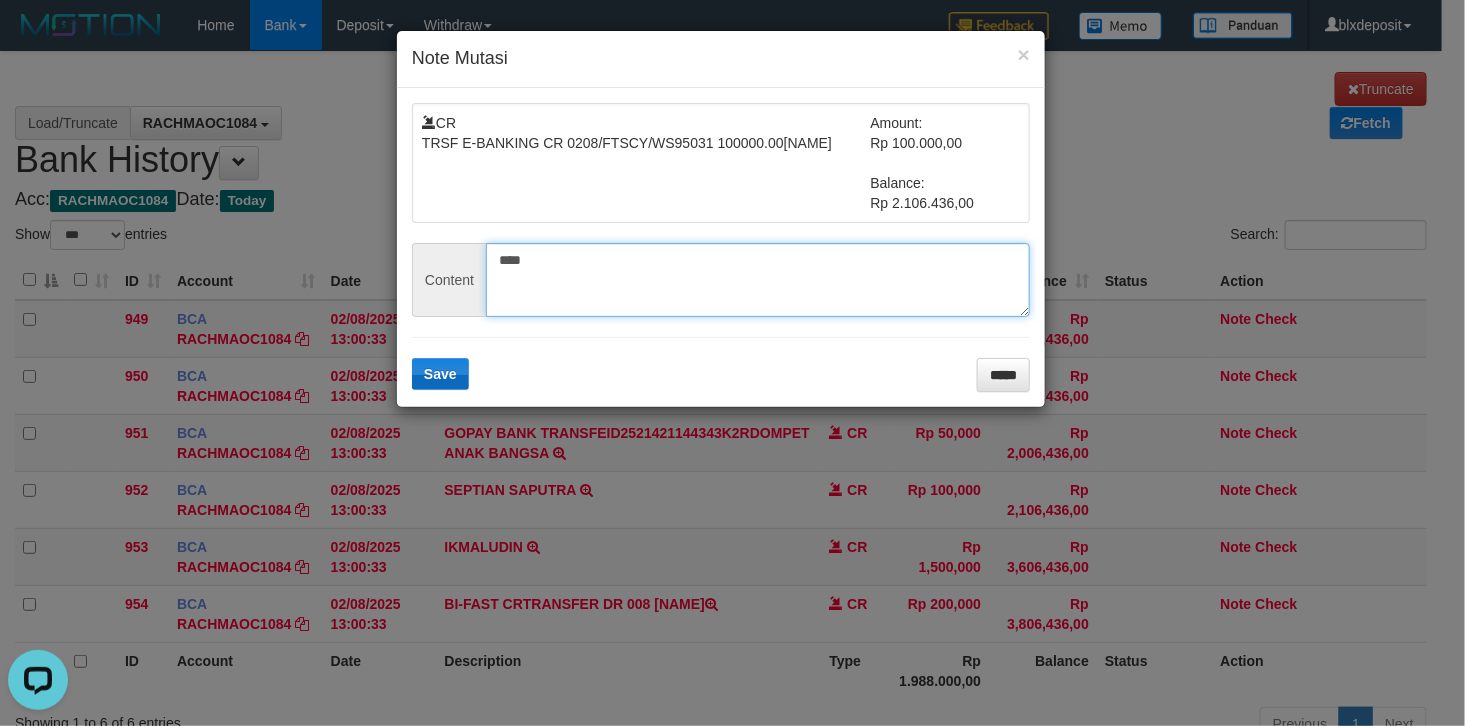 type on "****" 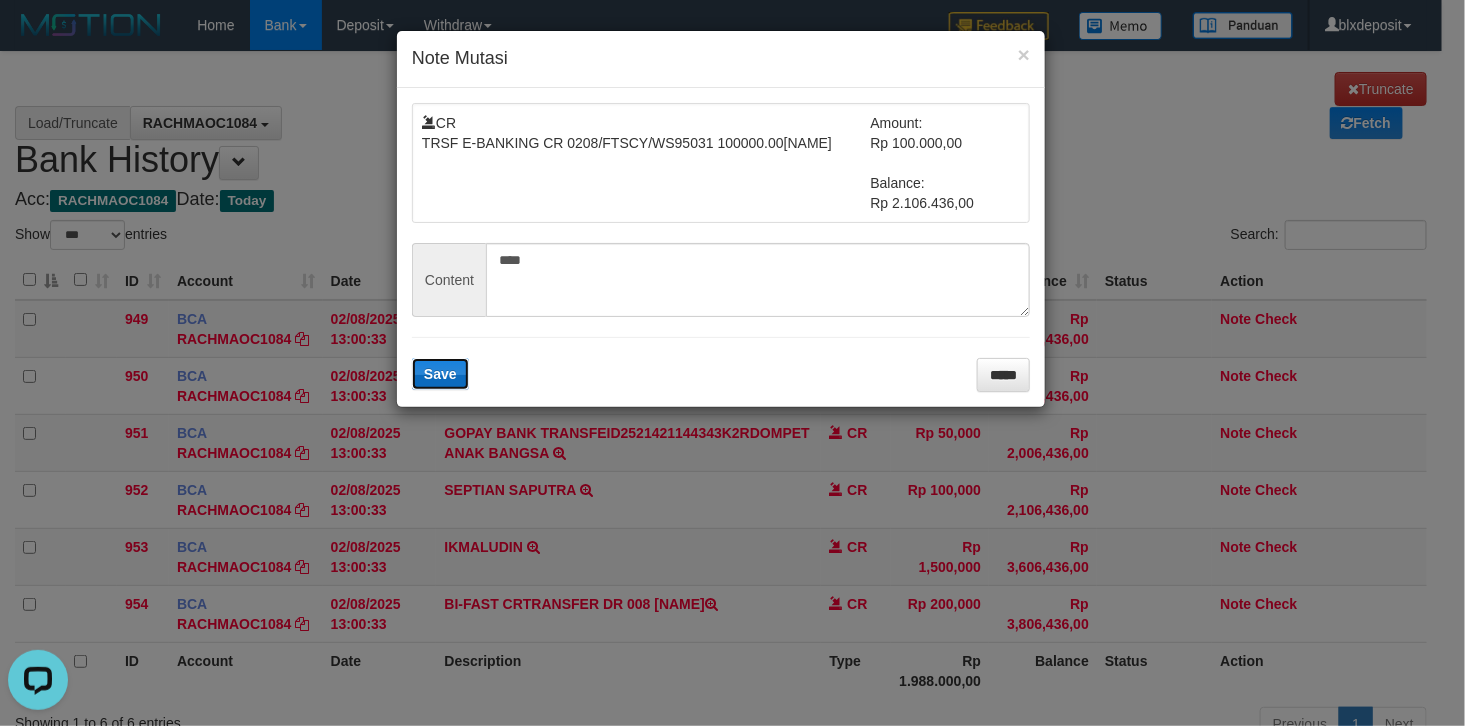 click on "Save" at bounding box center (440, 374) 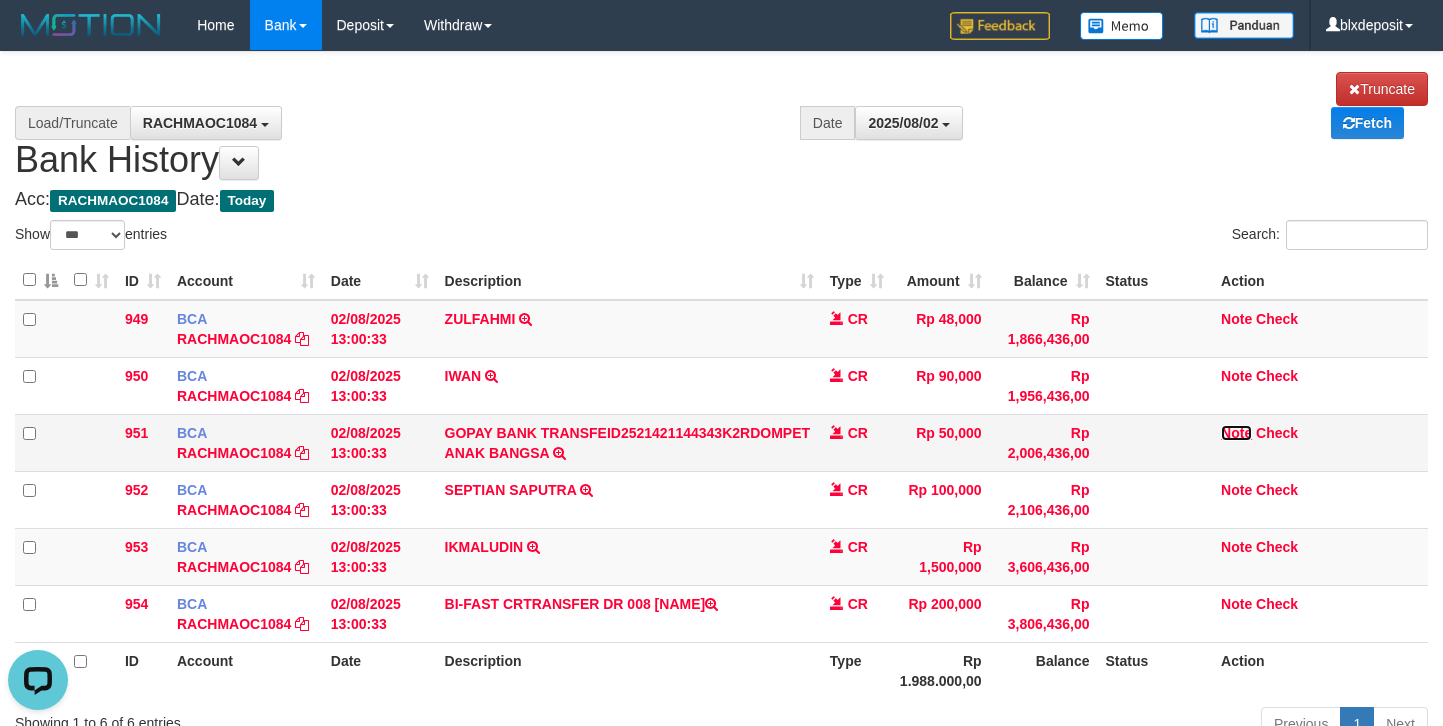 click on "Note" at bounding box center [1236, 433] 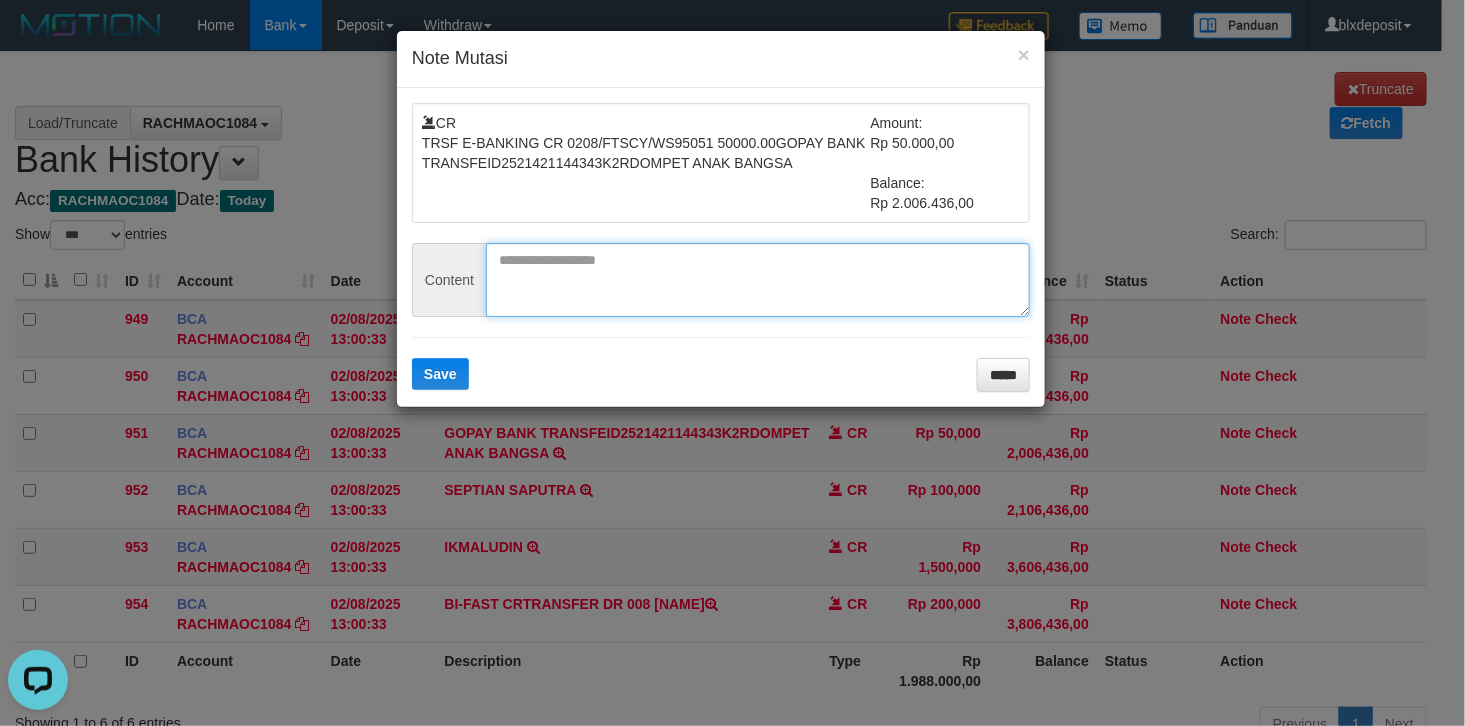 click at bounding box center [758, 280] 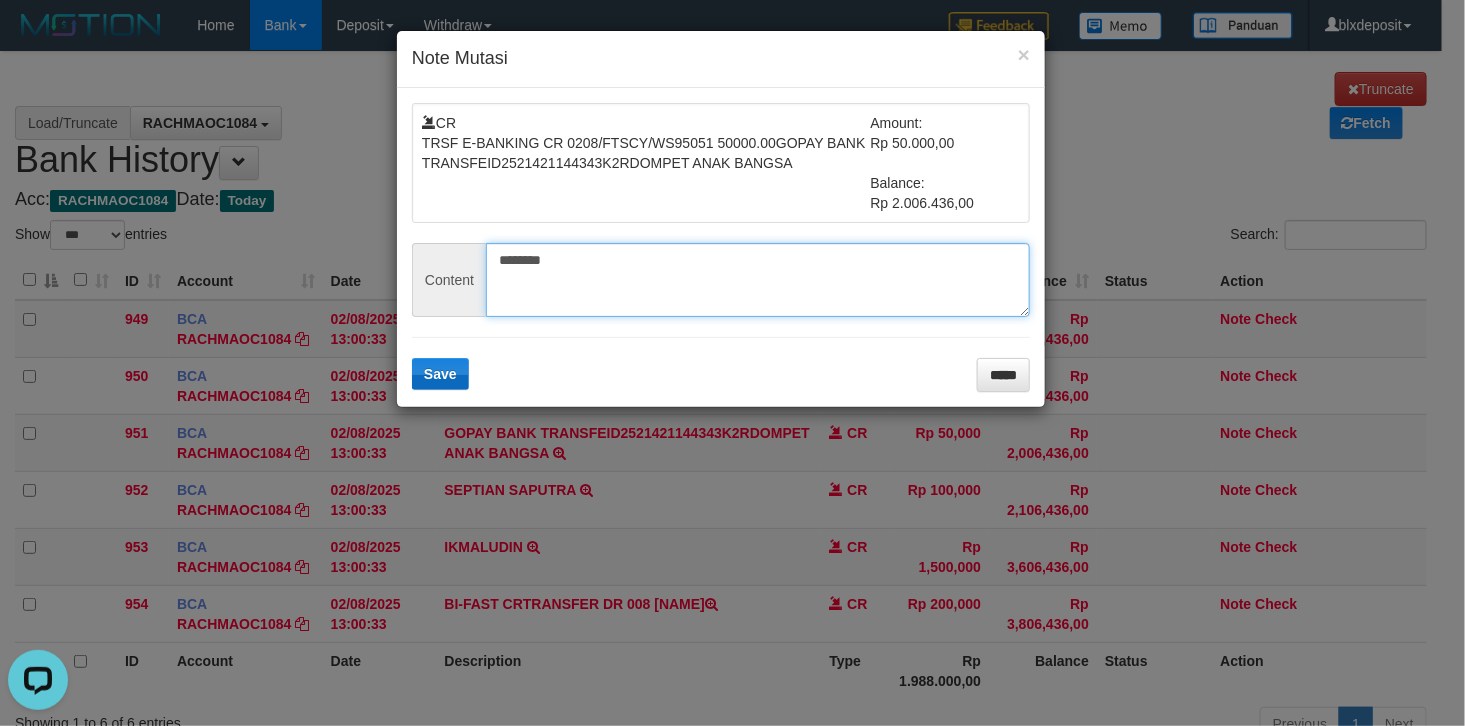 type on "********" 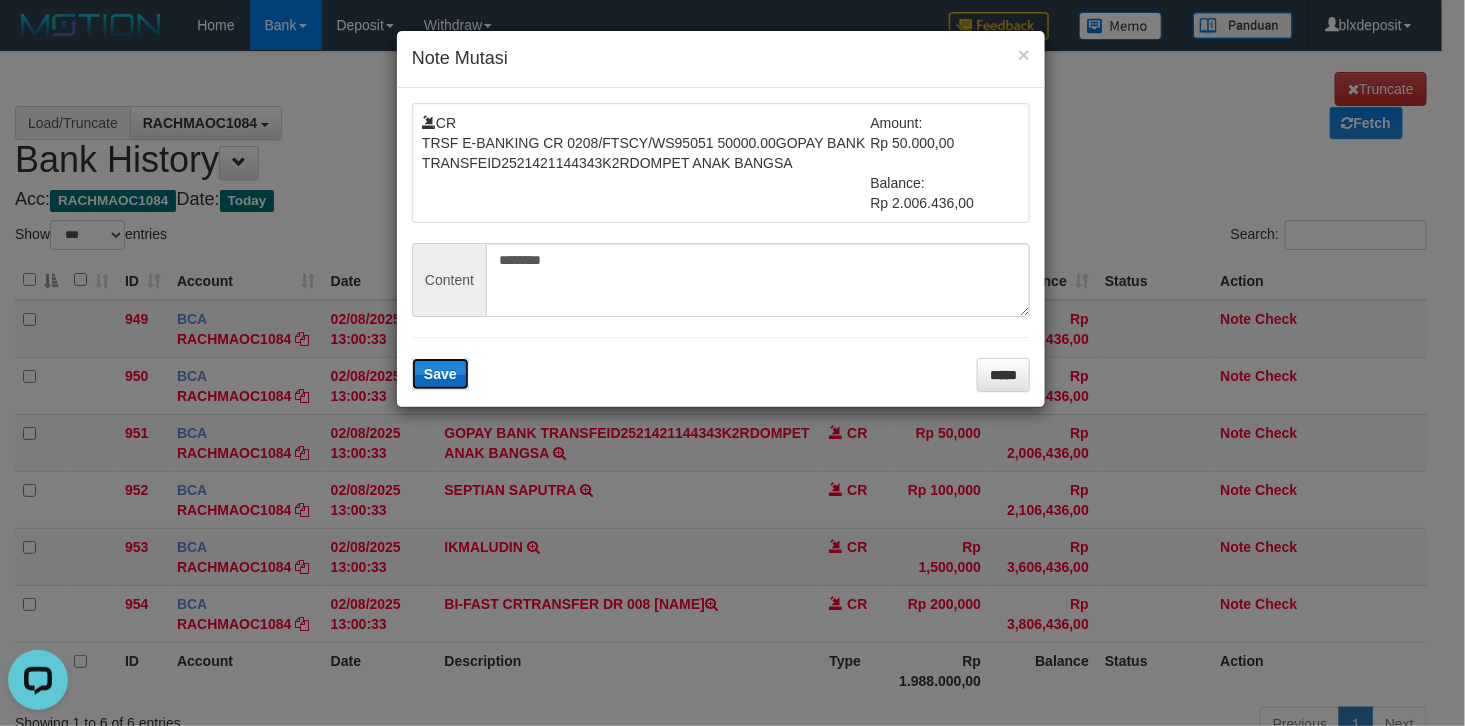 click on "Save" at bounding box center (440, 374) 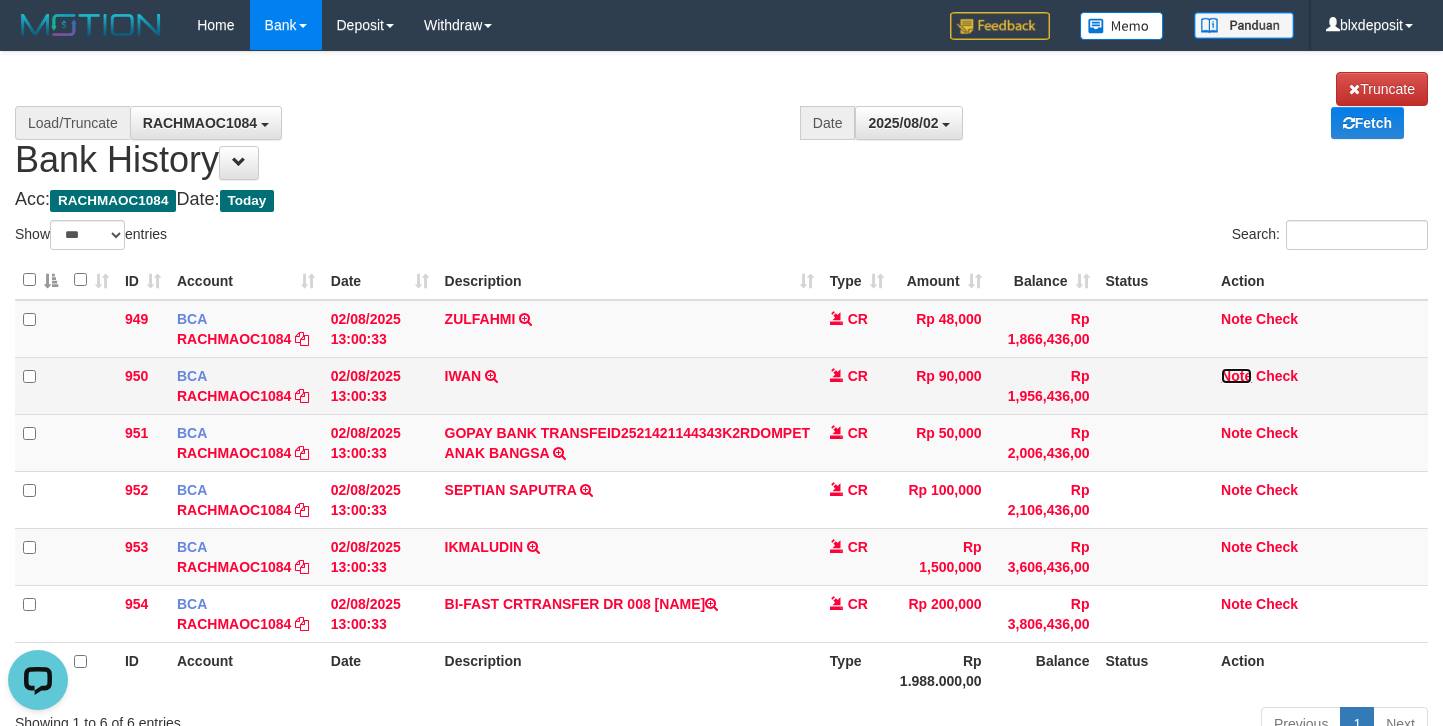 click on "Note" at bounding box center [1236, 376] 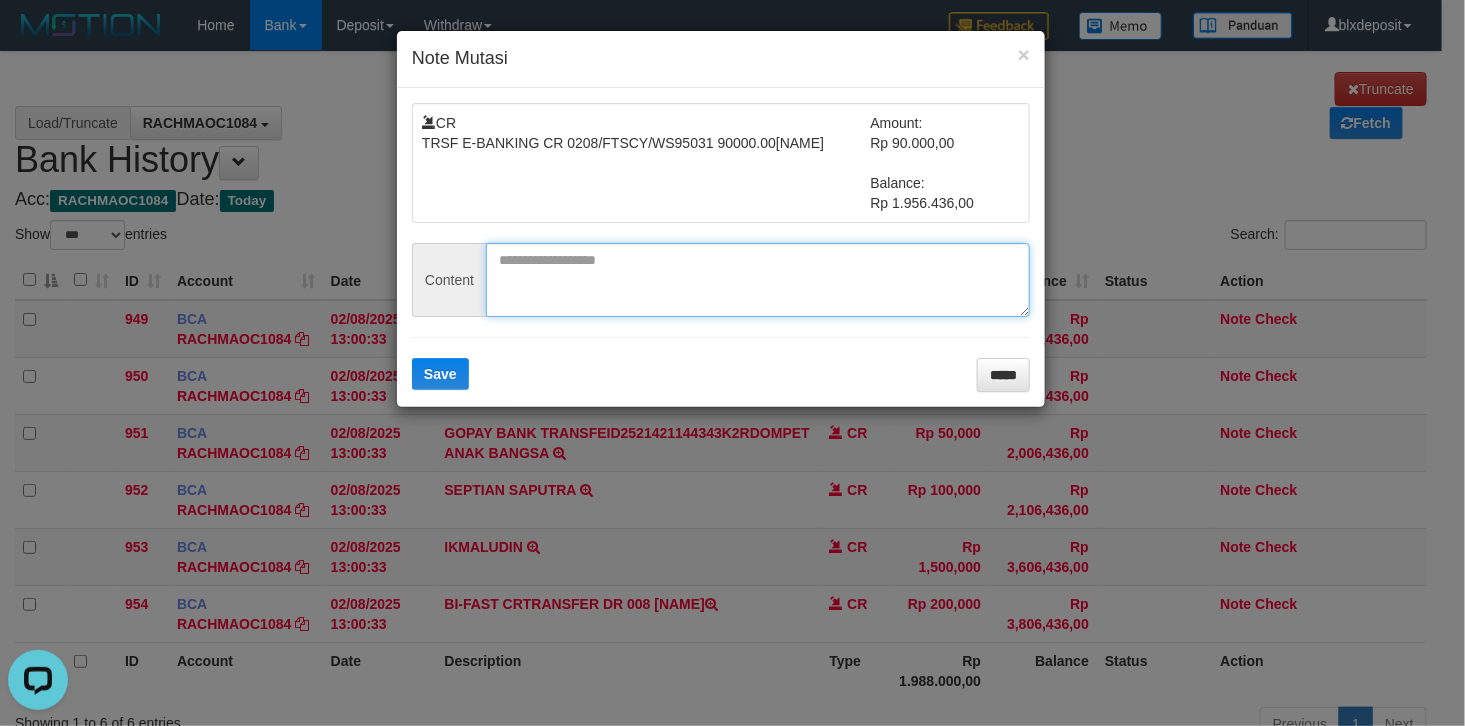 click at bounding box center (758, 280) 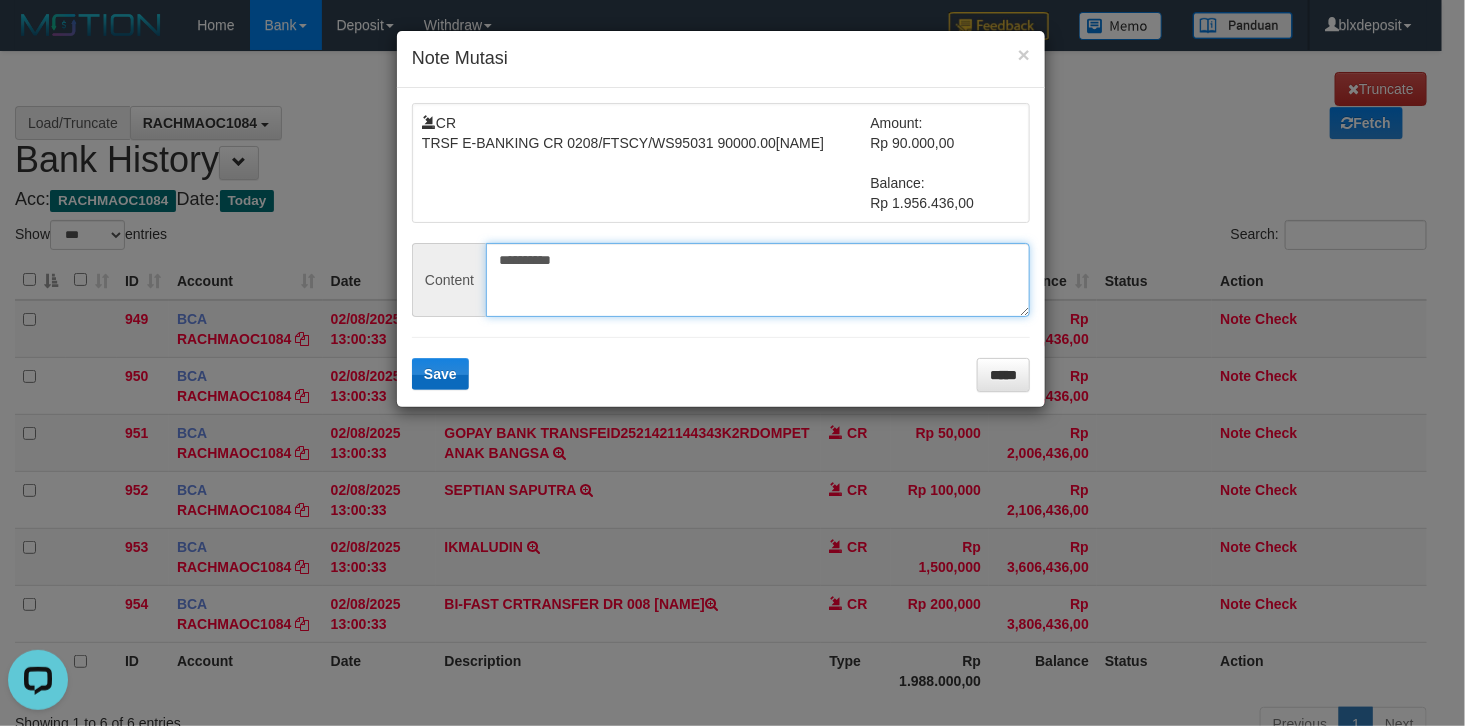 type on "**********" 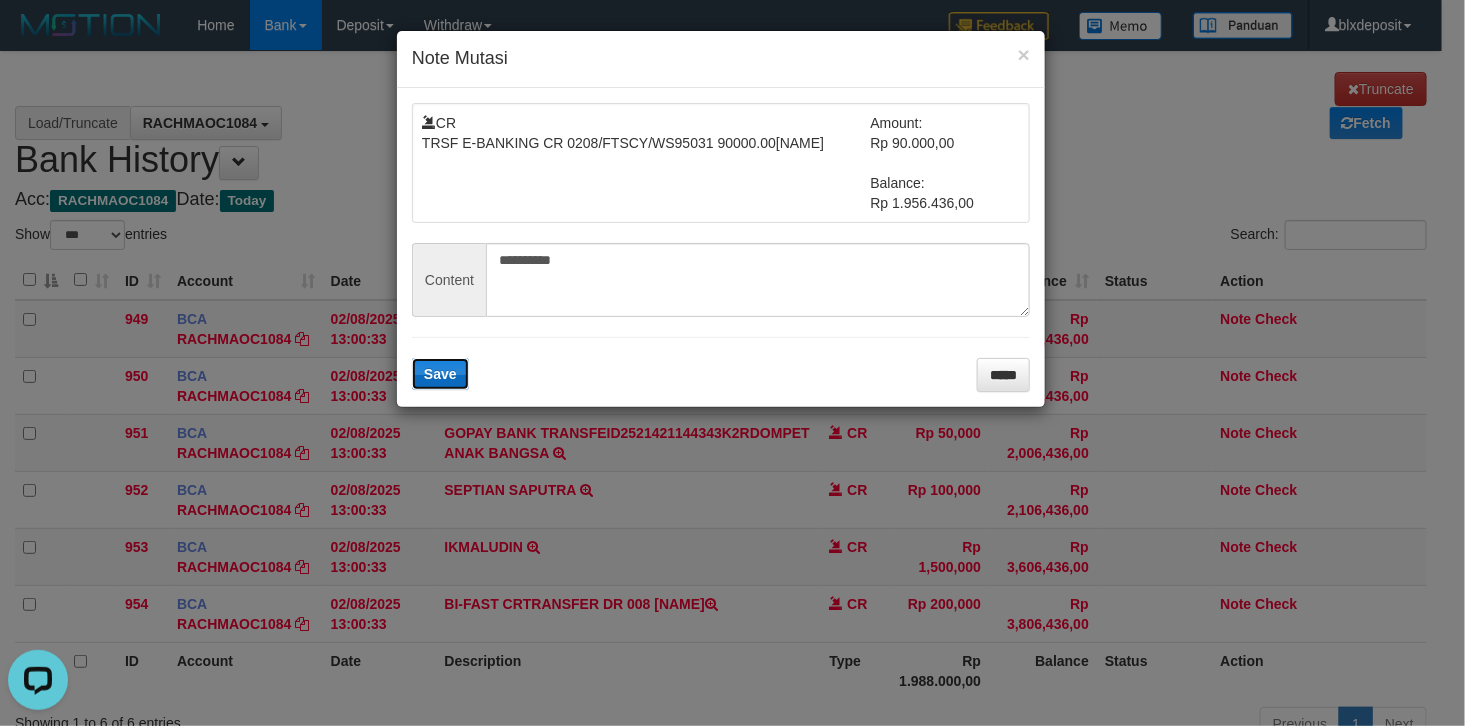 click on "Save" at bounding box center (440, 374) 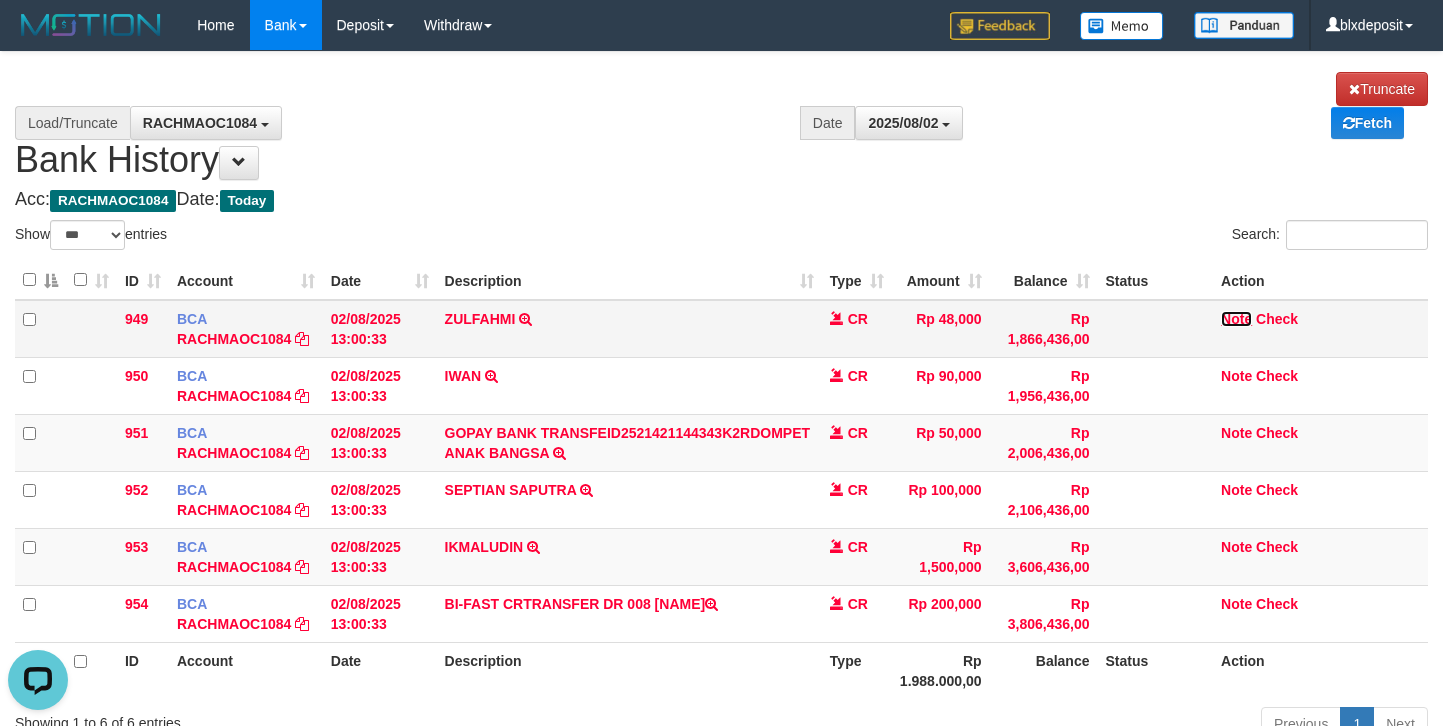 click on "Note" at bounding box center (1236, 319) 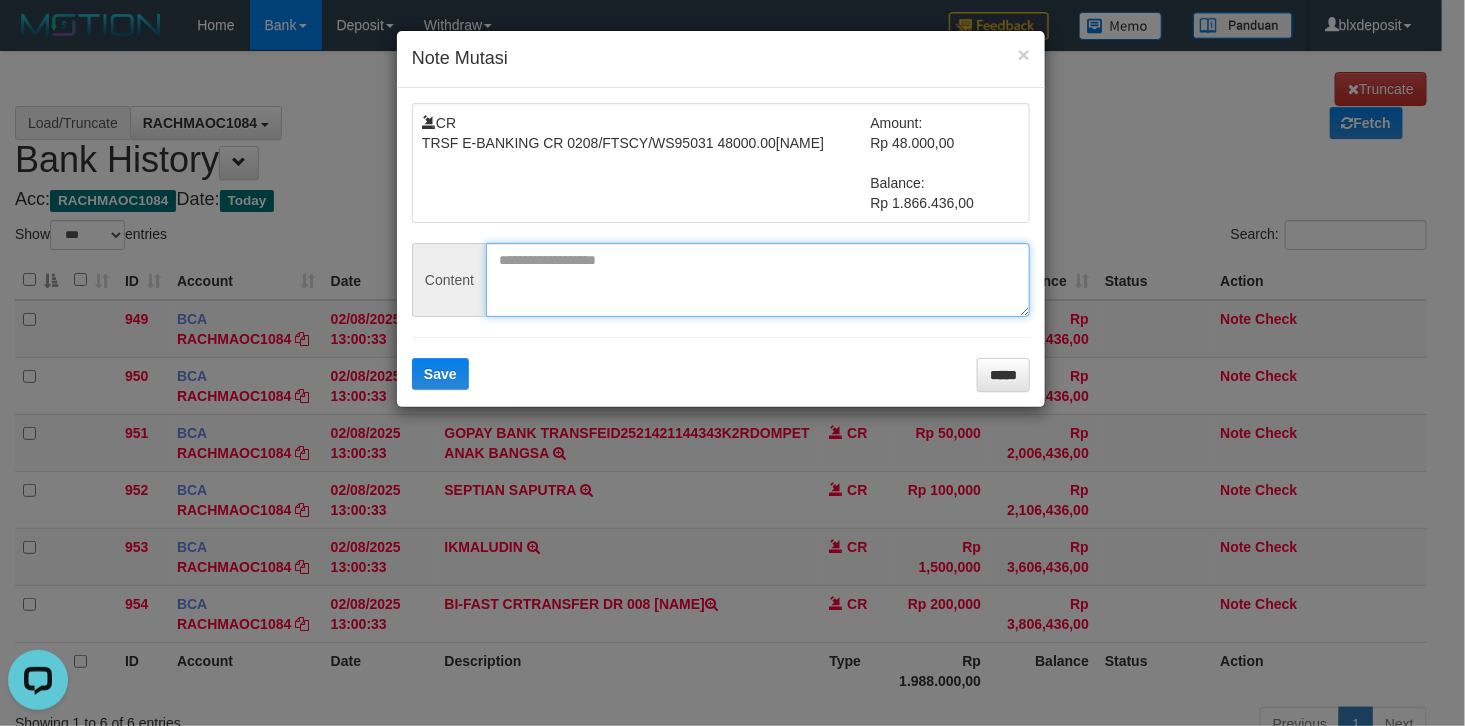 click at bounding box center (758, 280) 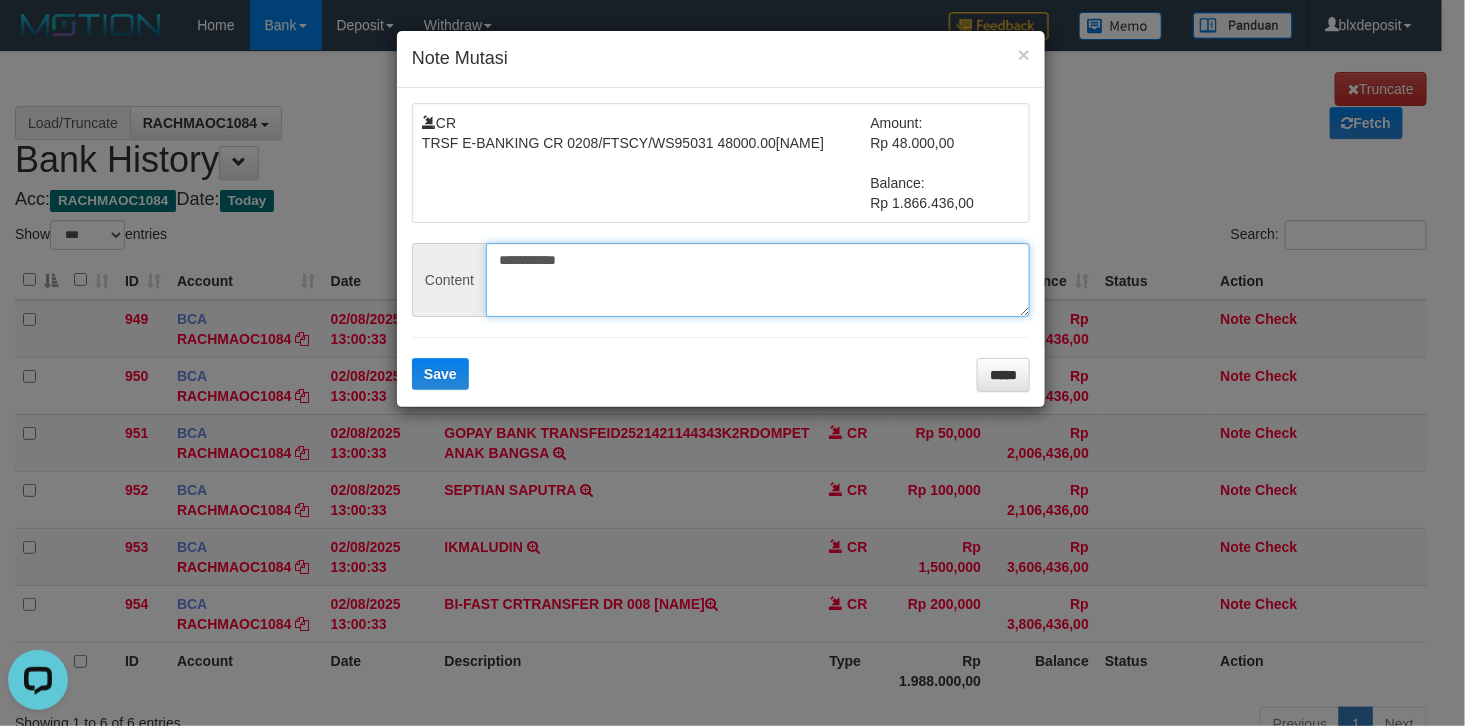 type on "**********" 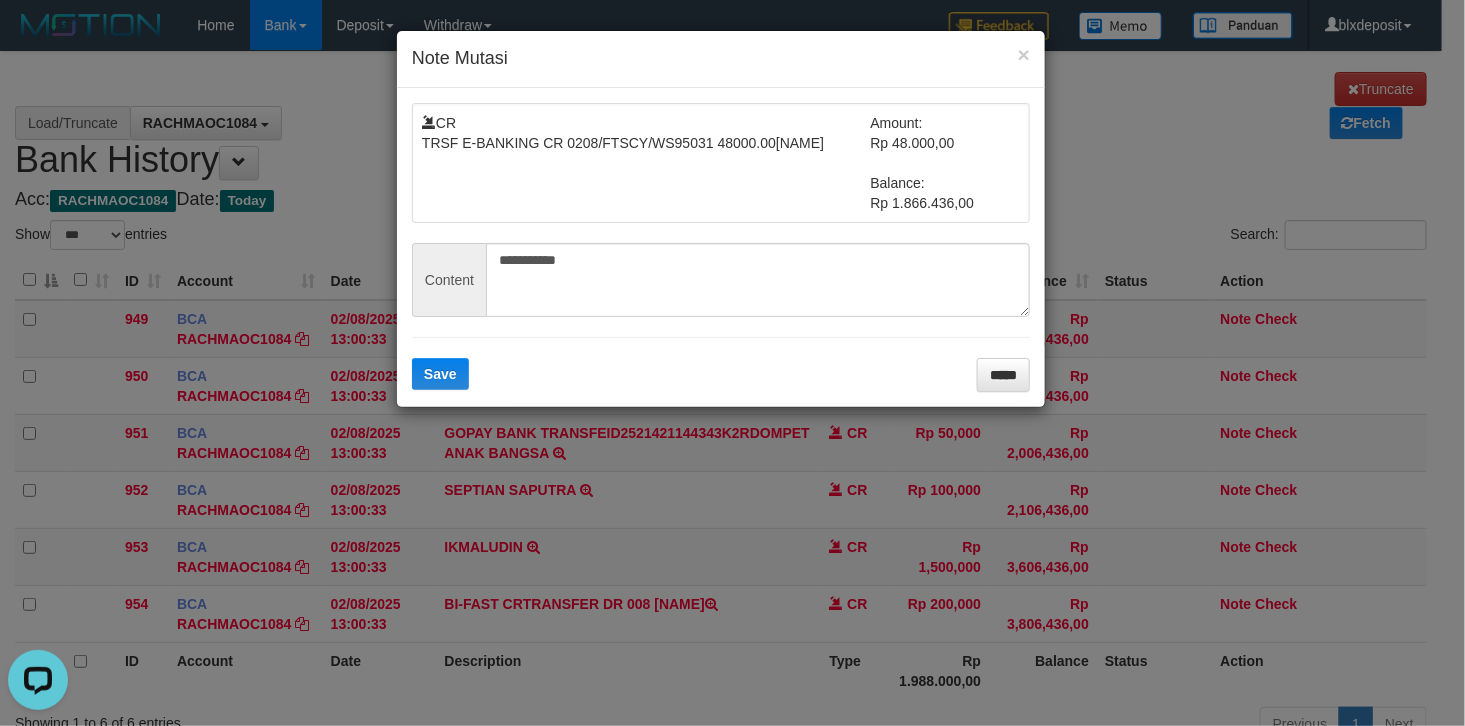 click on "**********" at bounding box center [721, 247] 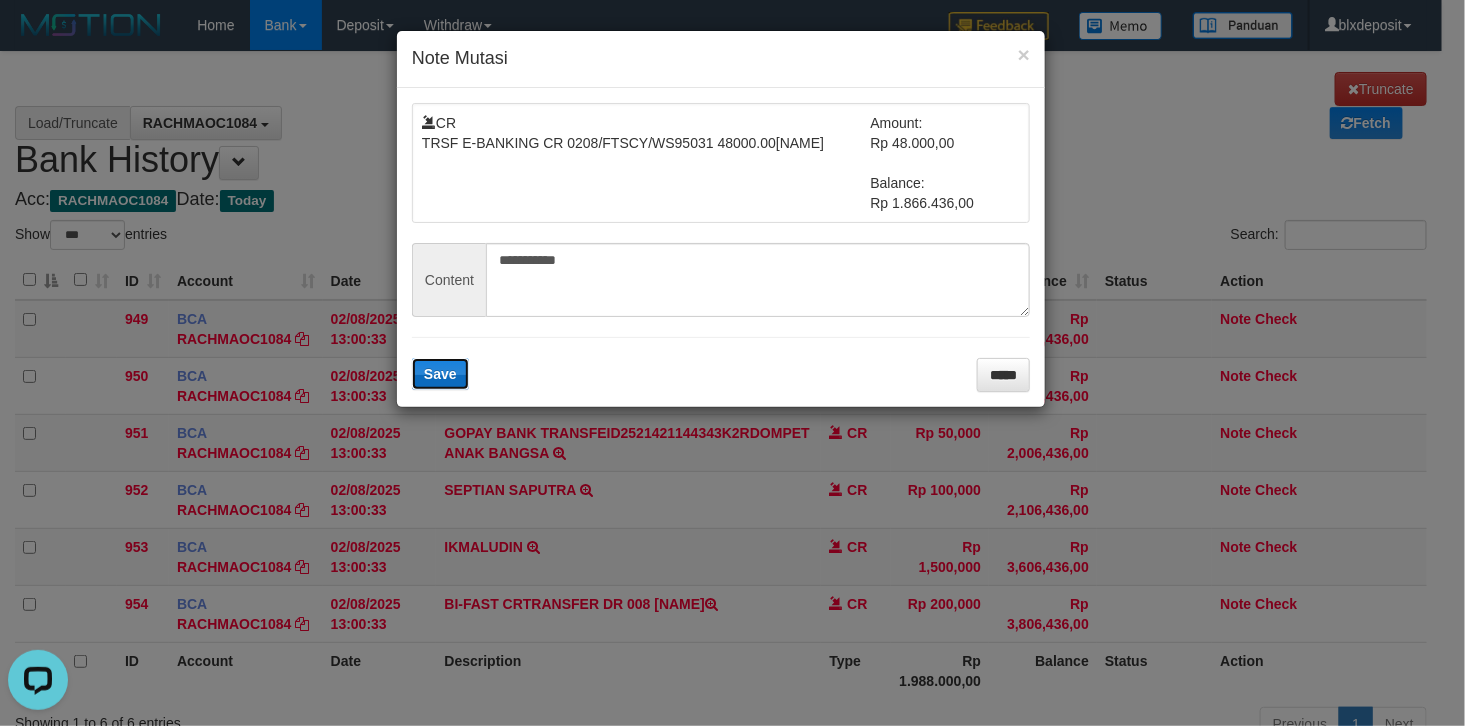 click on "Save" at bounding box center [440, 374] 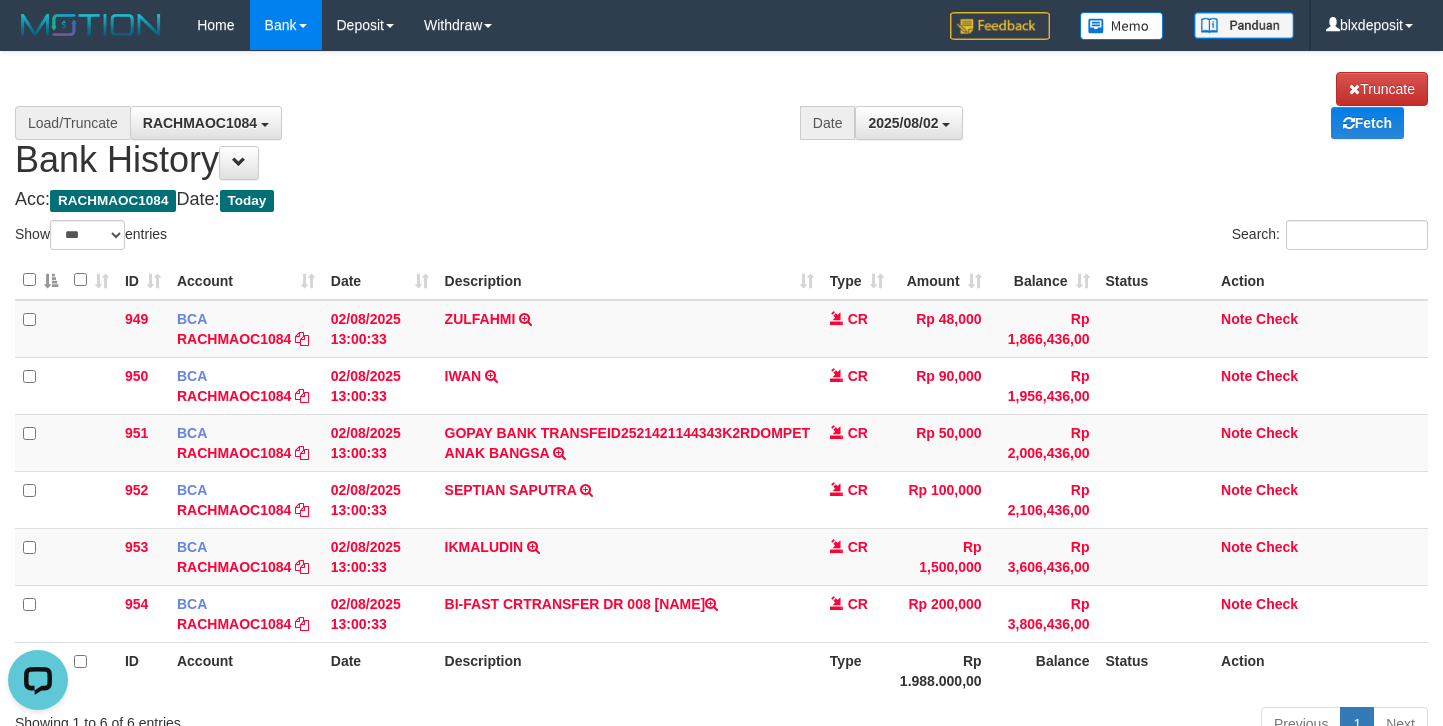 click on "Acc: 											 RACHMAOC1084
Date:  Today" at bounding box center [721, 200] 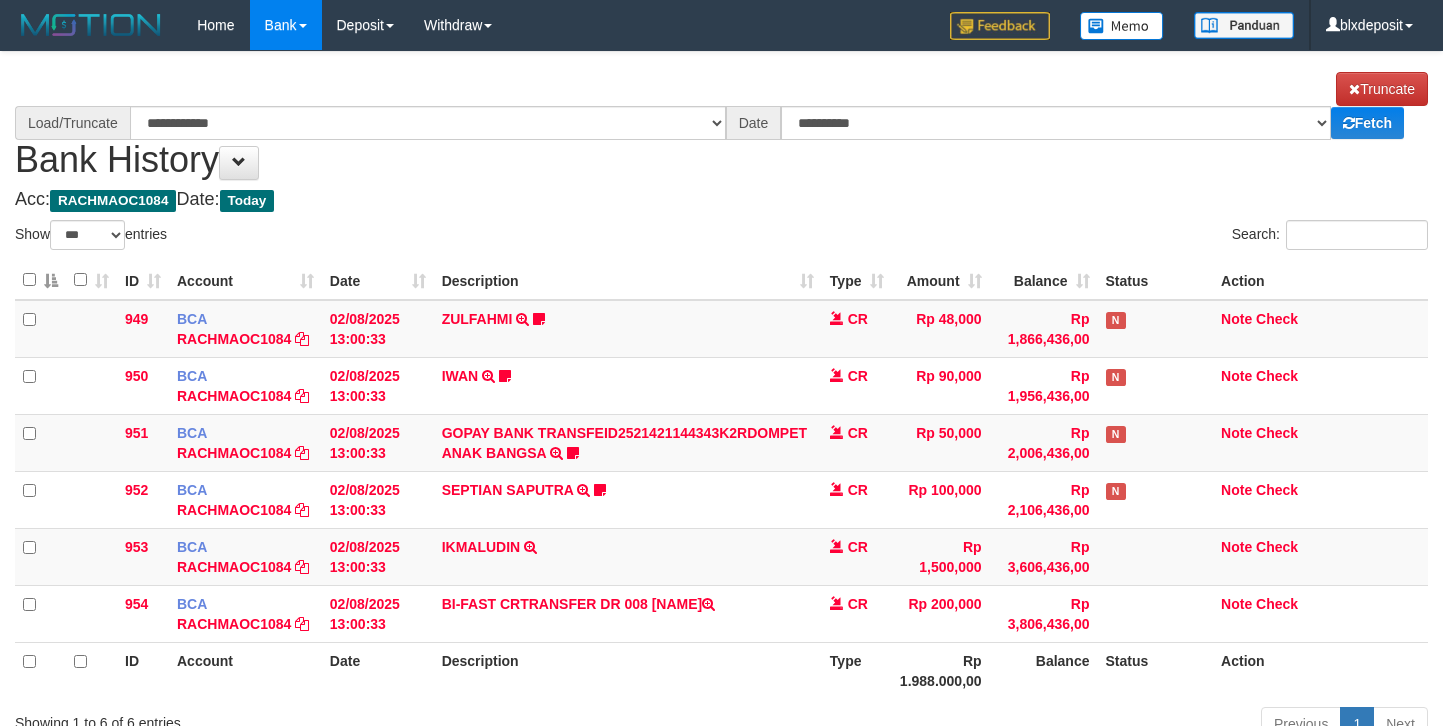 select on "***" 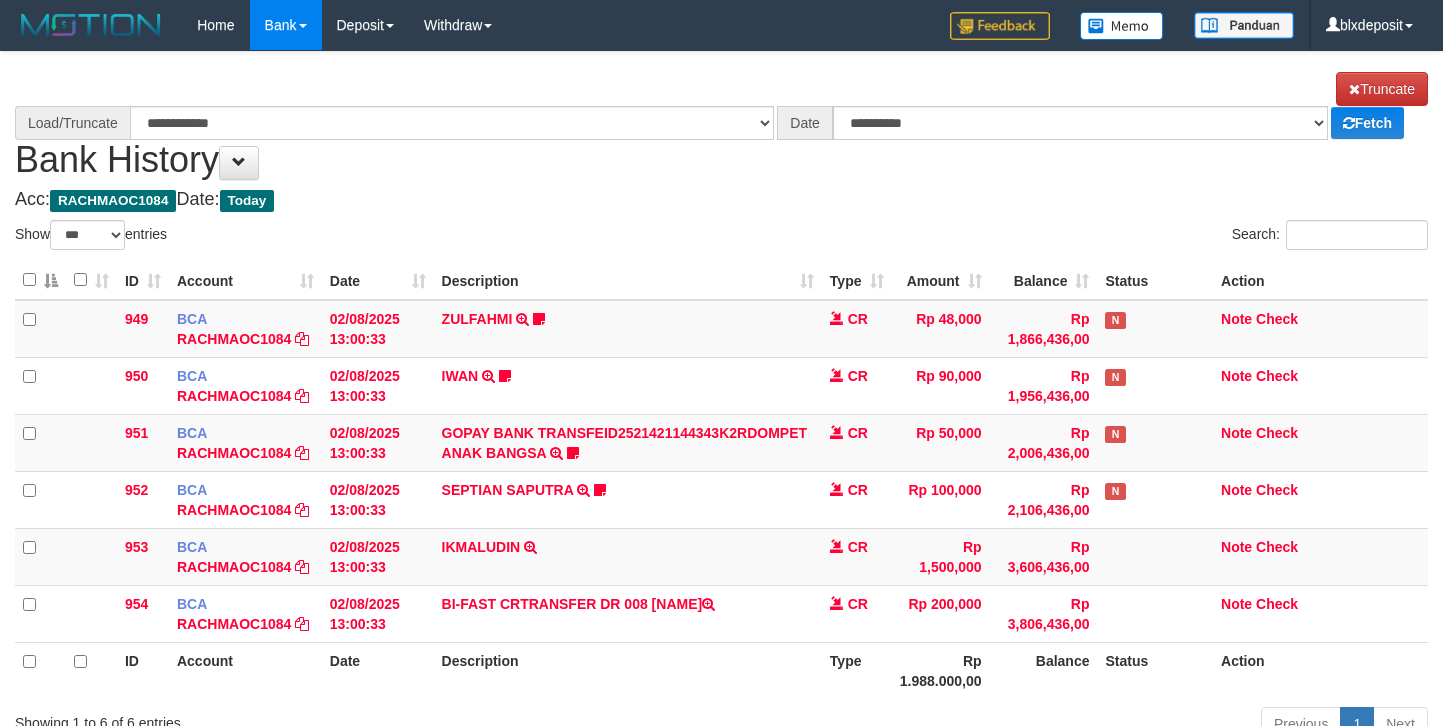 scroll, scrollTop: 0, scrollLeft: 0, axis: both 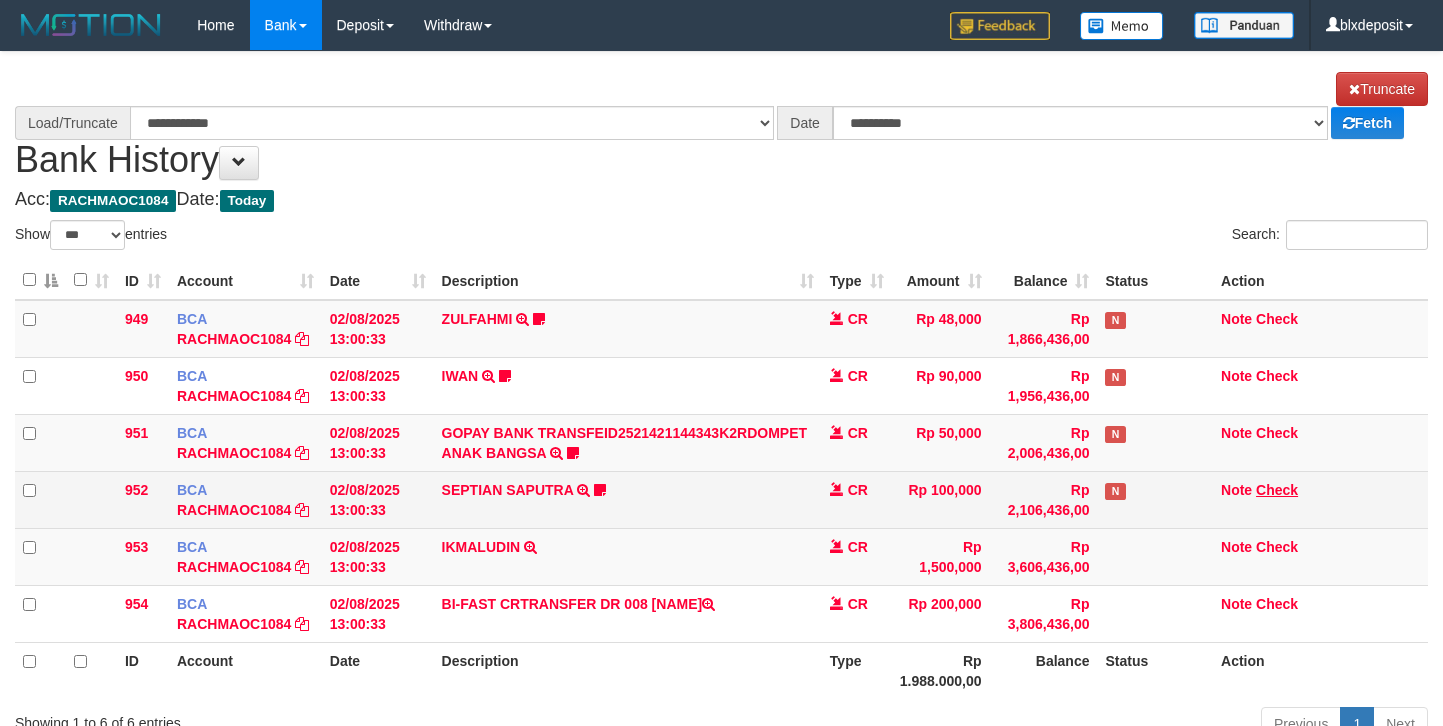 select on "****" 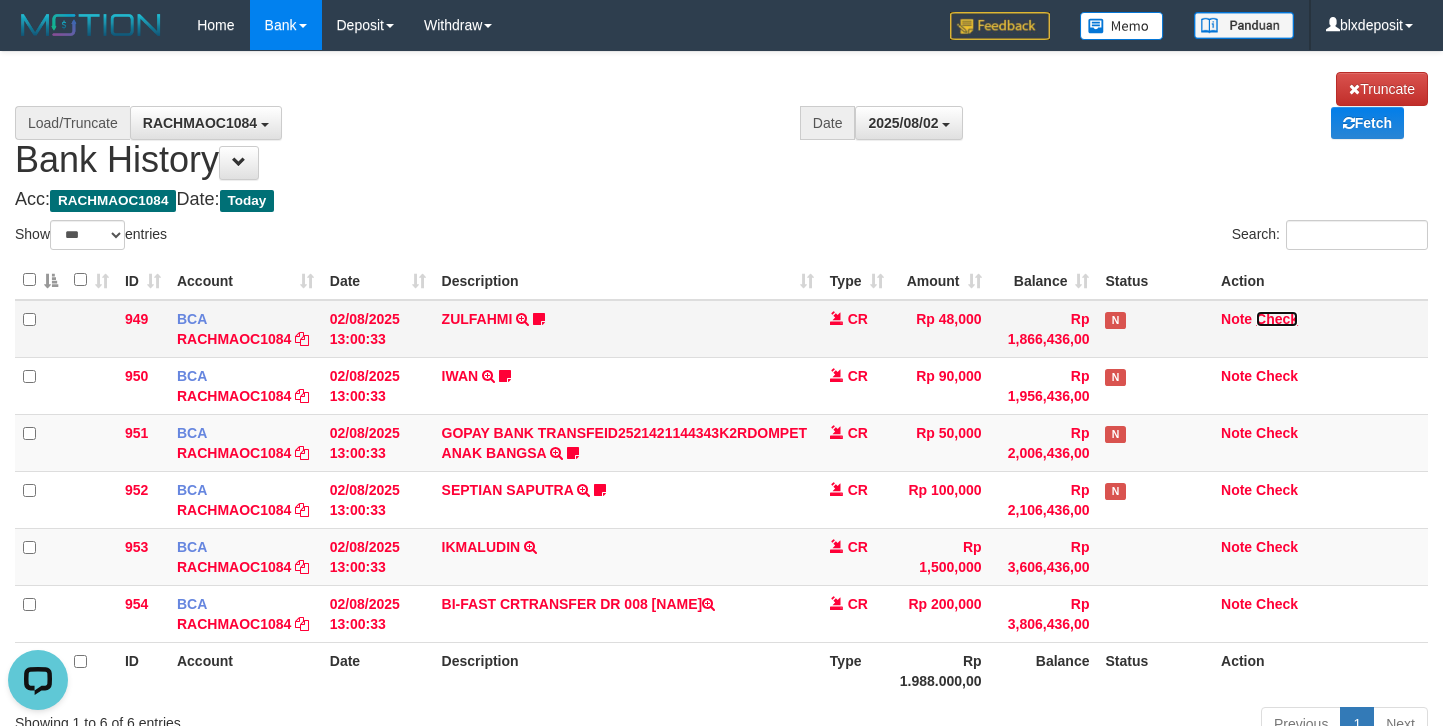 scroll, scrollTop: 0, scrollLeft: 0, axis: both 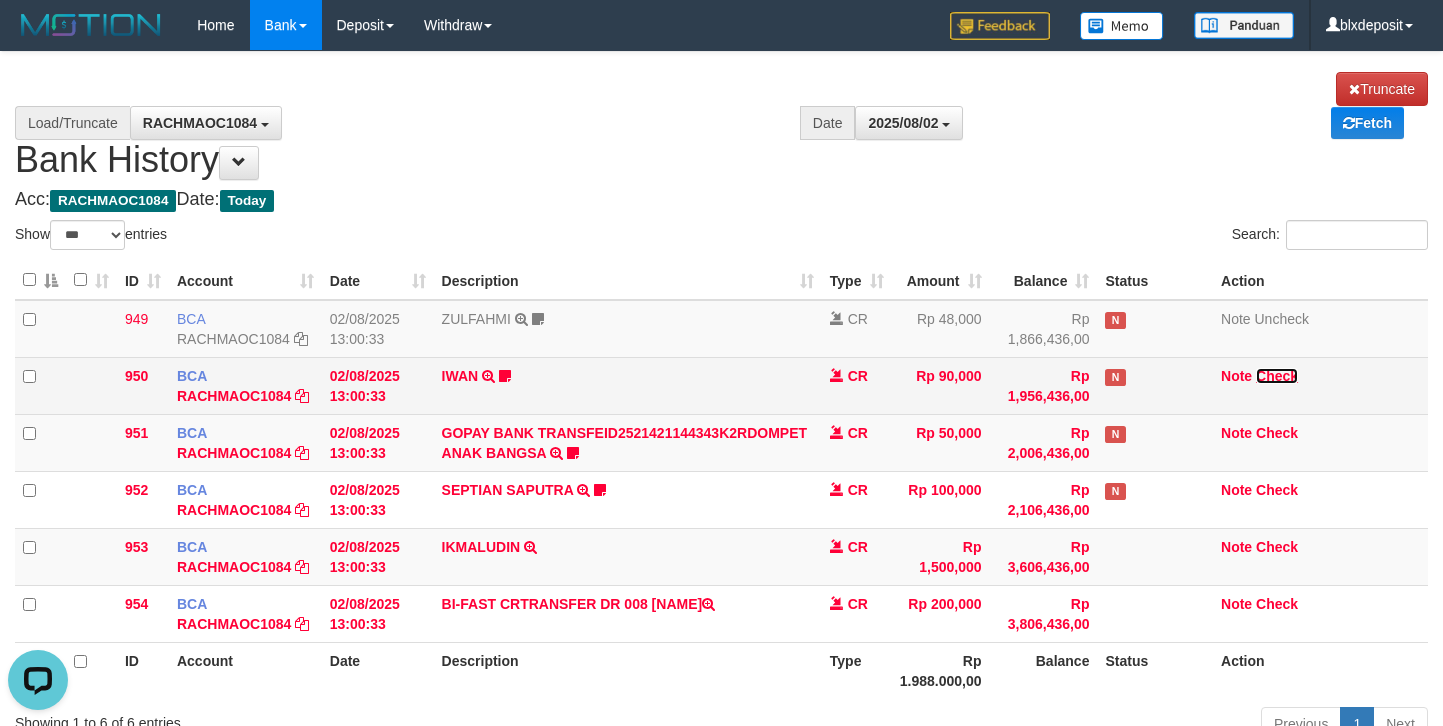 click on "Check" at bounding box center [1277, 376] 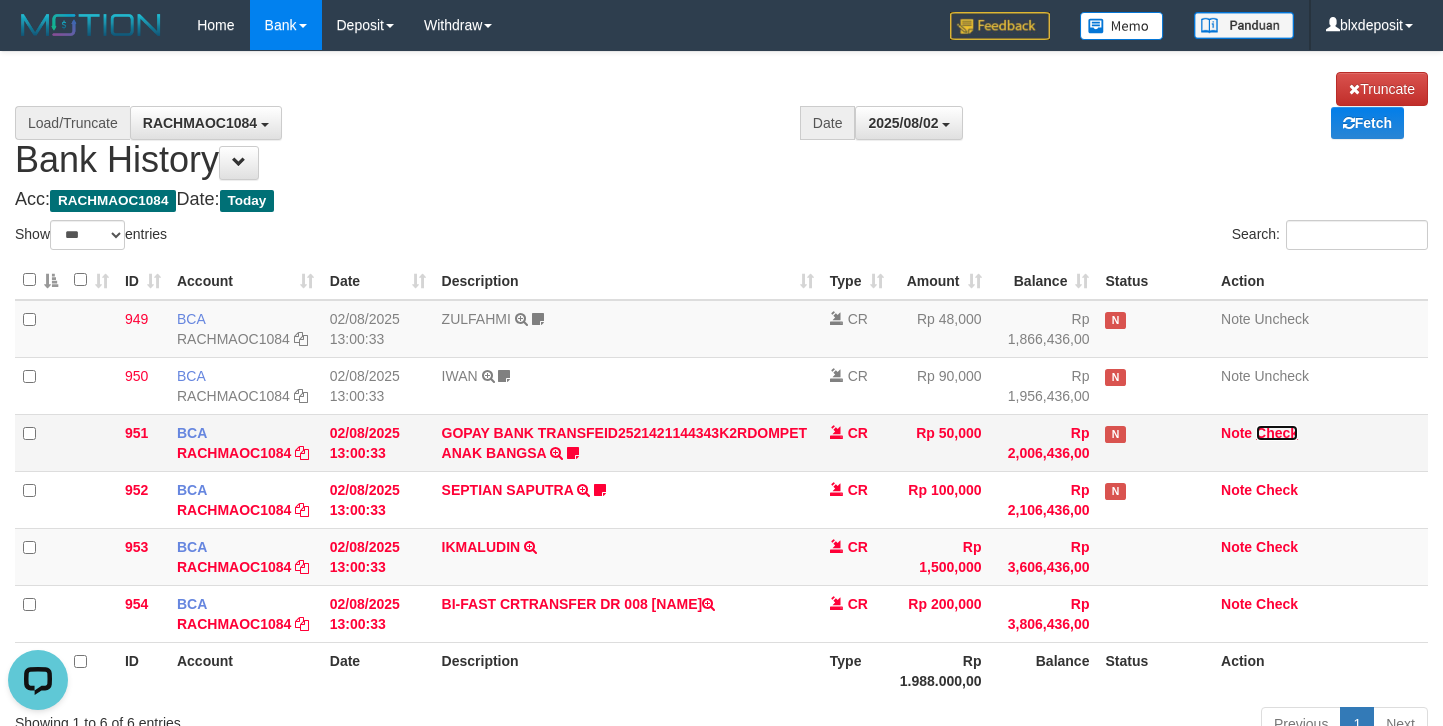 click on "Check" at bounding box center [1277, 433] 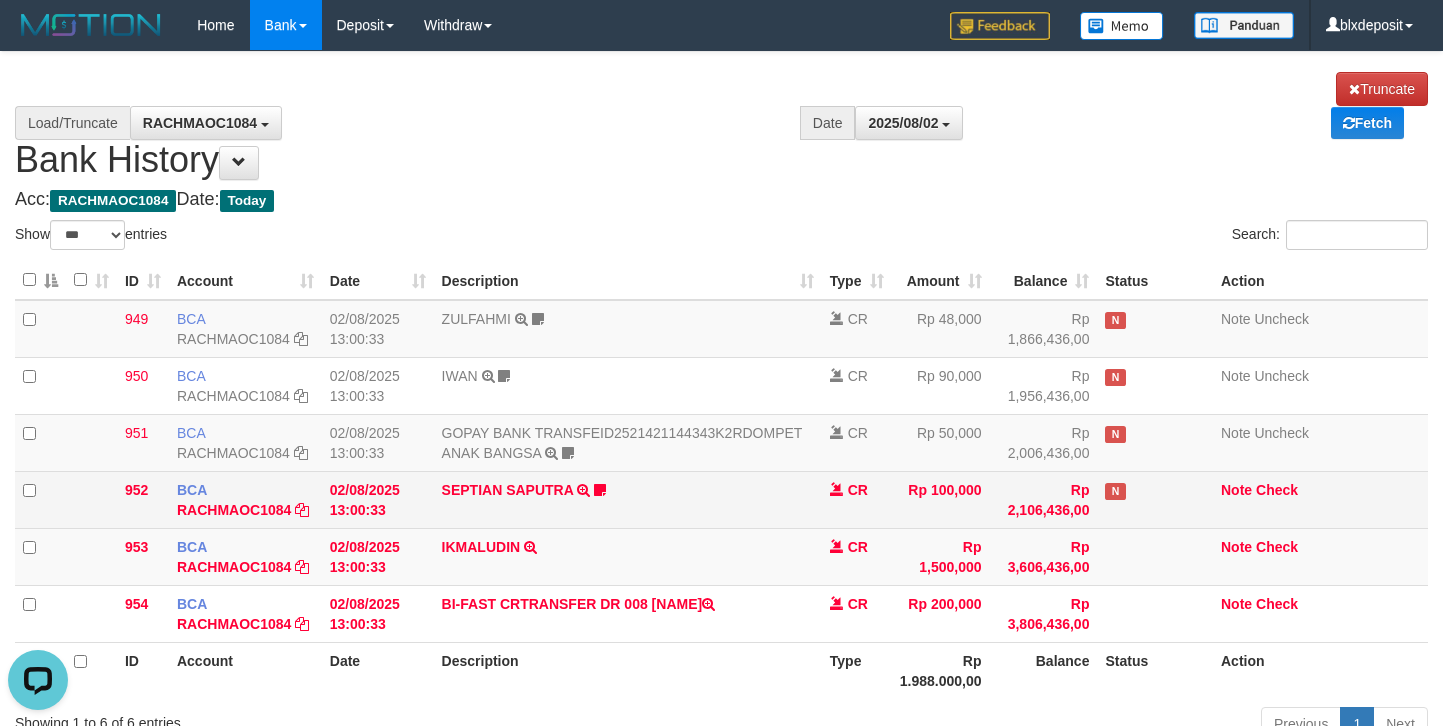 click on "Note
Check" at bounding box center [1320, 499] 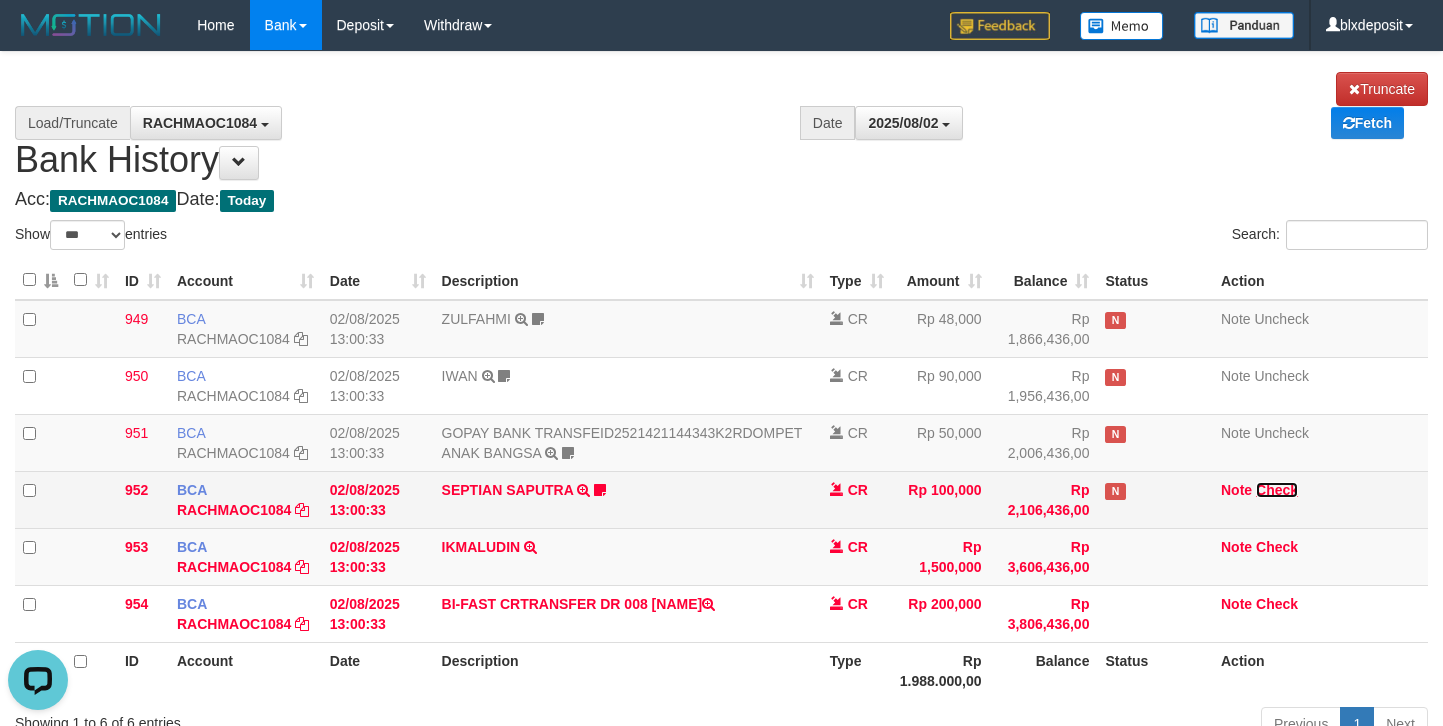 click on "Check" at bounding box center [1277, 490] 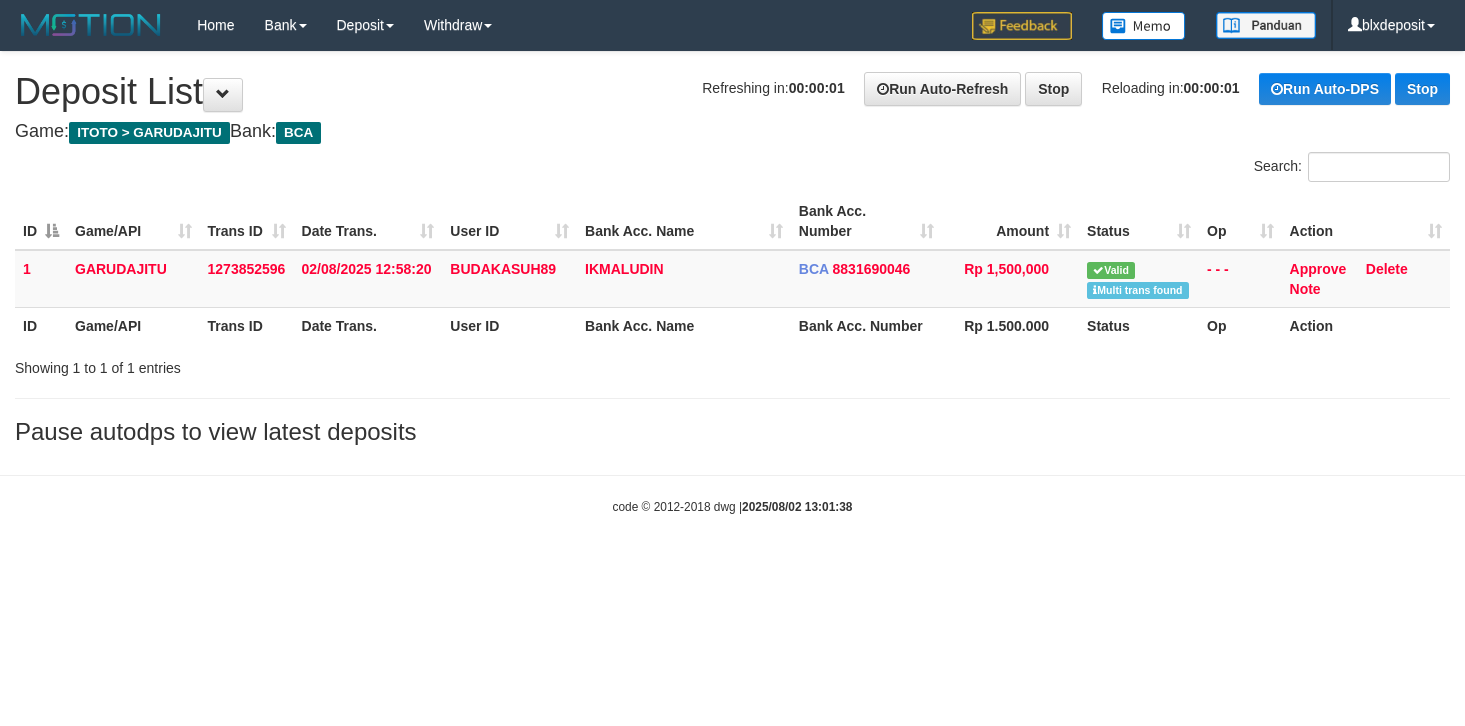 scroll, scrollTop: 0, scrollLeft: 0, axis: both 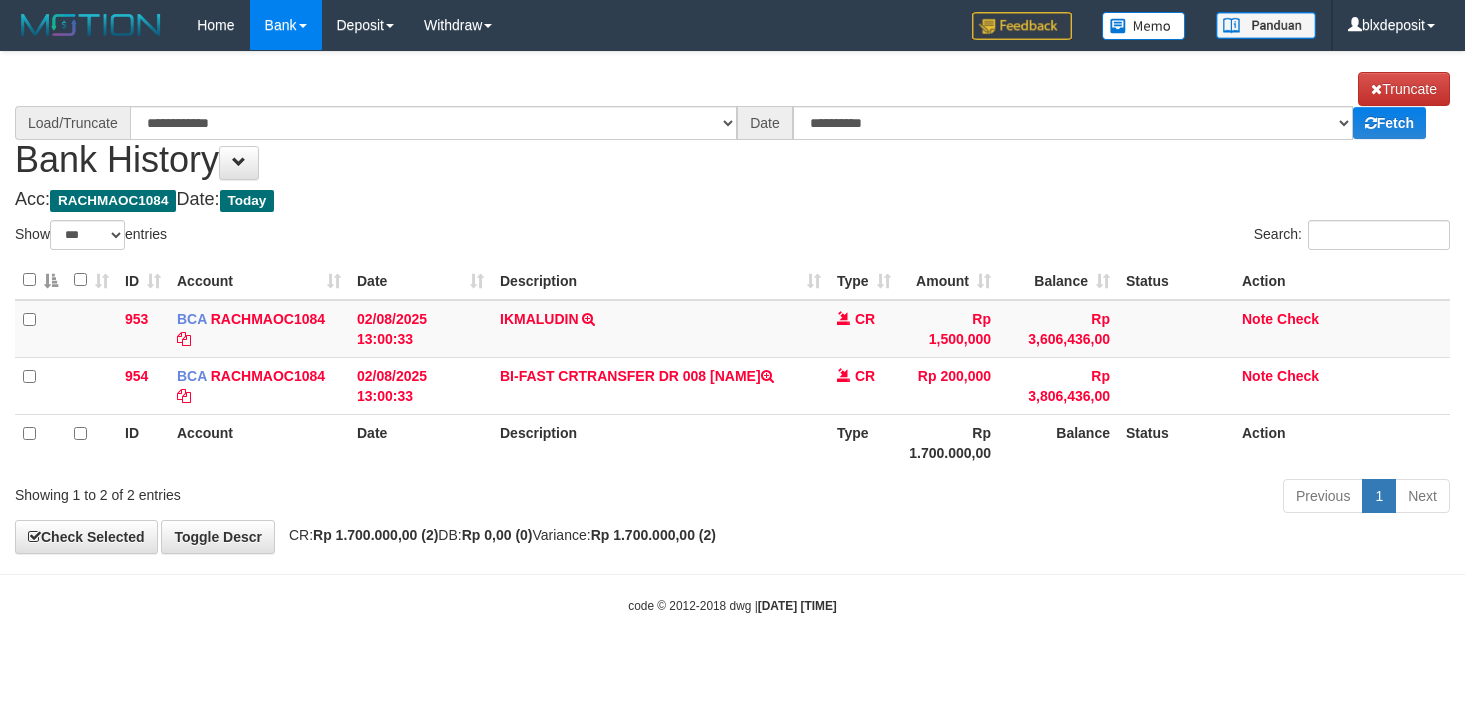 select on "***" 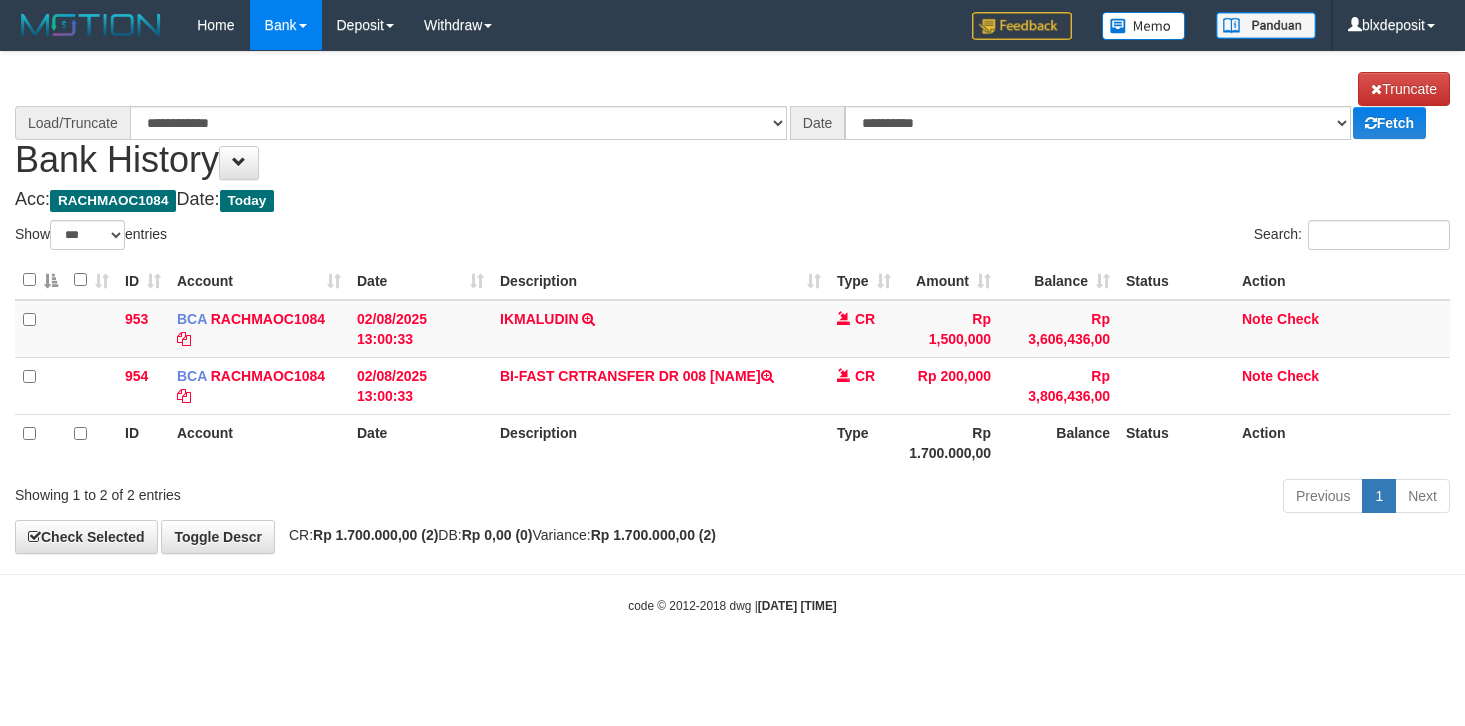 scroll, scrollTop: 0, scrollLeft: 0, axis: both 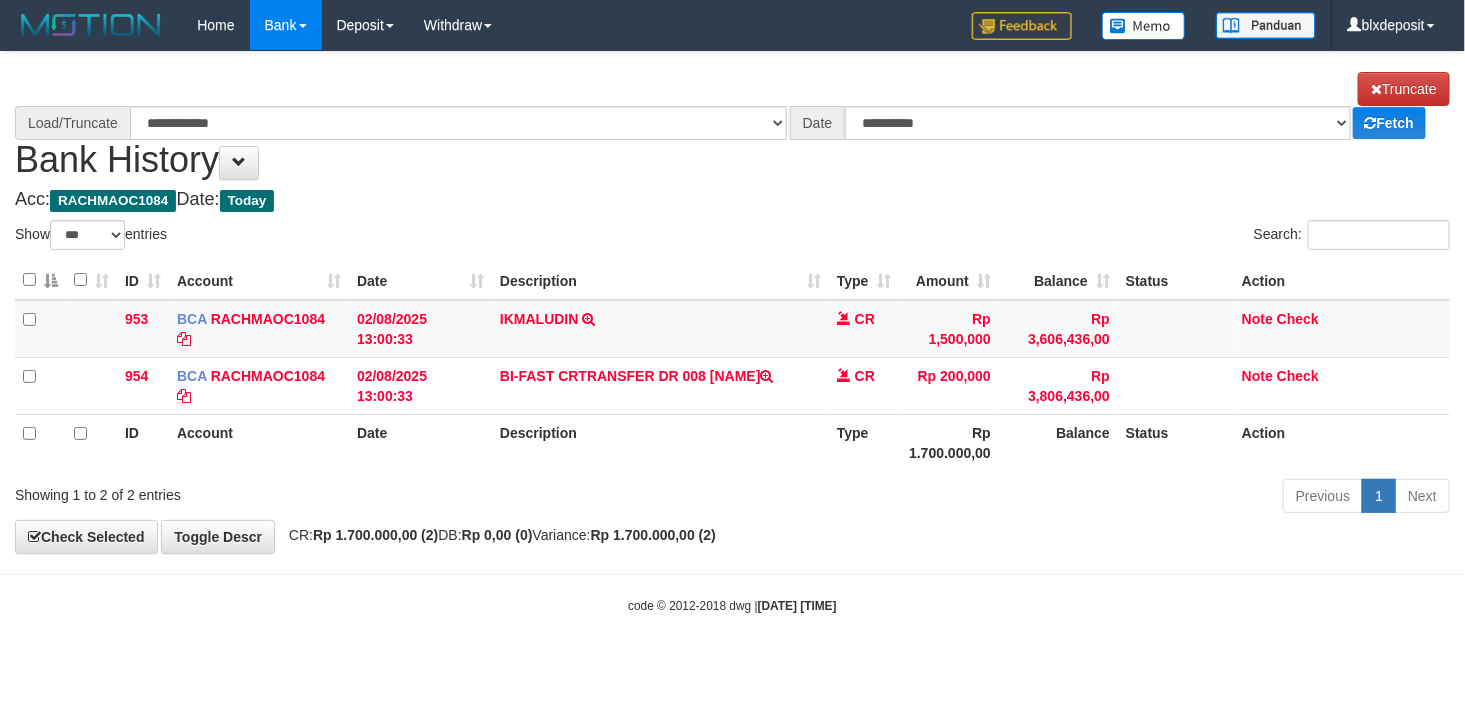 select on "****" 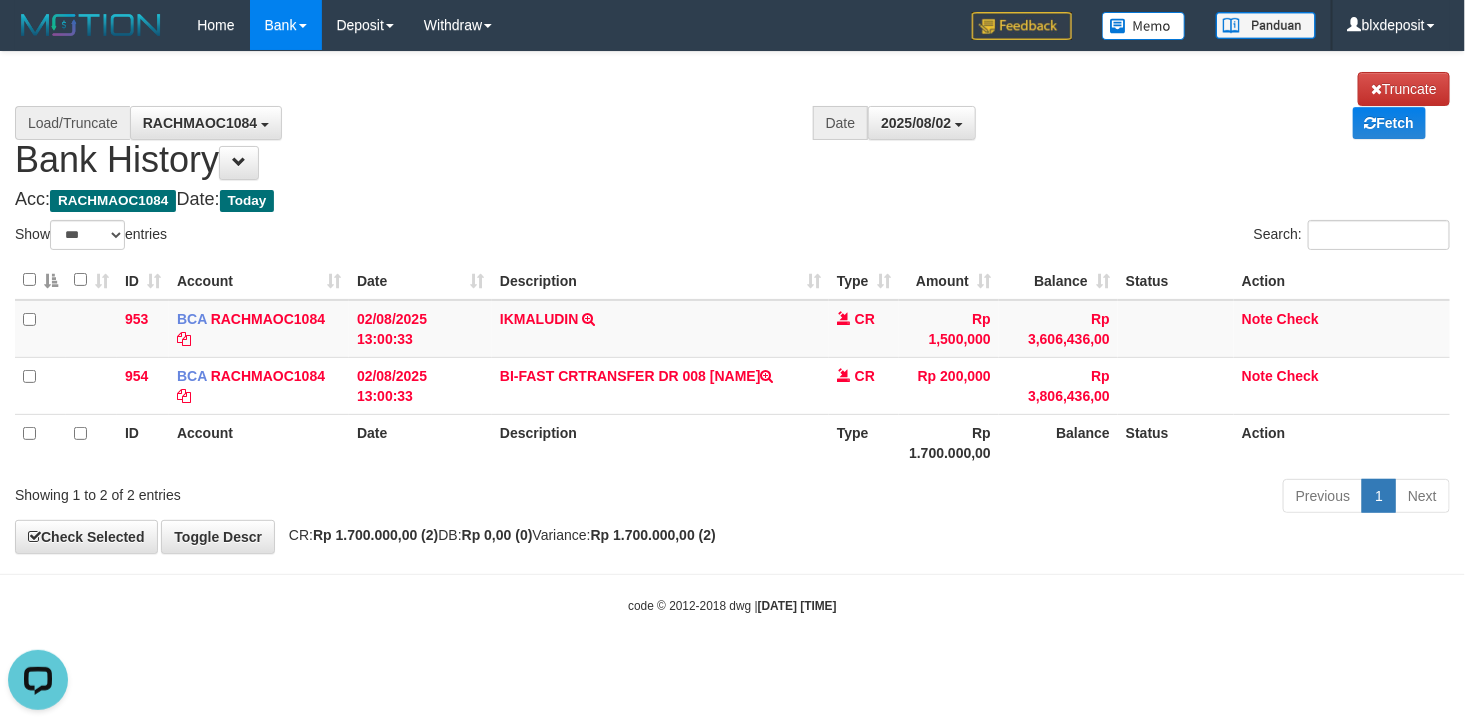 scroll, scrollTop: 0, scrollLeft: 0, axis: both 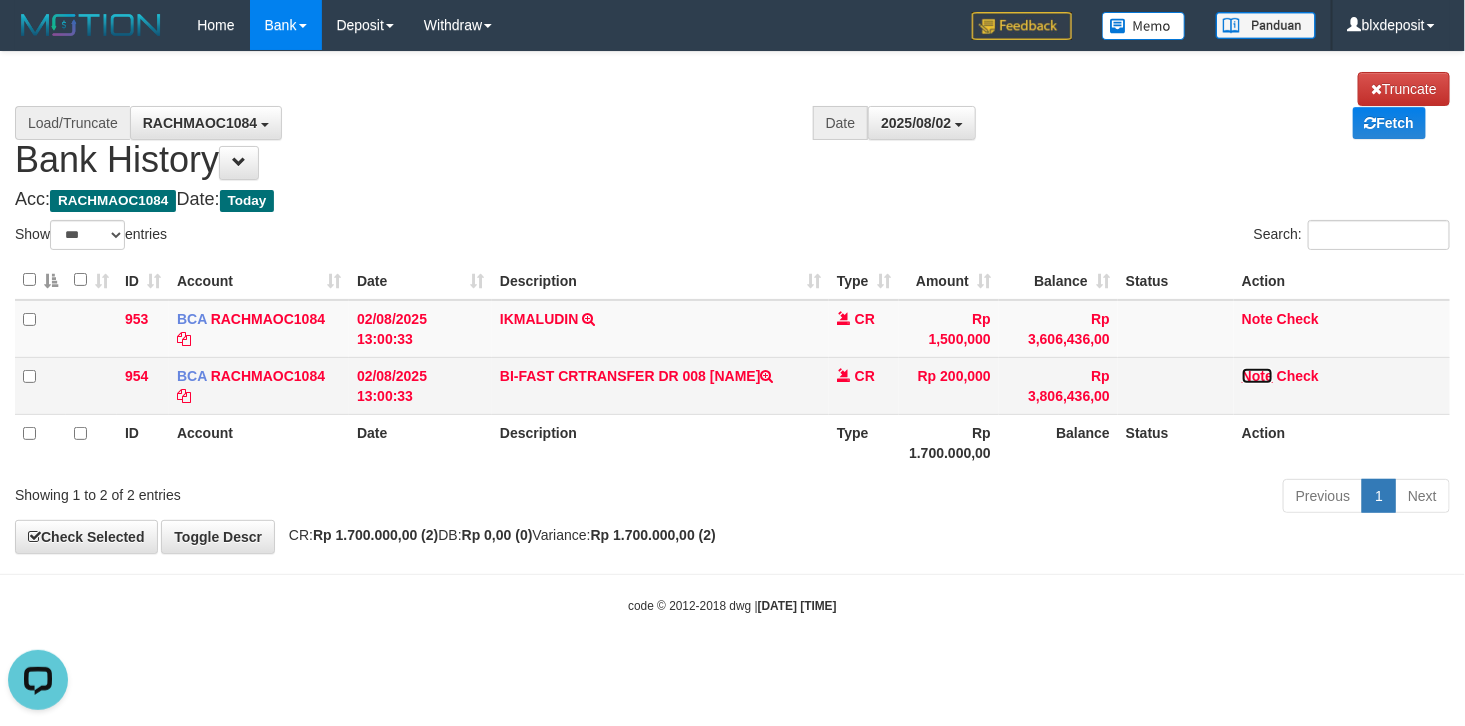 click on "Note" at bounding box center [1257, 376] 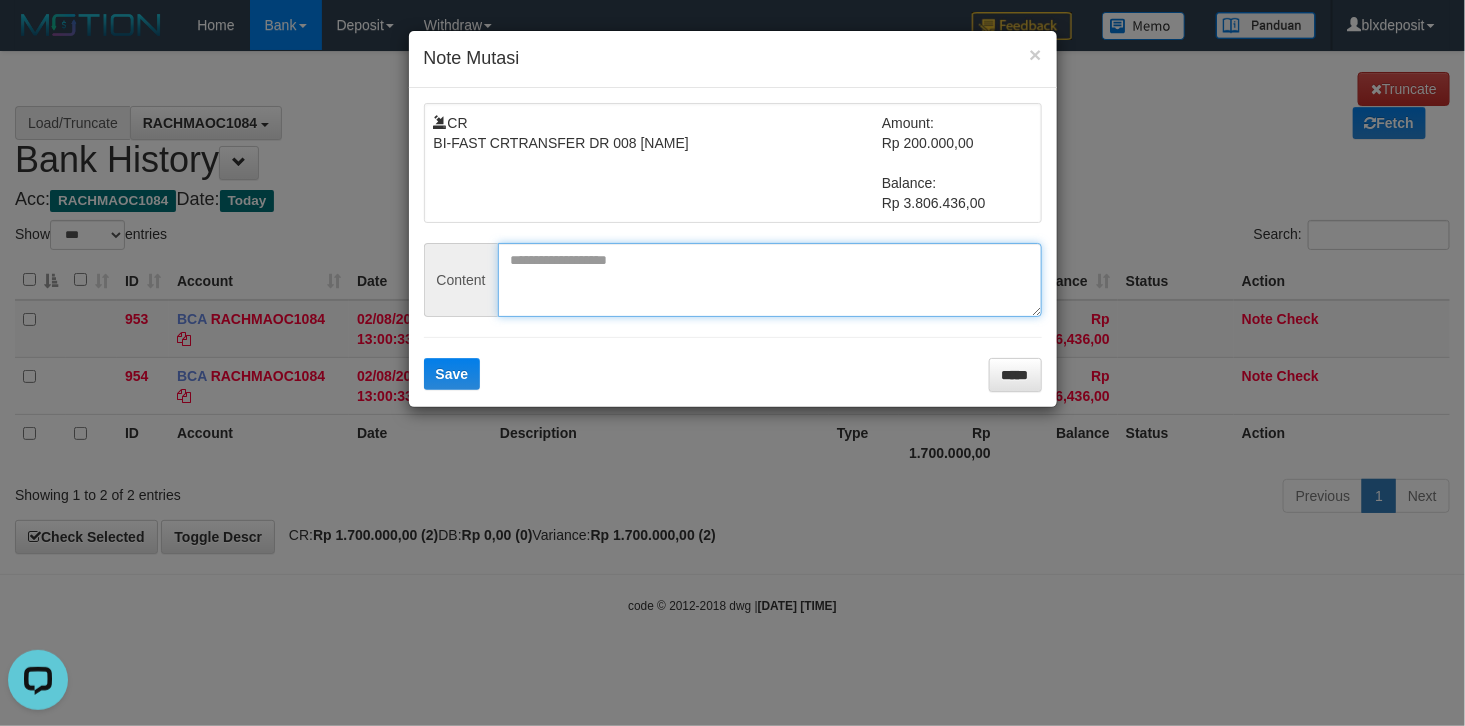 click at bounding box center (770, 280) 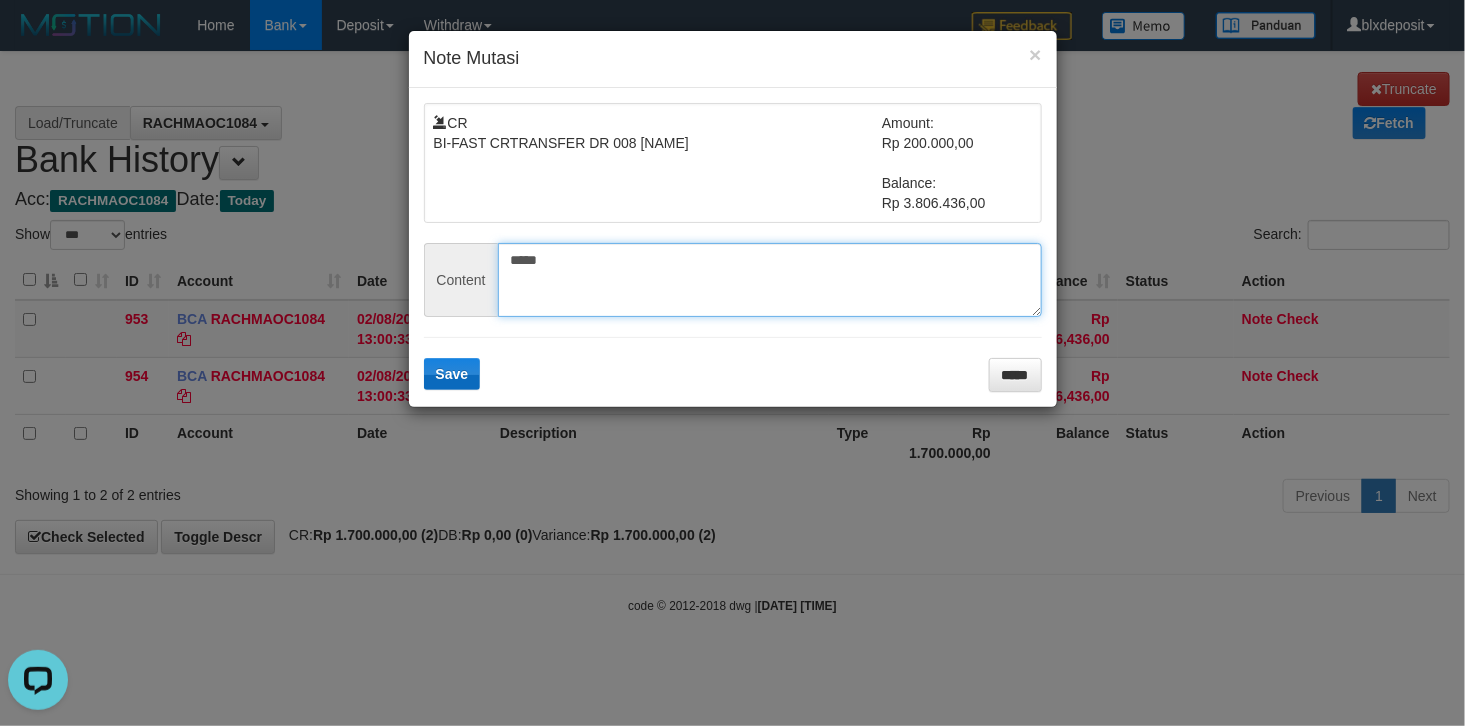 type on "*****" 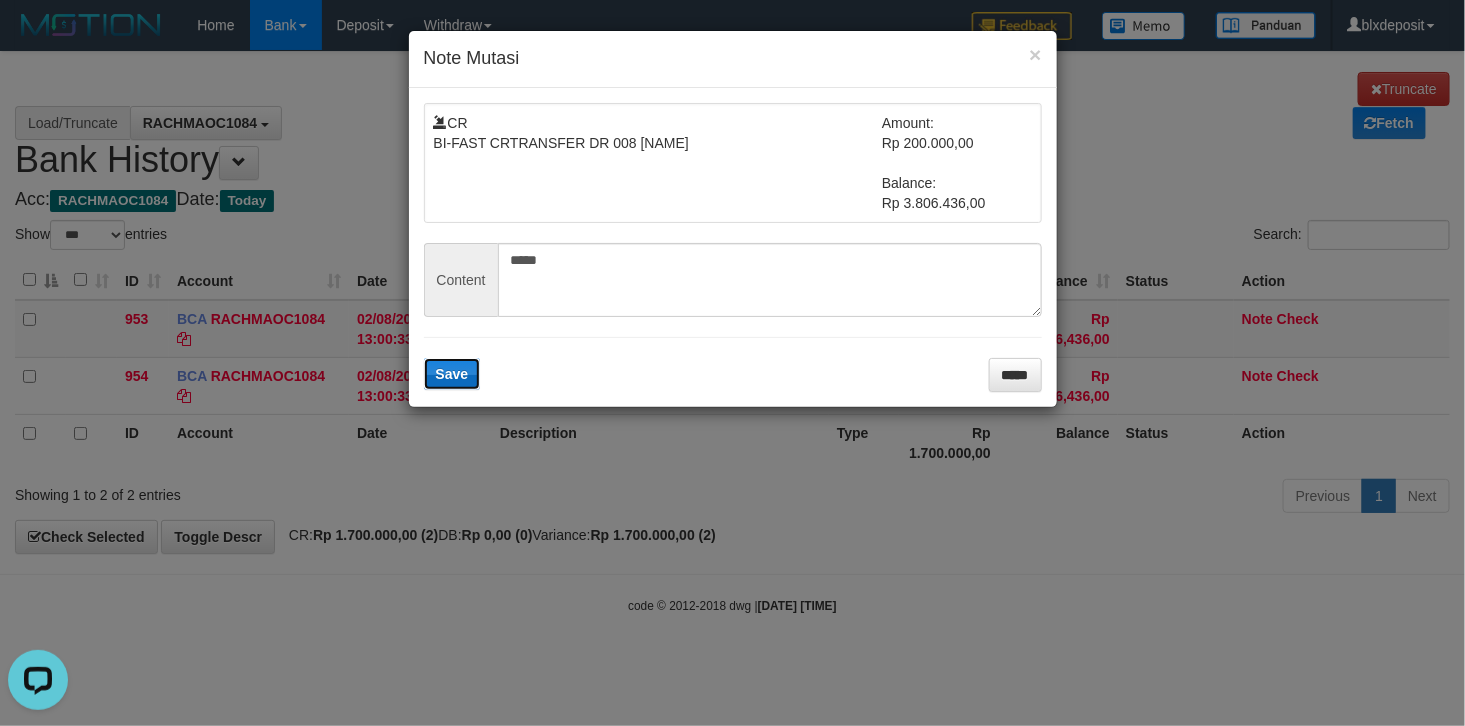 click on "Save" at bounding box center [452, 374] 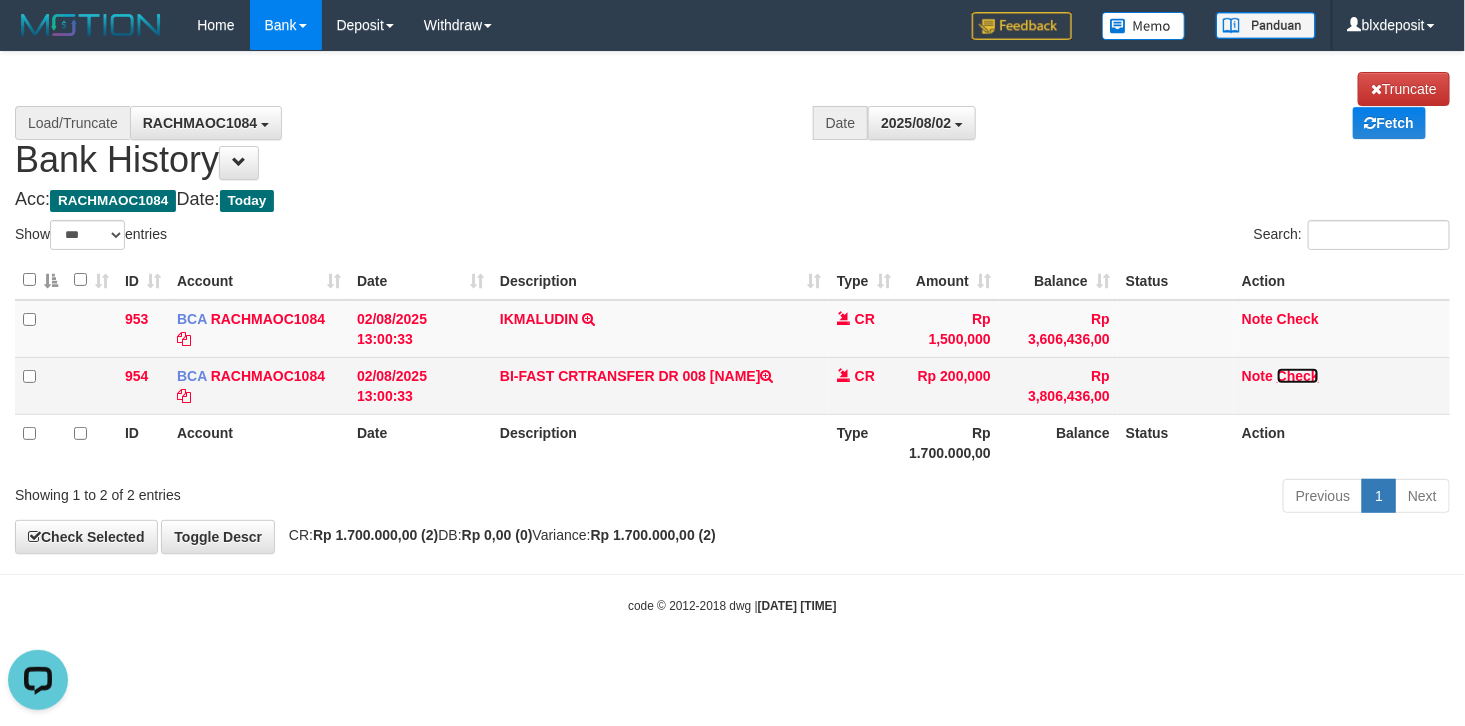 click on "Check" at bounding box center [1298, 376] 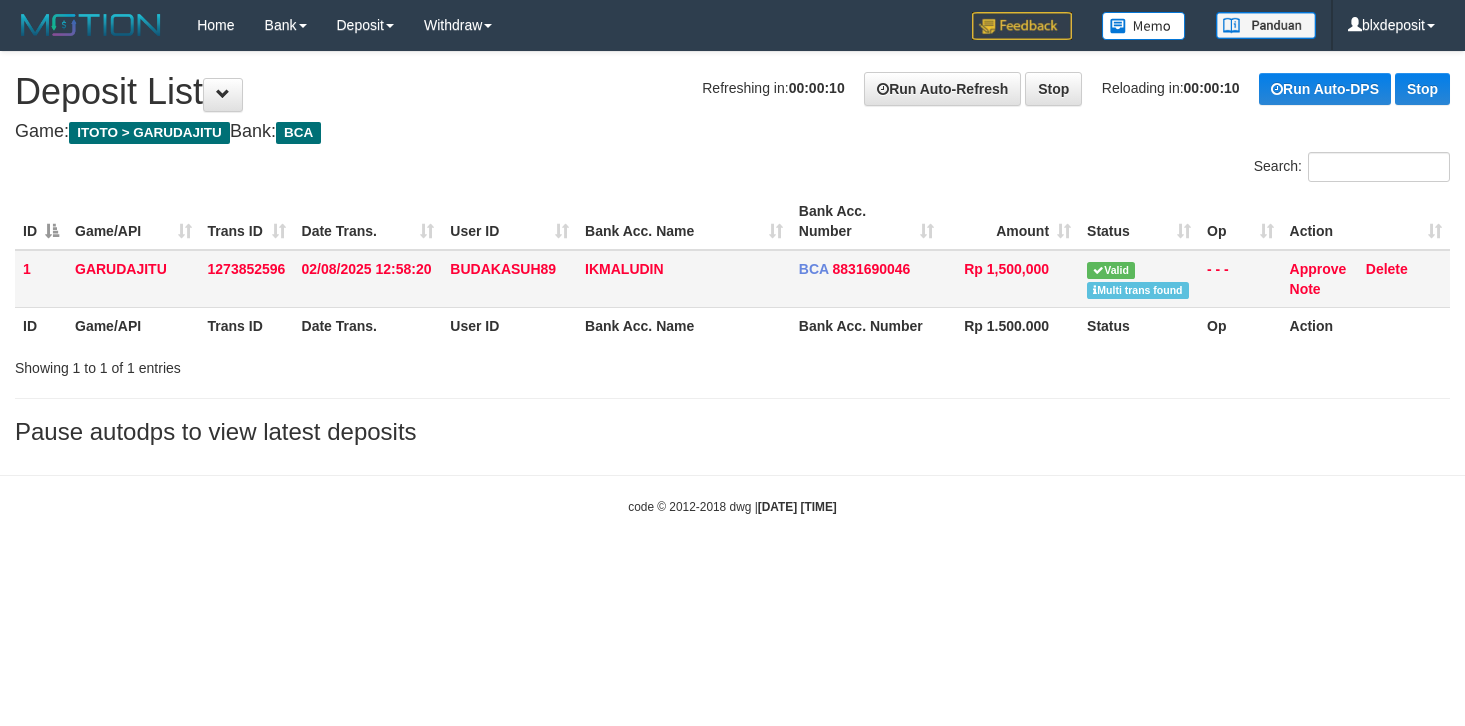 scroll, scrollTop: 0, scrollLeft: 0, axis: both 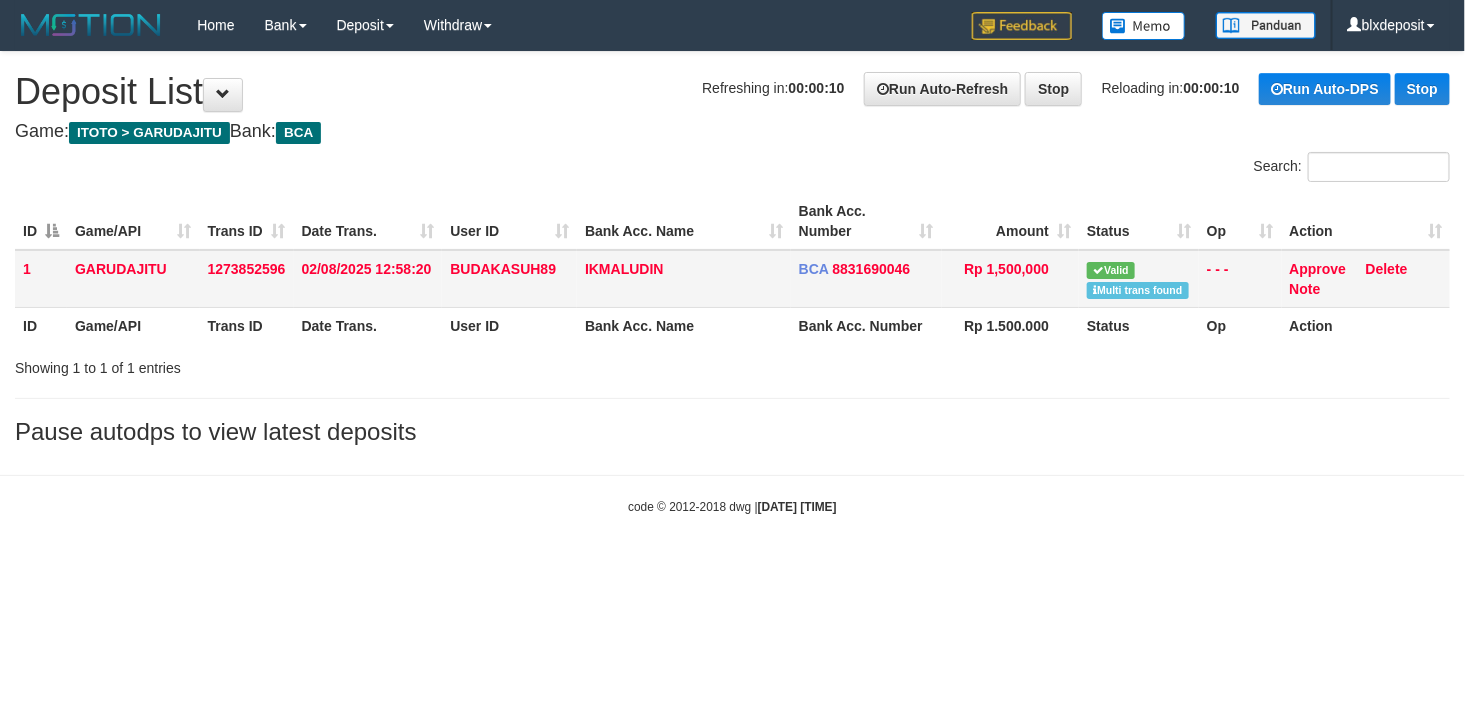 click on "IKMALUDIN" at bounding box center [684, 279] 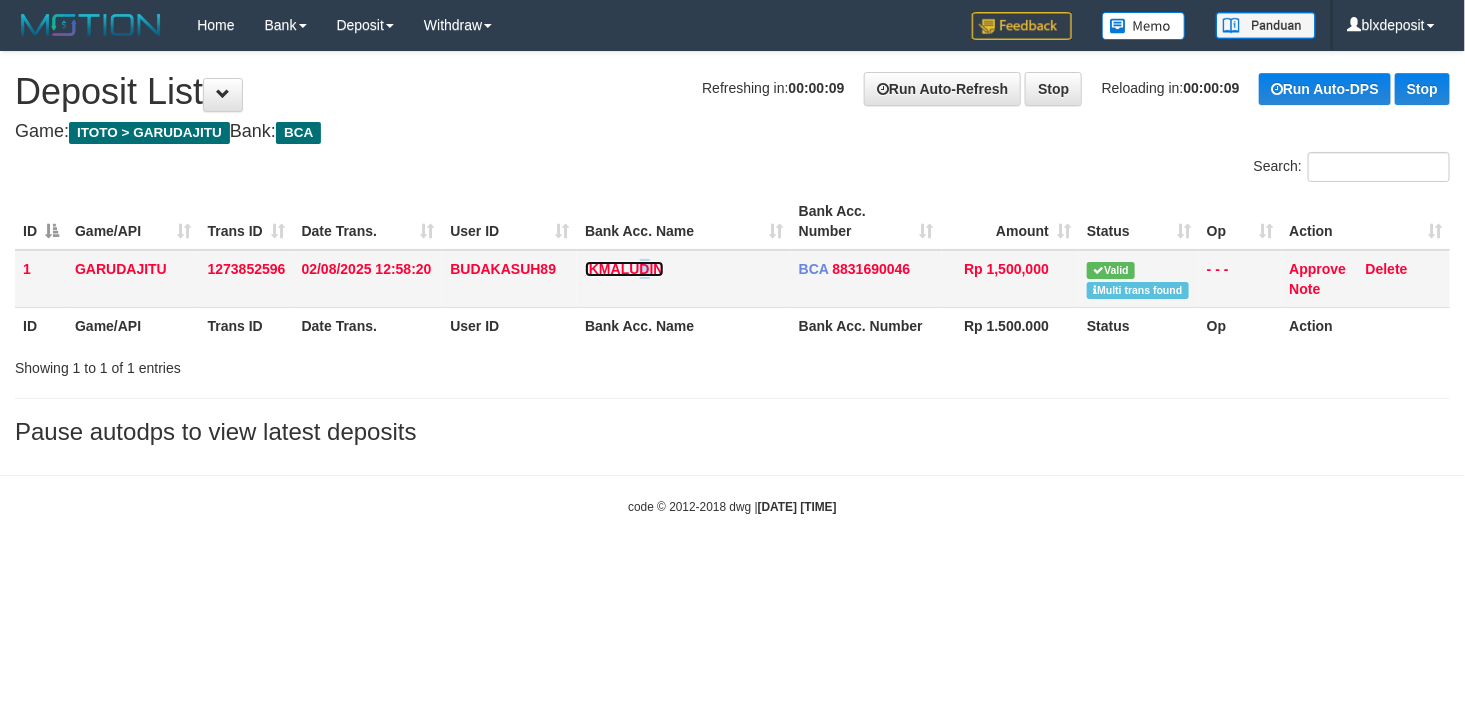 click on "IKMALUDIN" at bounding box center (624, 269) 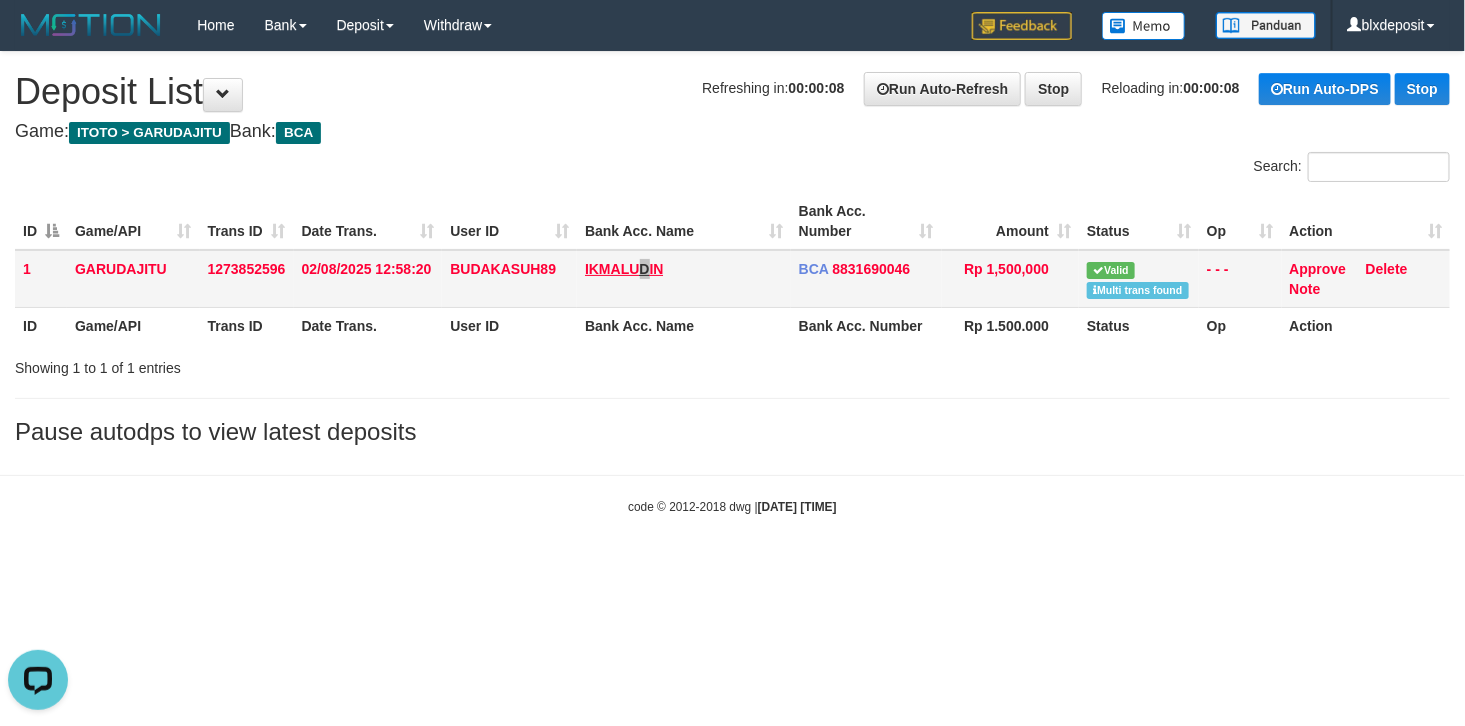 scroll, scrollTop: 0, scrollLeft: 0, axis: both 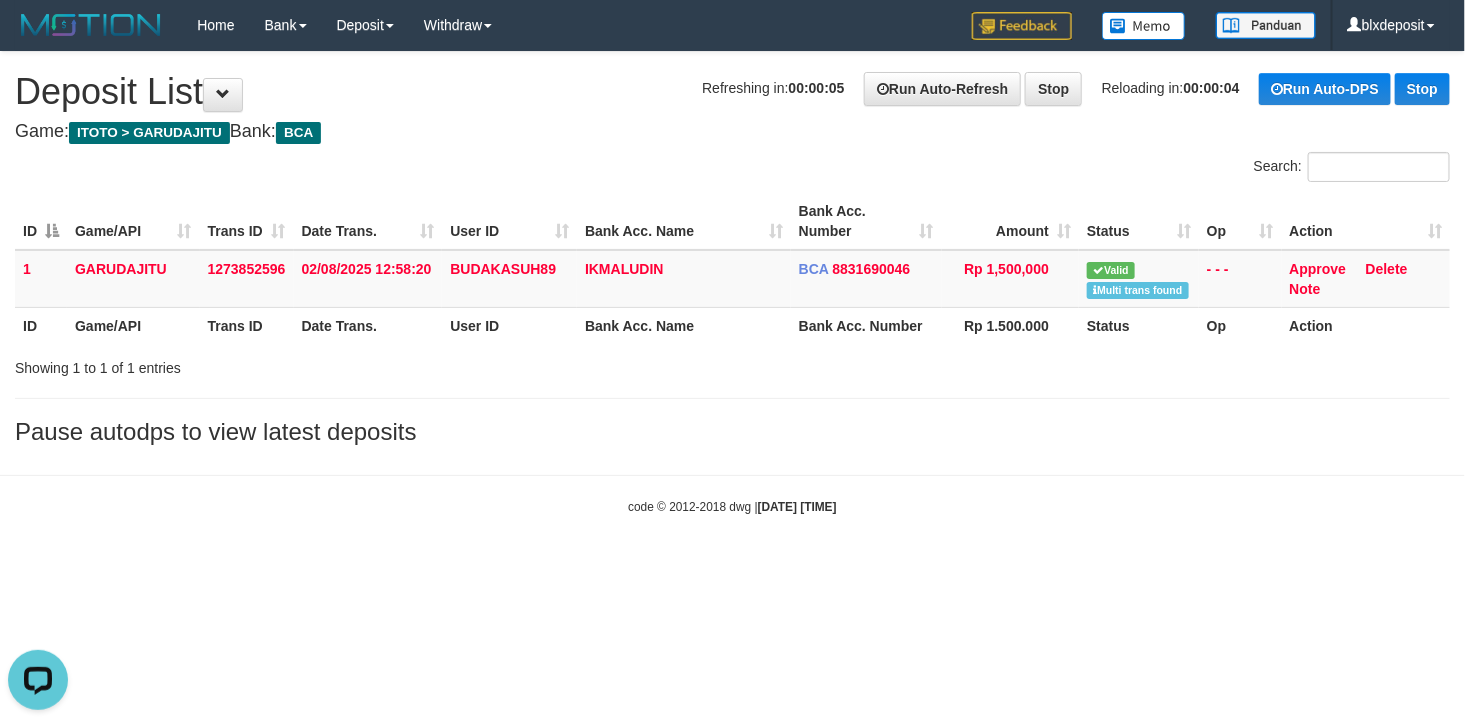 click on "**********" at bounding box center [732, 253] 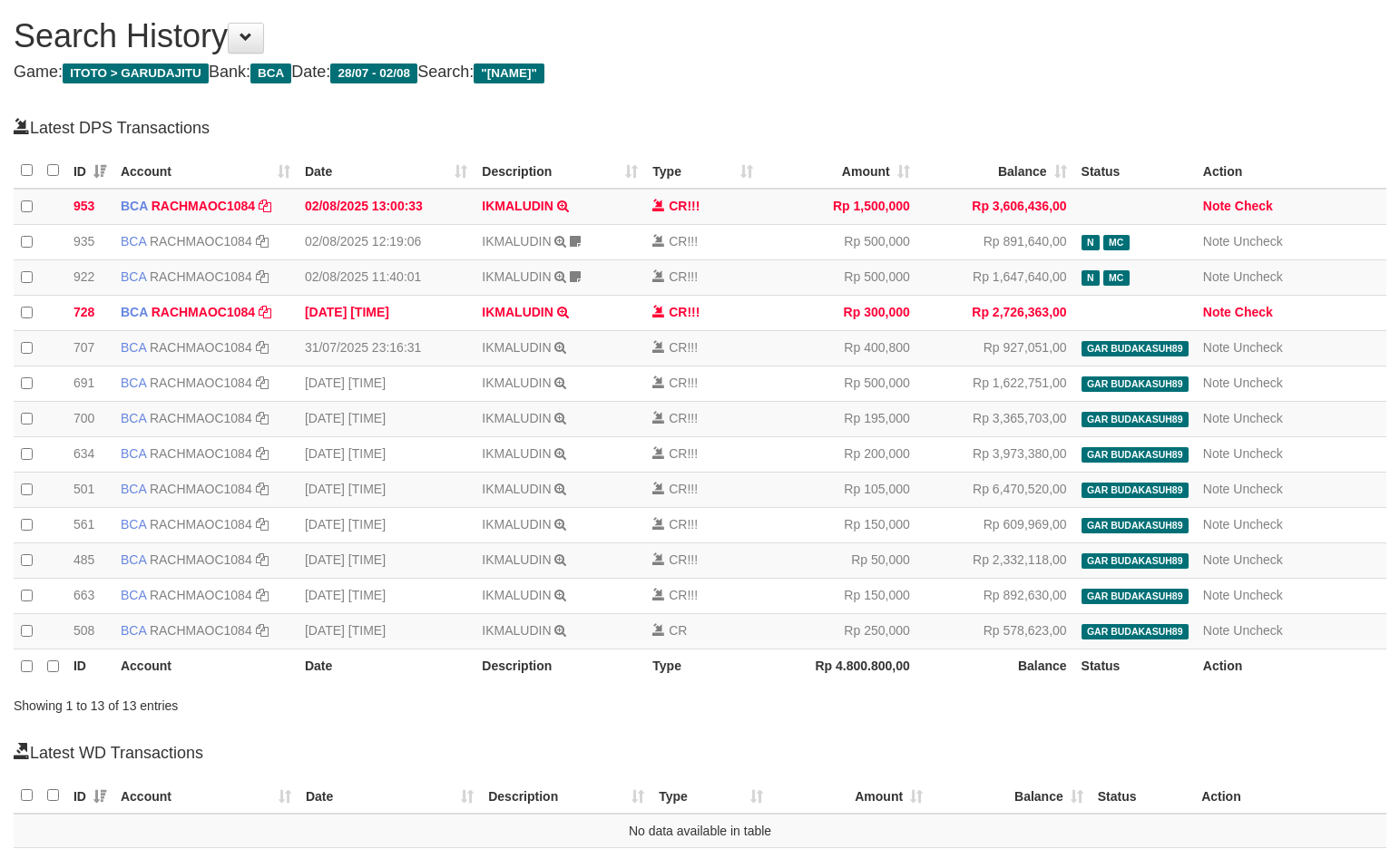 scroll, scrollTop: 0, scrollLeft: 0, axis: both 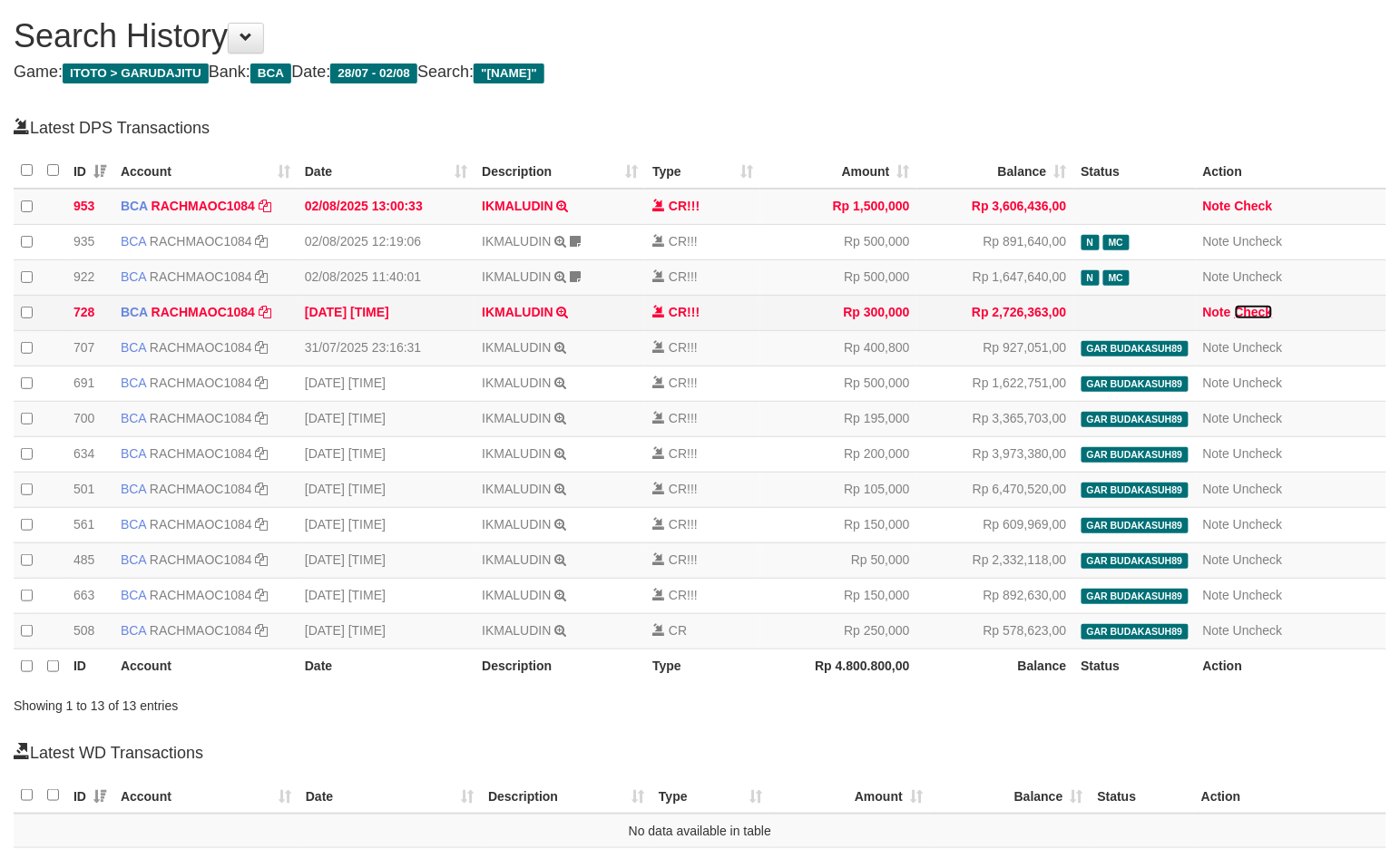 click on "Check" at bounding box center [1254, 312] 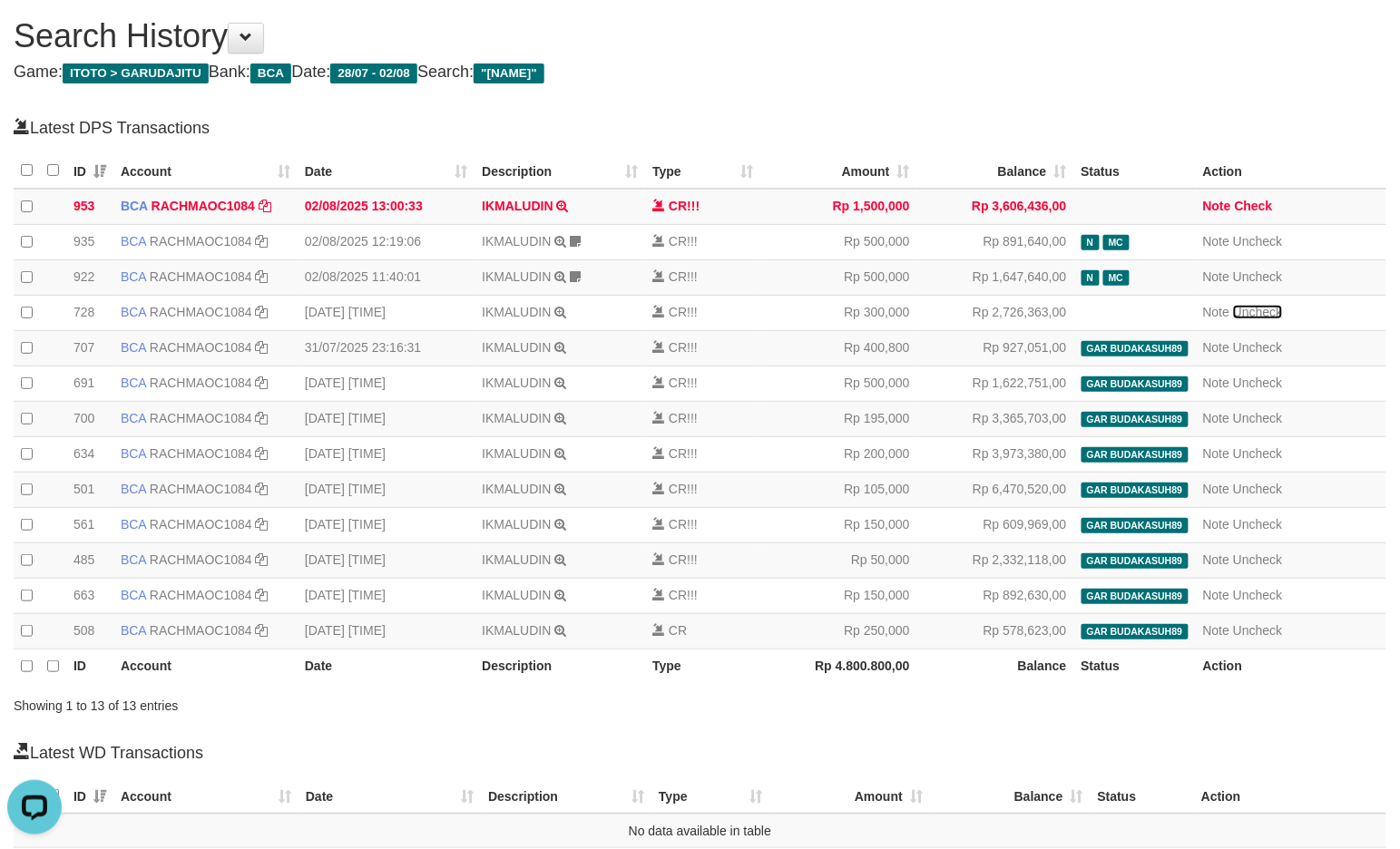 scroll, scrollTop: 0, scrollLeft: 0, axis: both 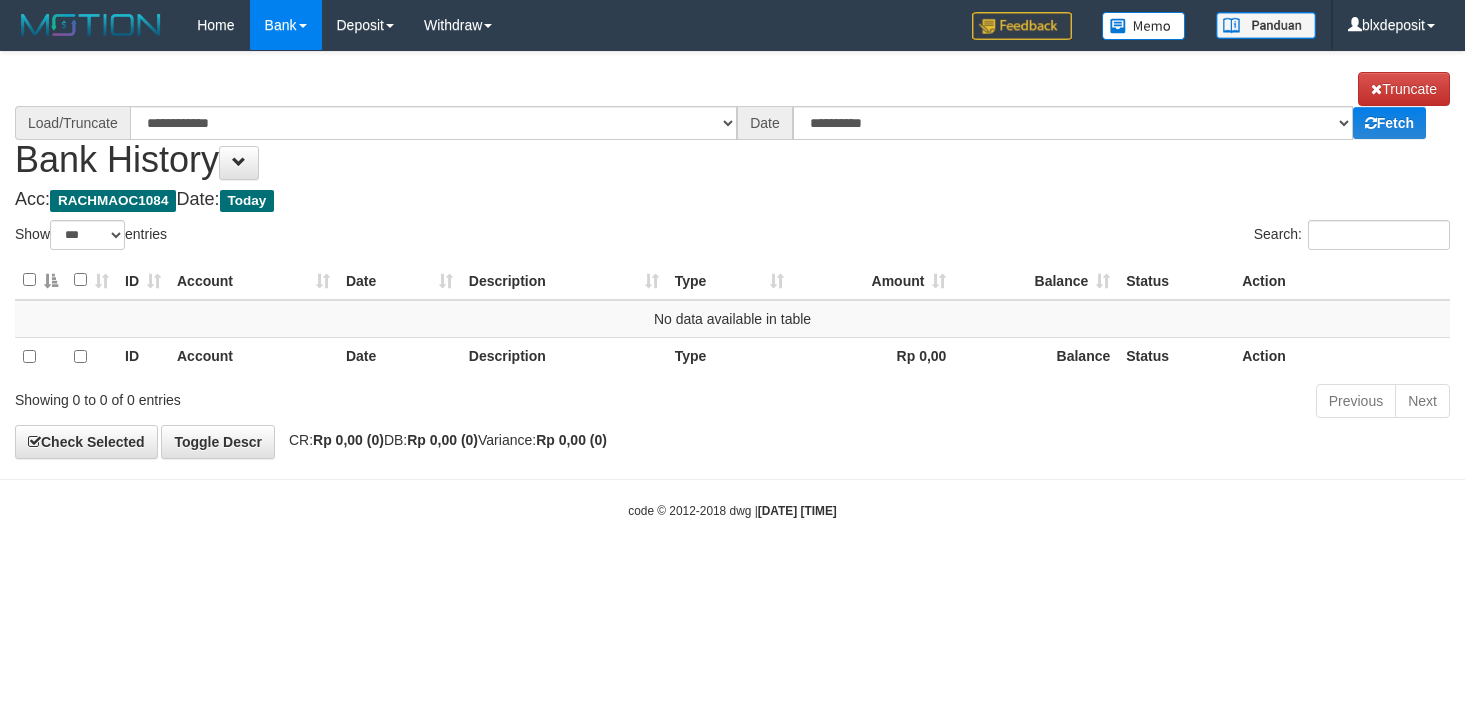select on "***" 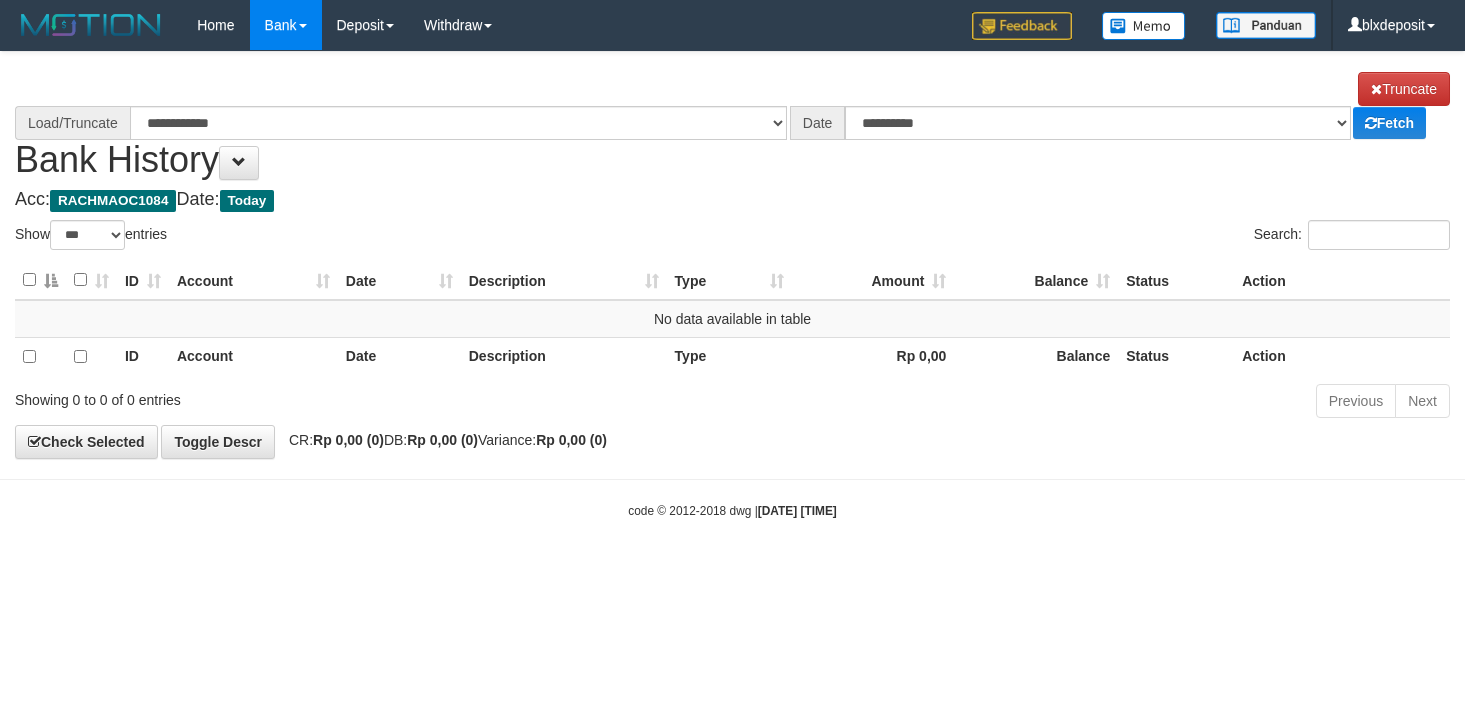 scroll, scrollTop: 0, scrollLeft: 0, axis: both 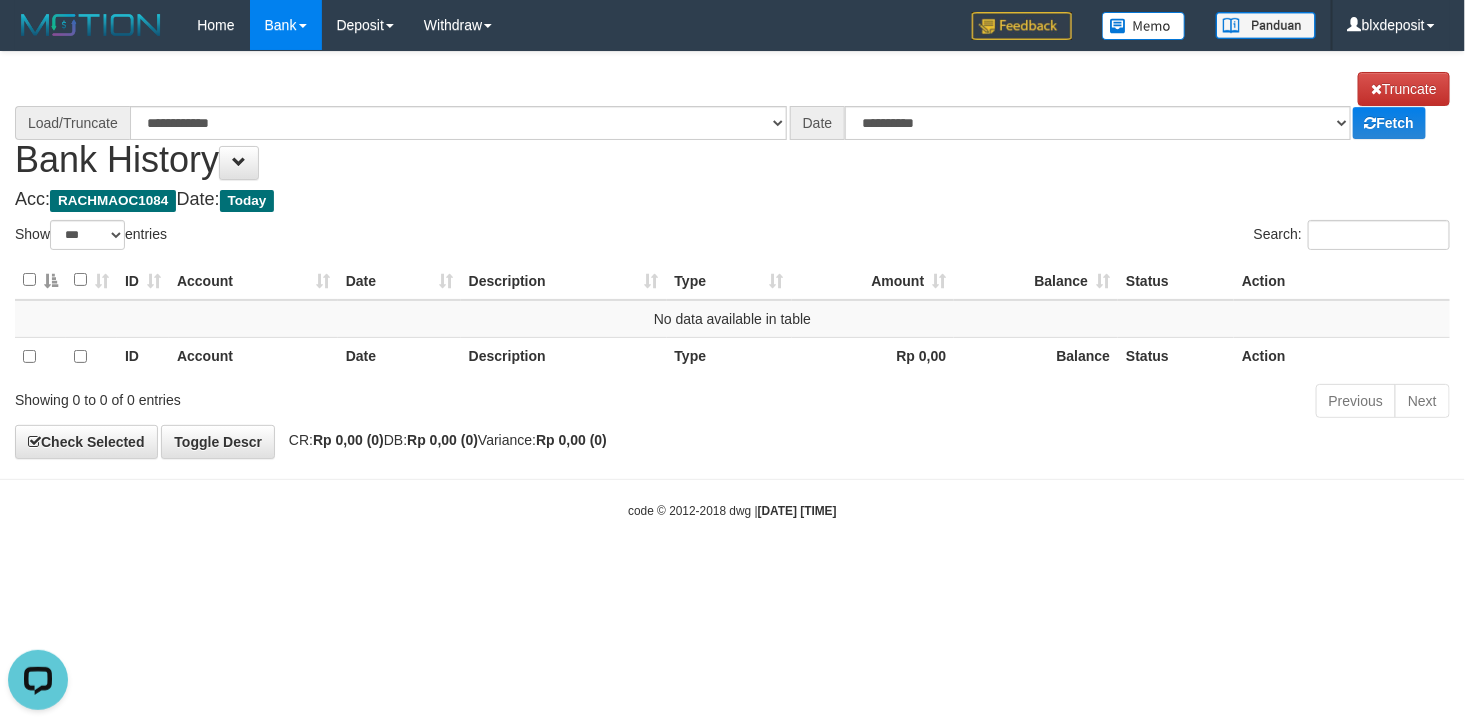 select on "****" 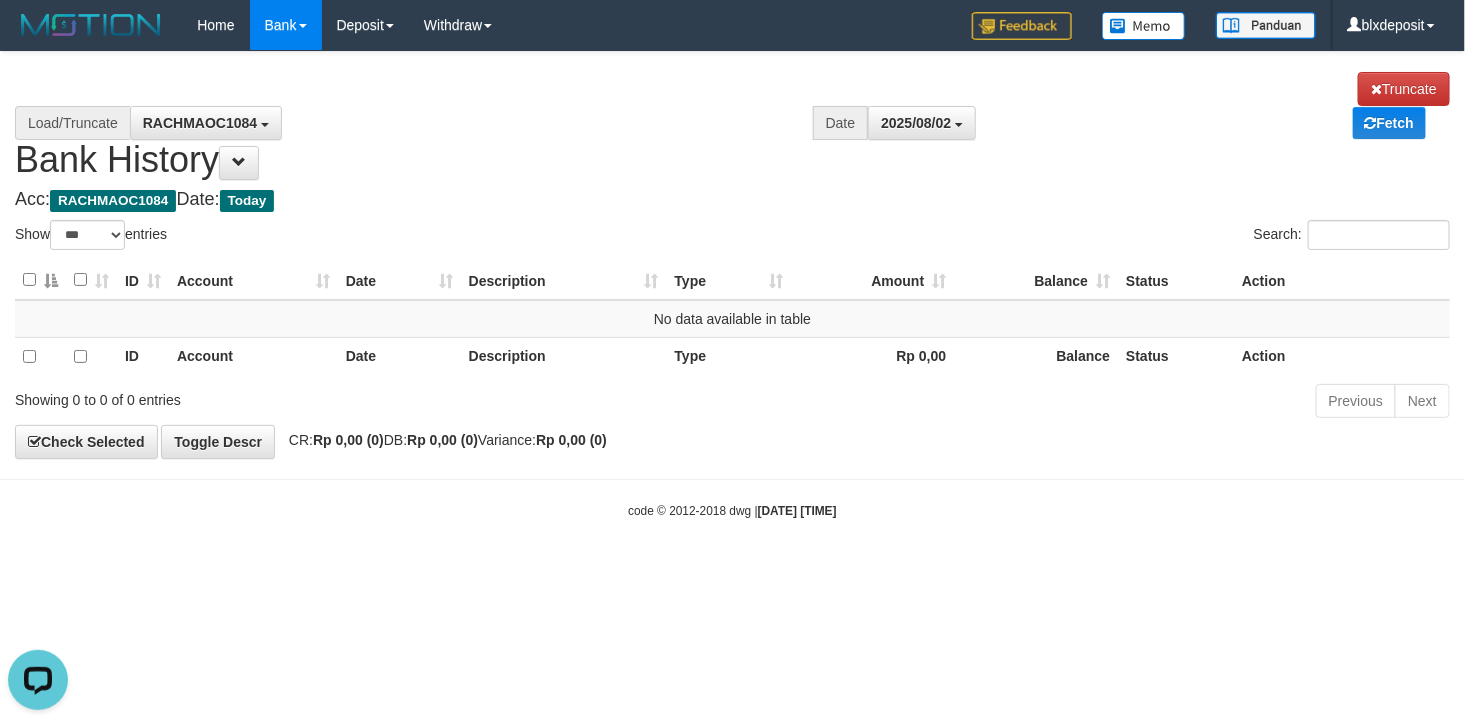 click on "Acc: 											 RACHMAOC1084
Date:  Today" at bounding box center (732, 200) 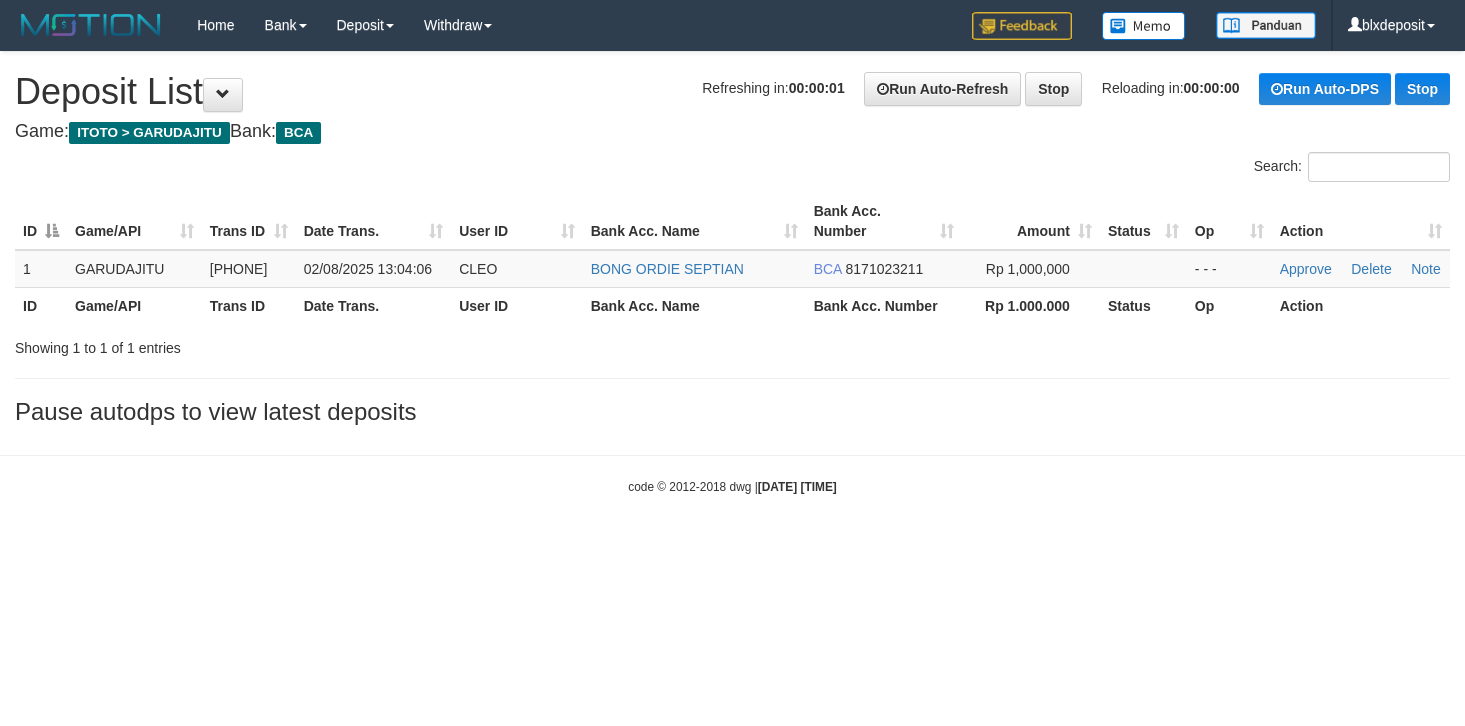 scroll, scrollTop: 0, scrollLeft: 0, axis: both 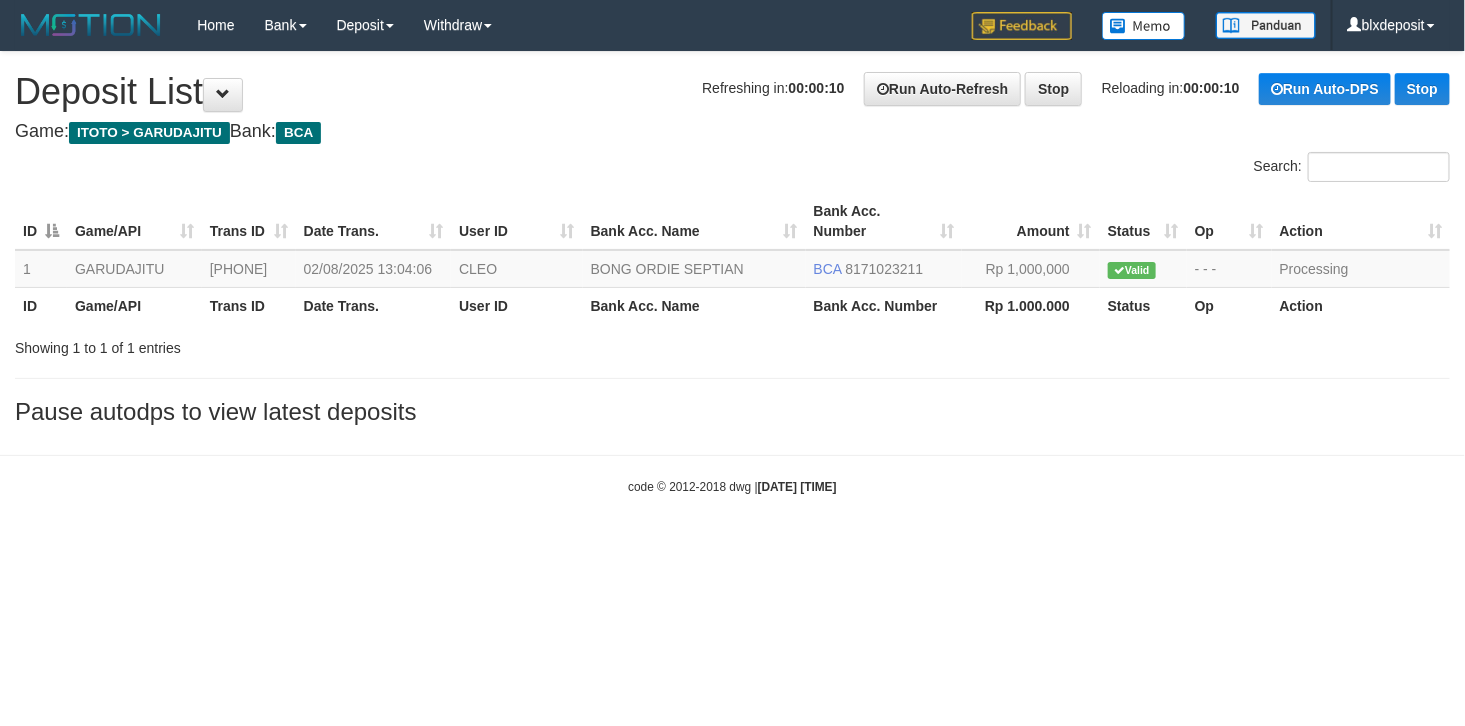 click on "Toggle navigation
Home
Bank
Account List
Load
By Website
Group
[ITOTO]													GARUDAJITU
By Load Group (DPS)
Group blx-1
Mutasi Bank
Search
Sync
Note Mutasi
Deposit" at bounding box center [732, 273] 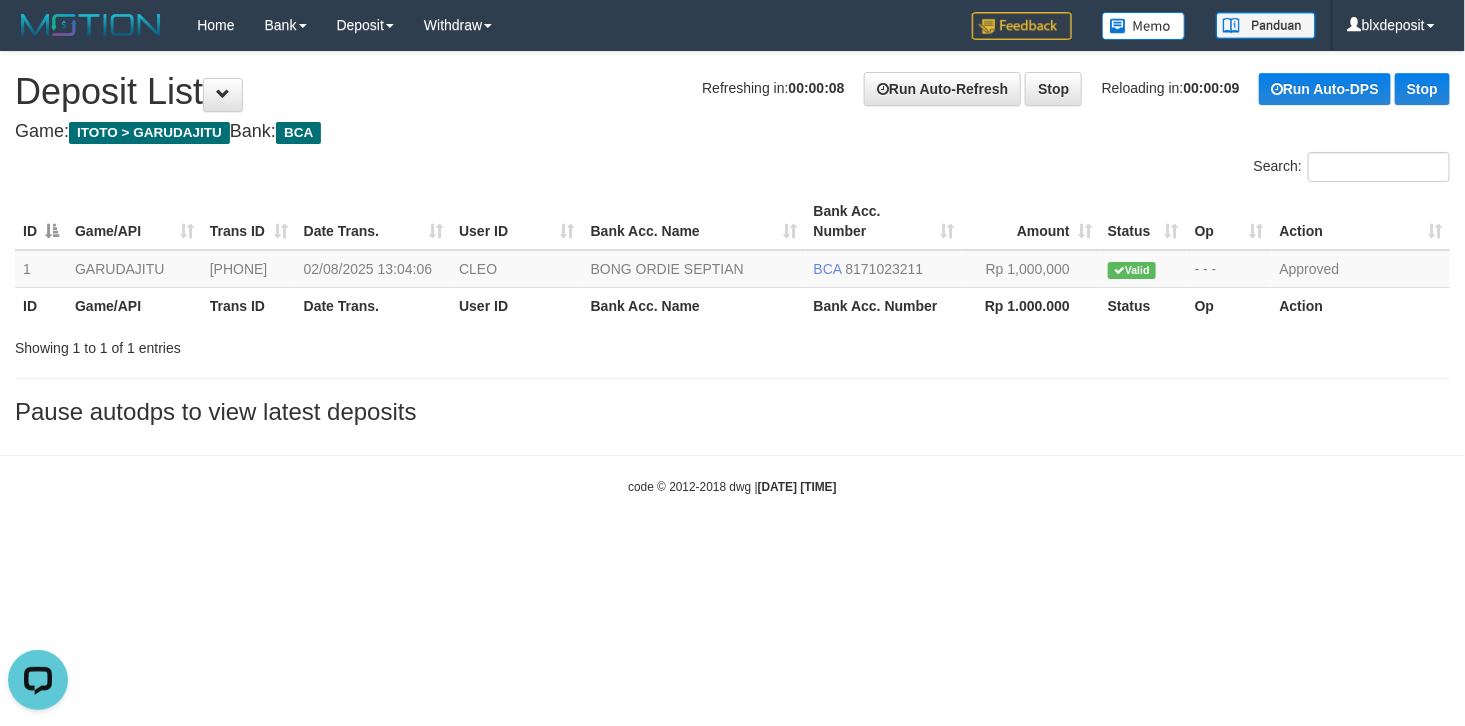 scroll, scrollTop: 0, scrollLeft: 0, axis: both 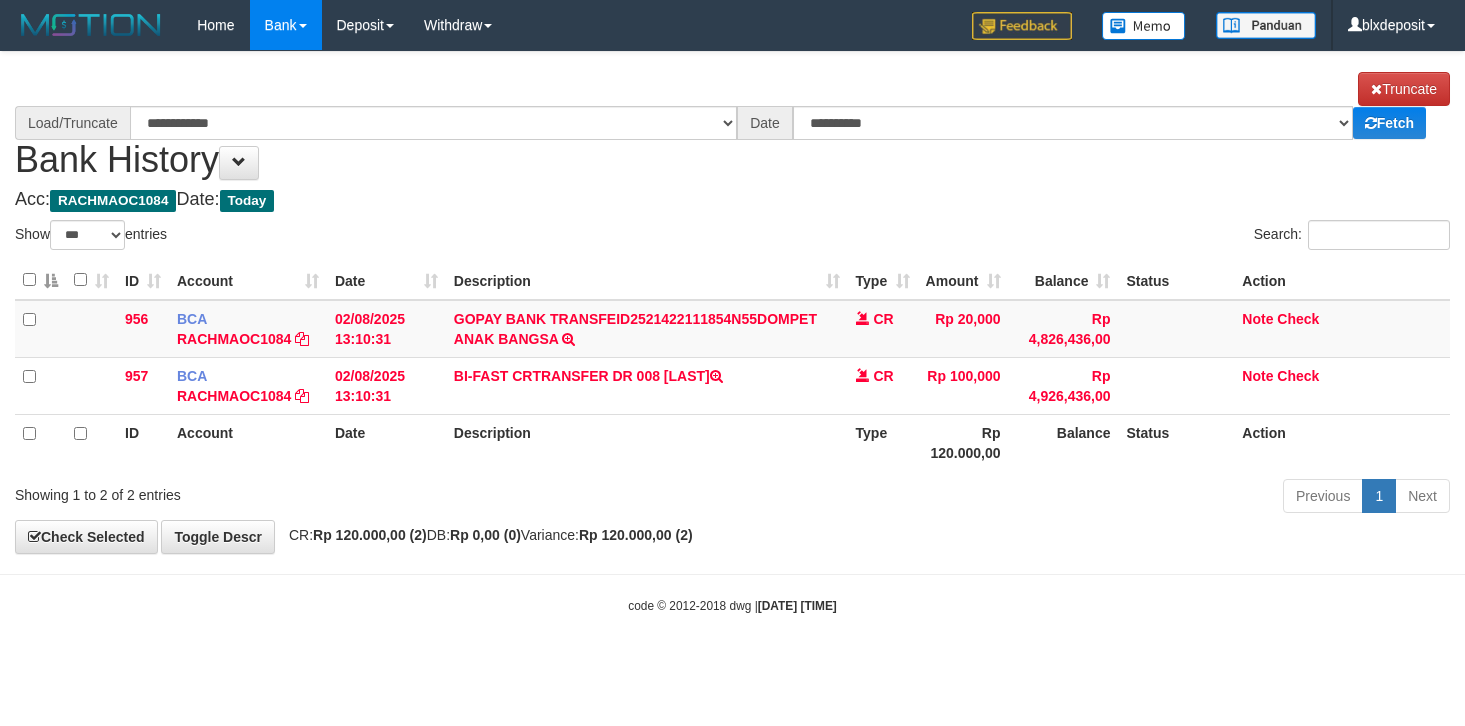select on "***" 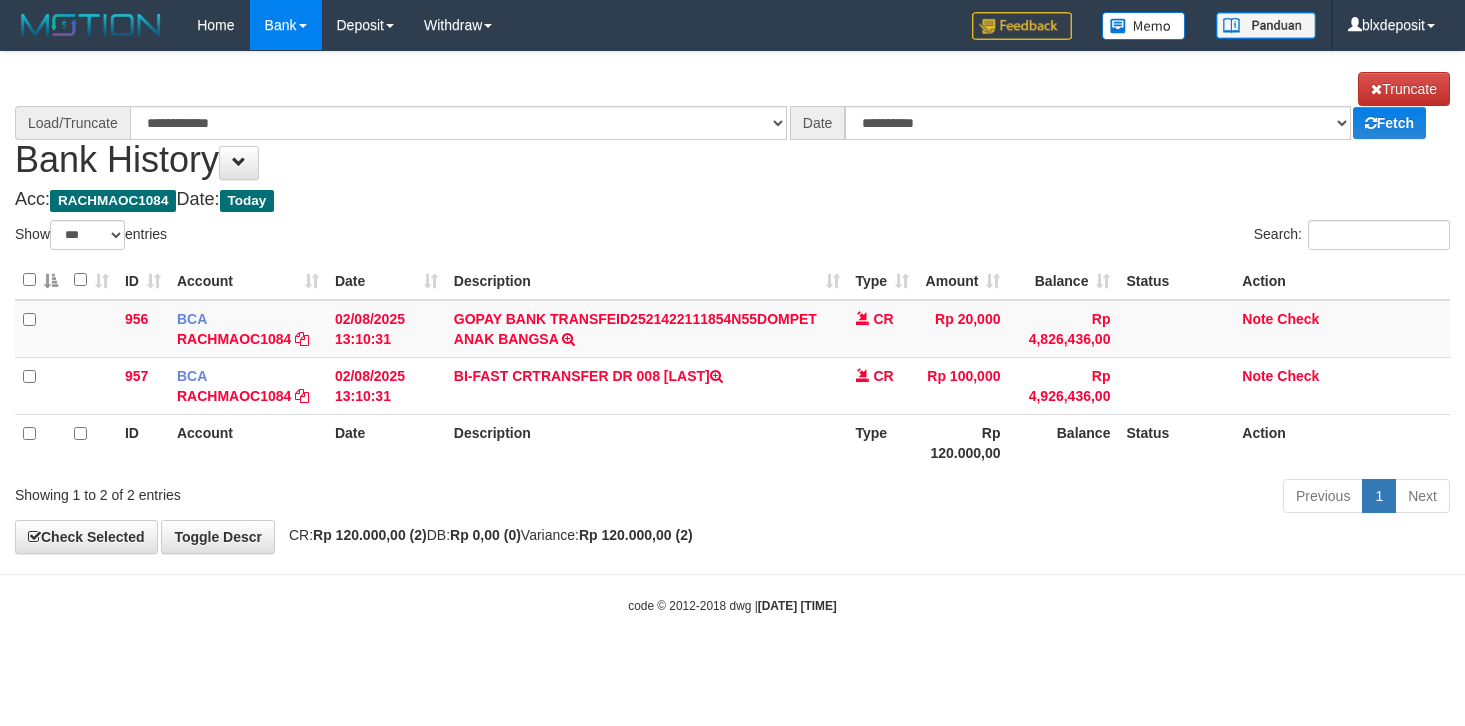 scroll, scrollTop: 0, scrollLeft: 0, axis: both 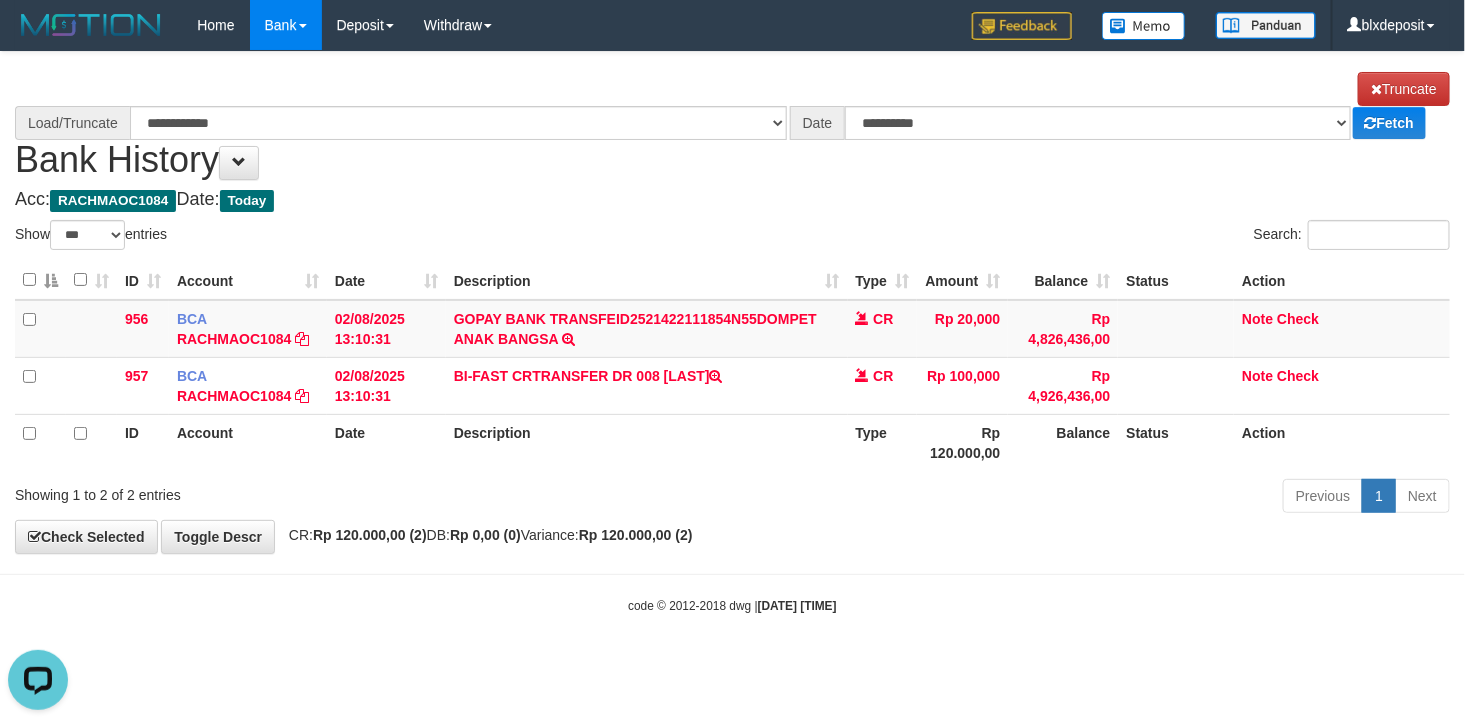 select on "****" 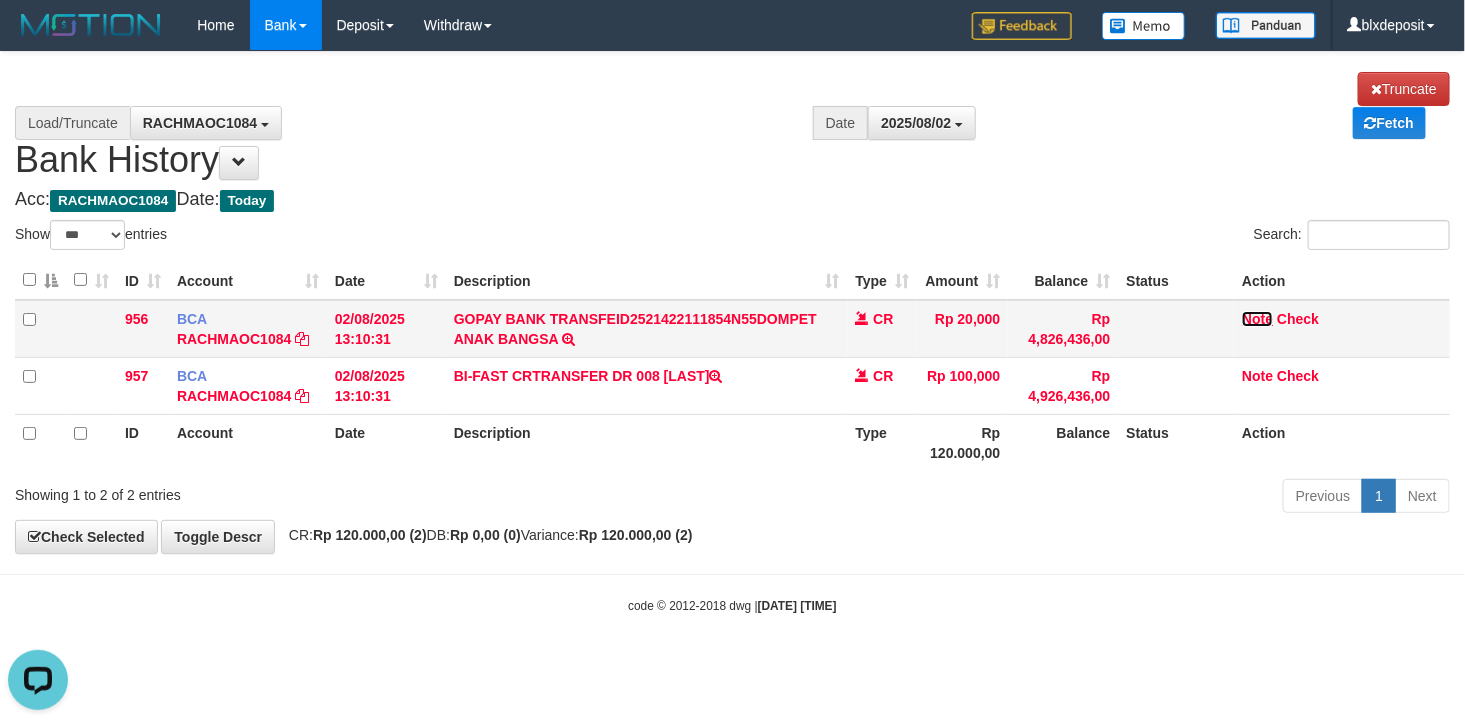 click on "Note" at bounding box center (1257, 319) 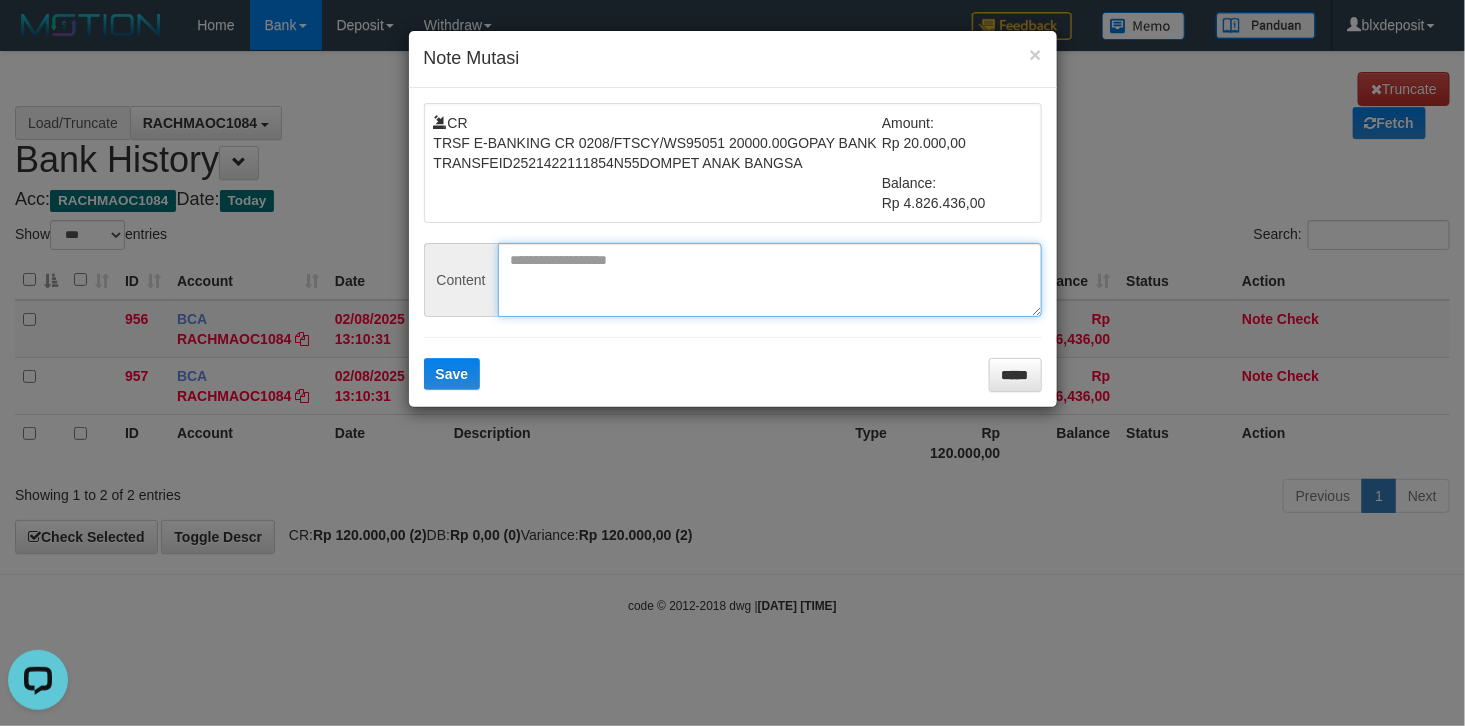 click at bounding box center [770, 280] 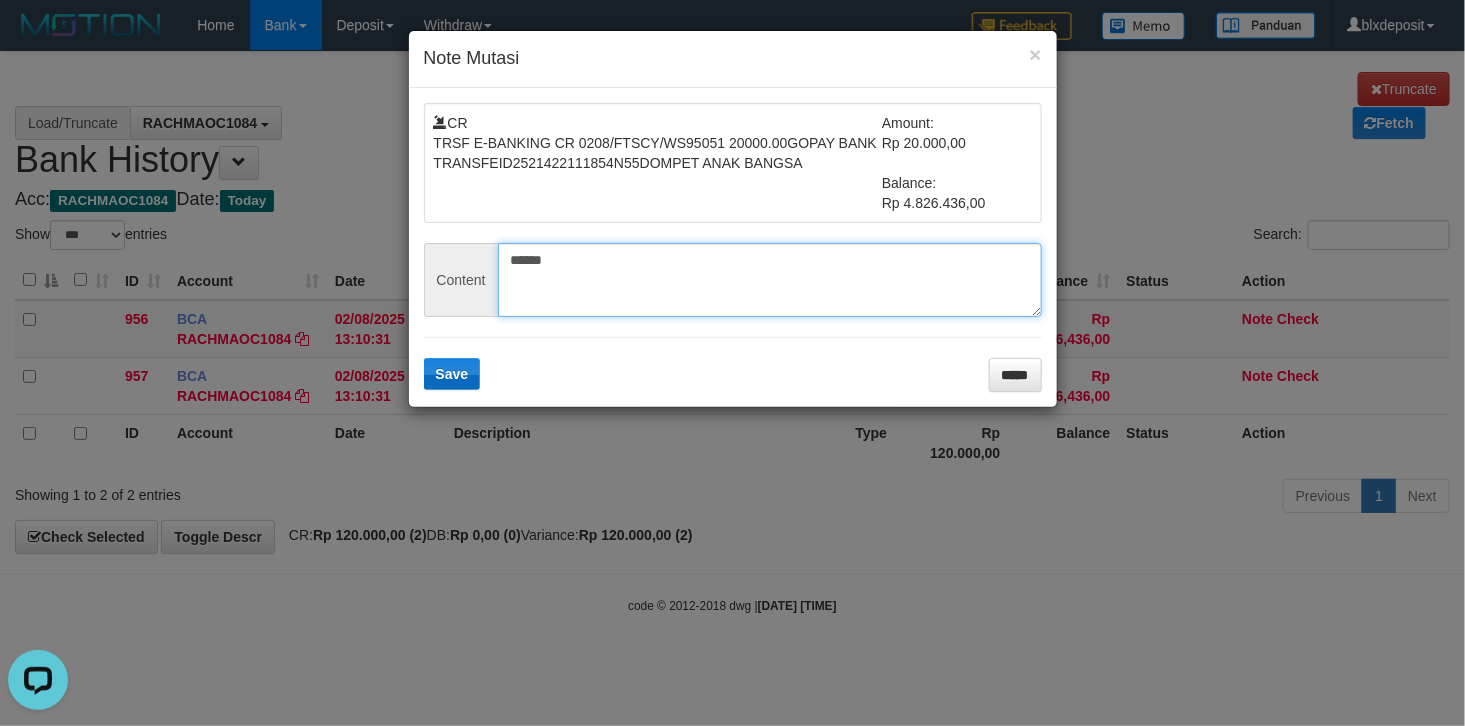 type on "******" 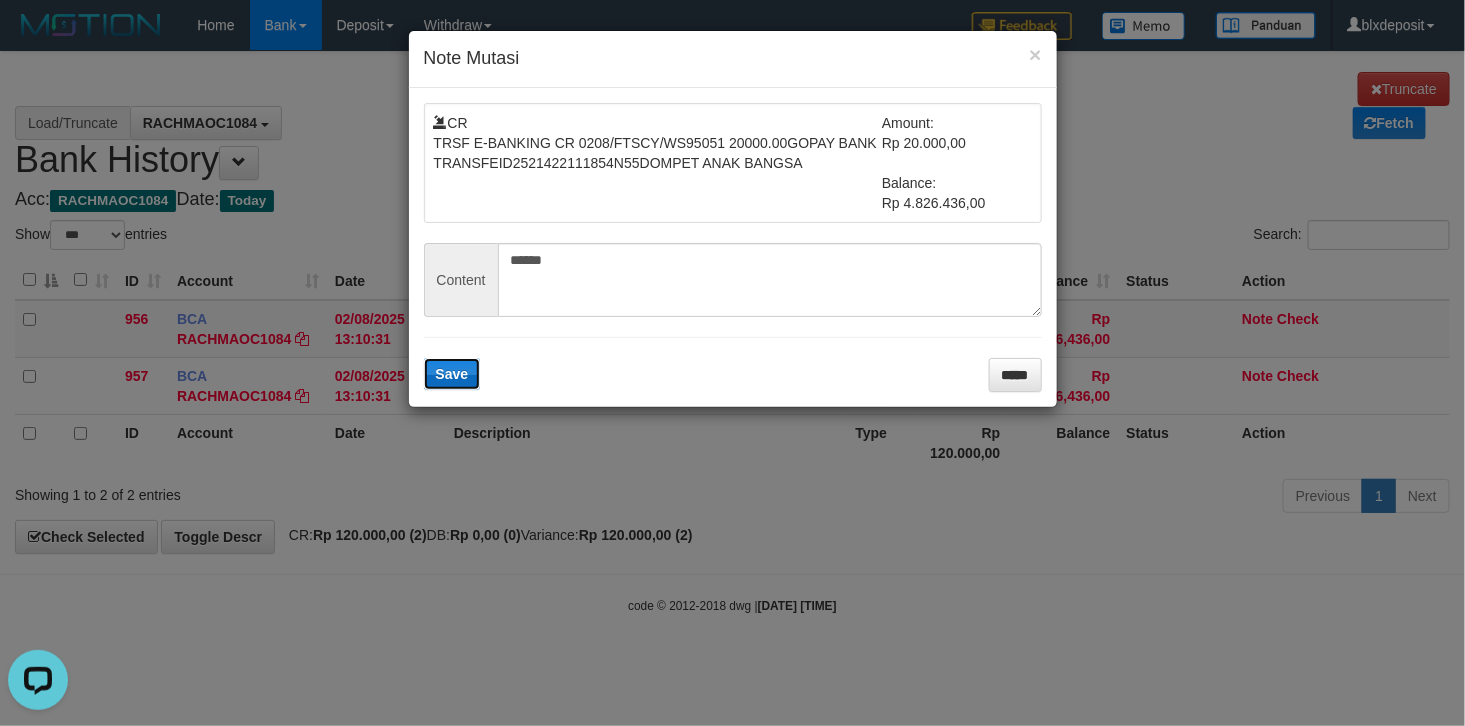 click on "Save" at bounding box center [452, 374] 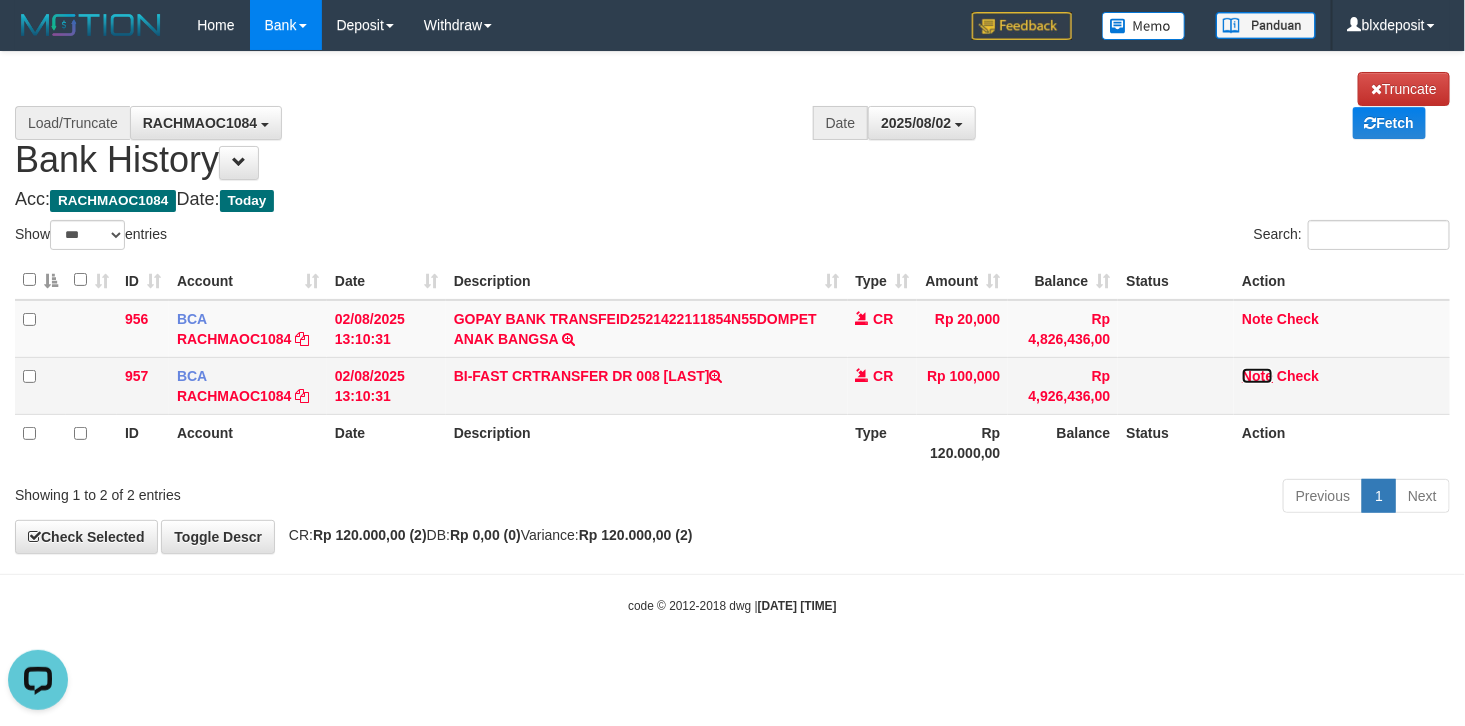 click on "Note" at bounding box center [1257, 376] 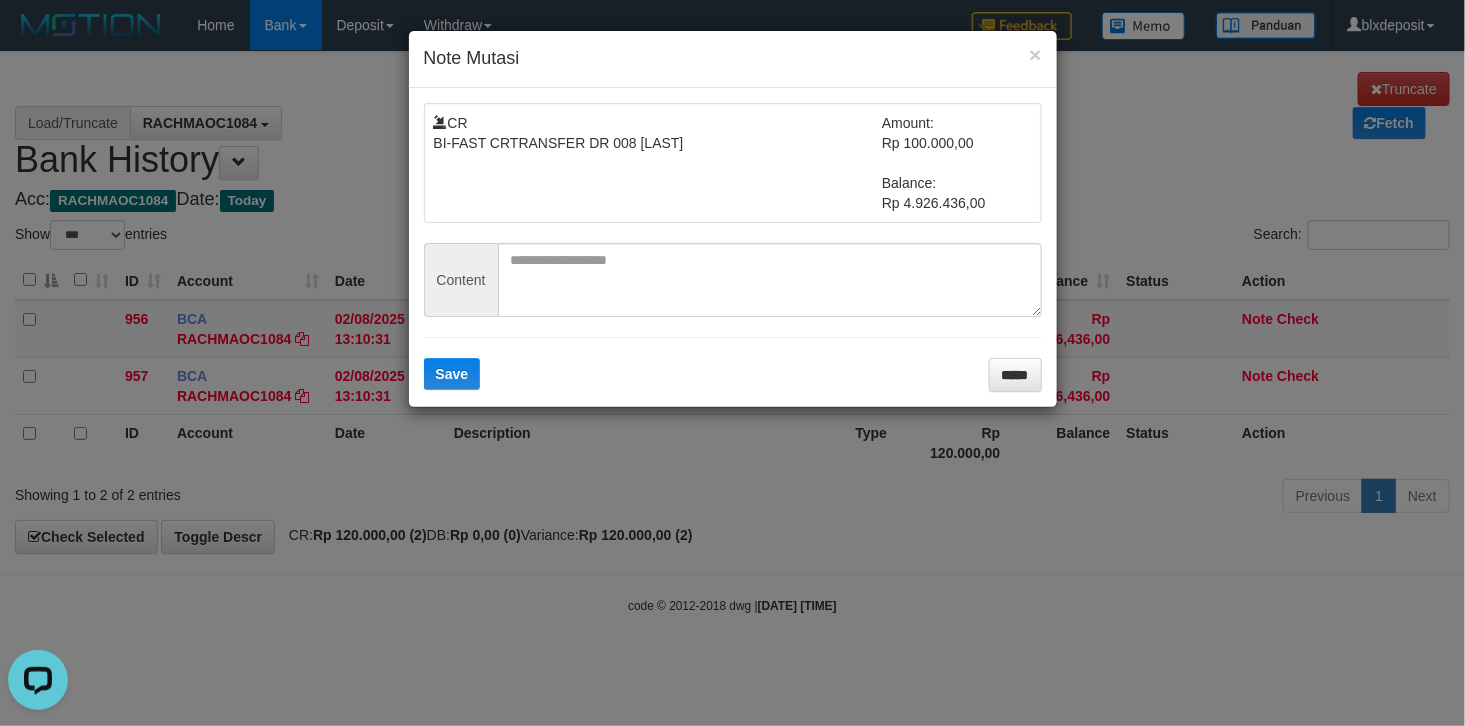 drag, startPoint x: 595, startPoint y: 319, endPoint x: 603, endPoint y: 297, distance: 23.409399 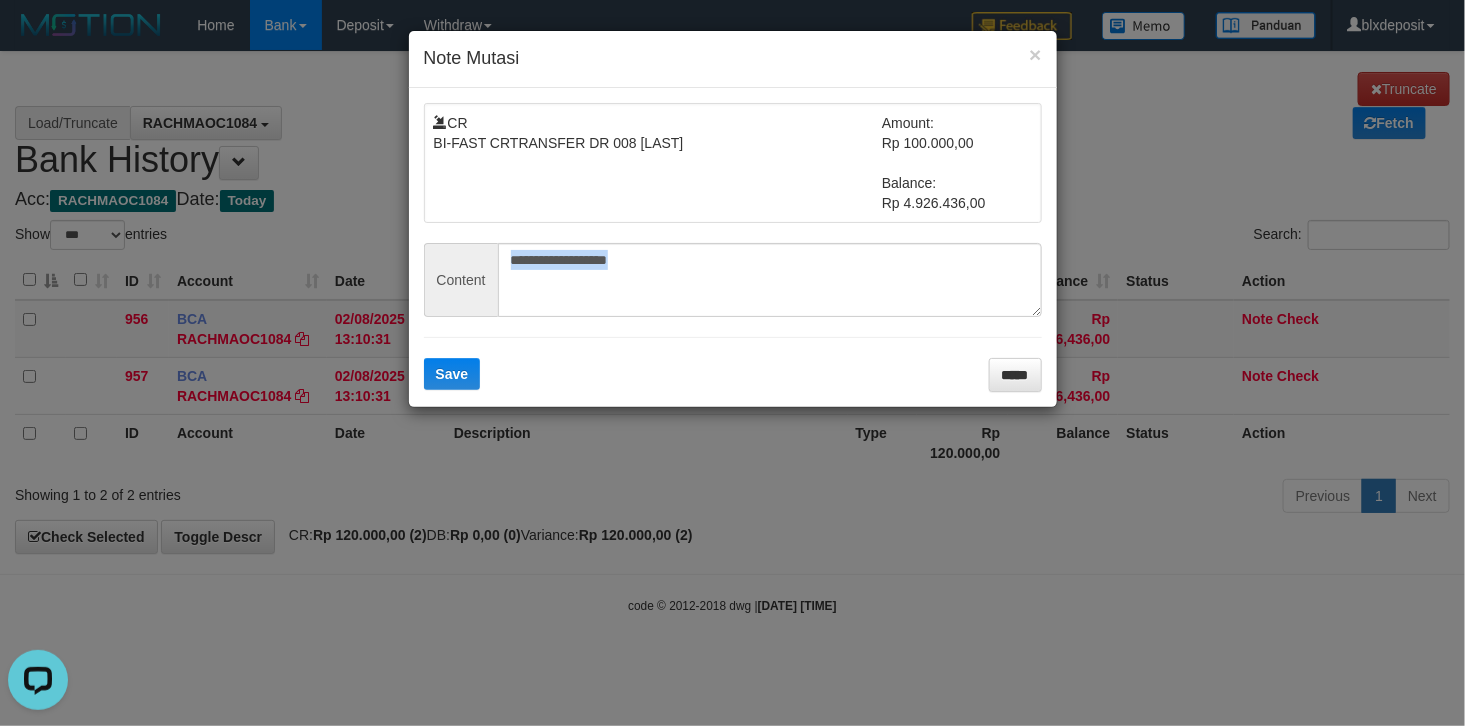 click at bounding box center (770, 280) 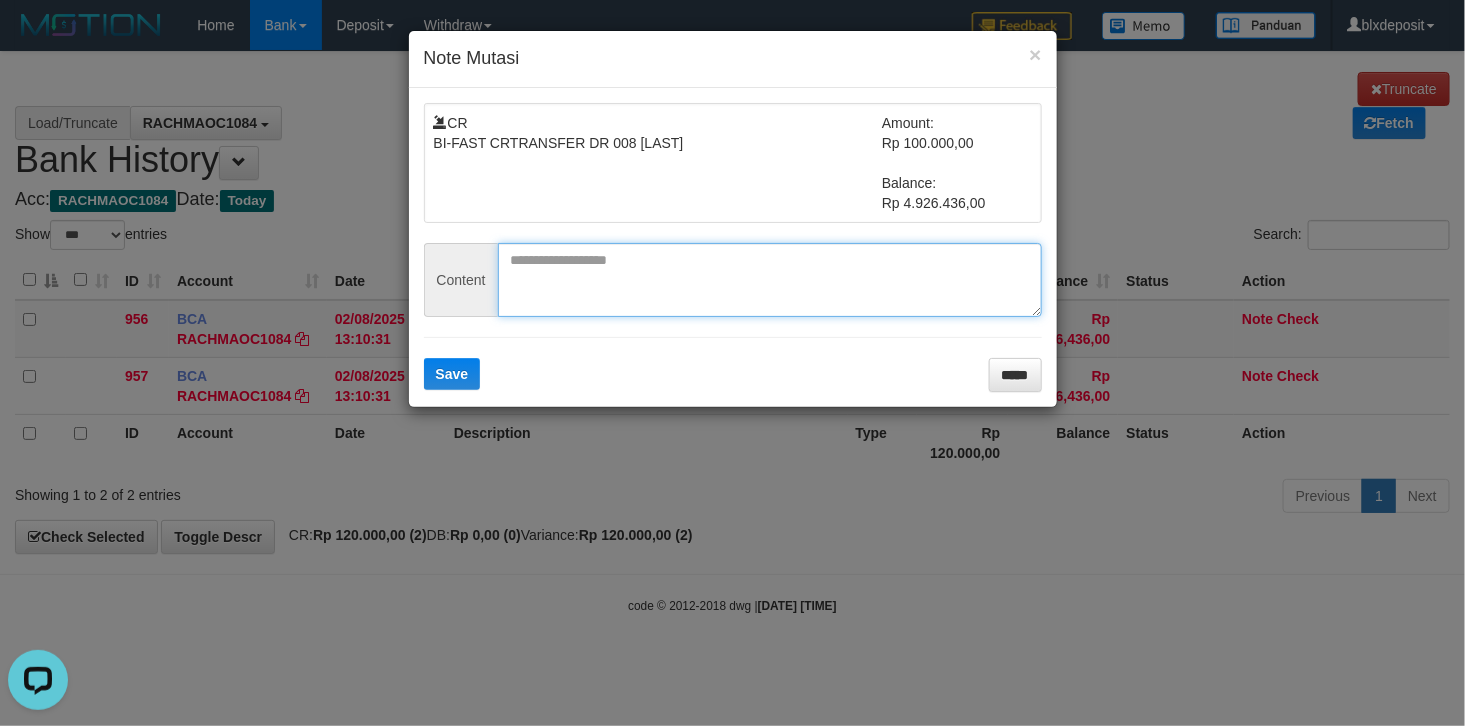 paste on "****" 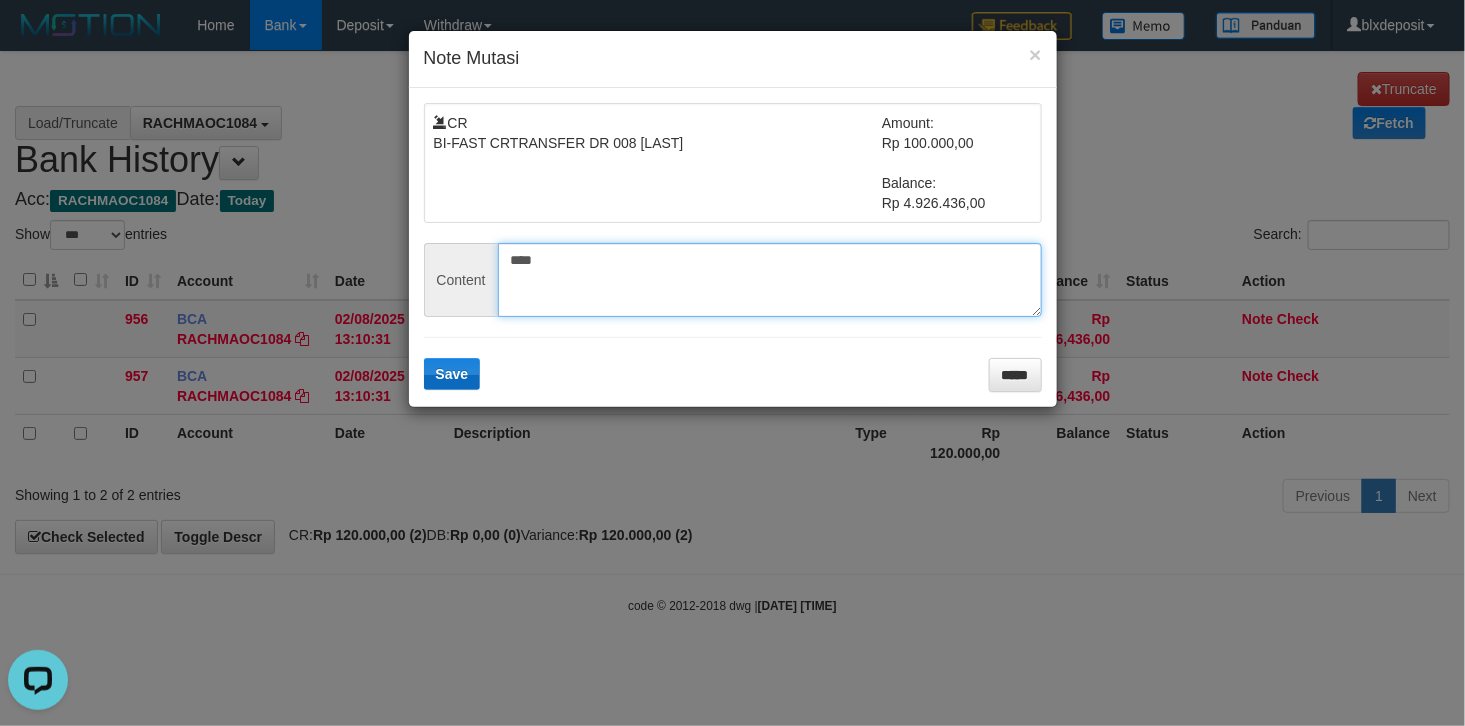 type on "****" 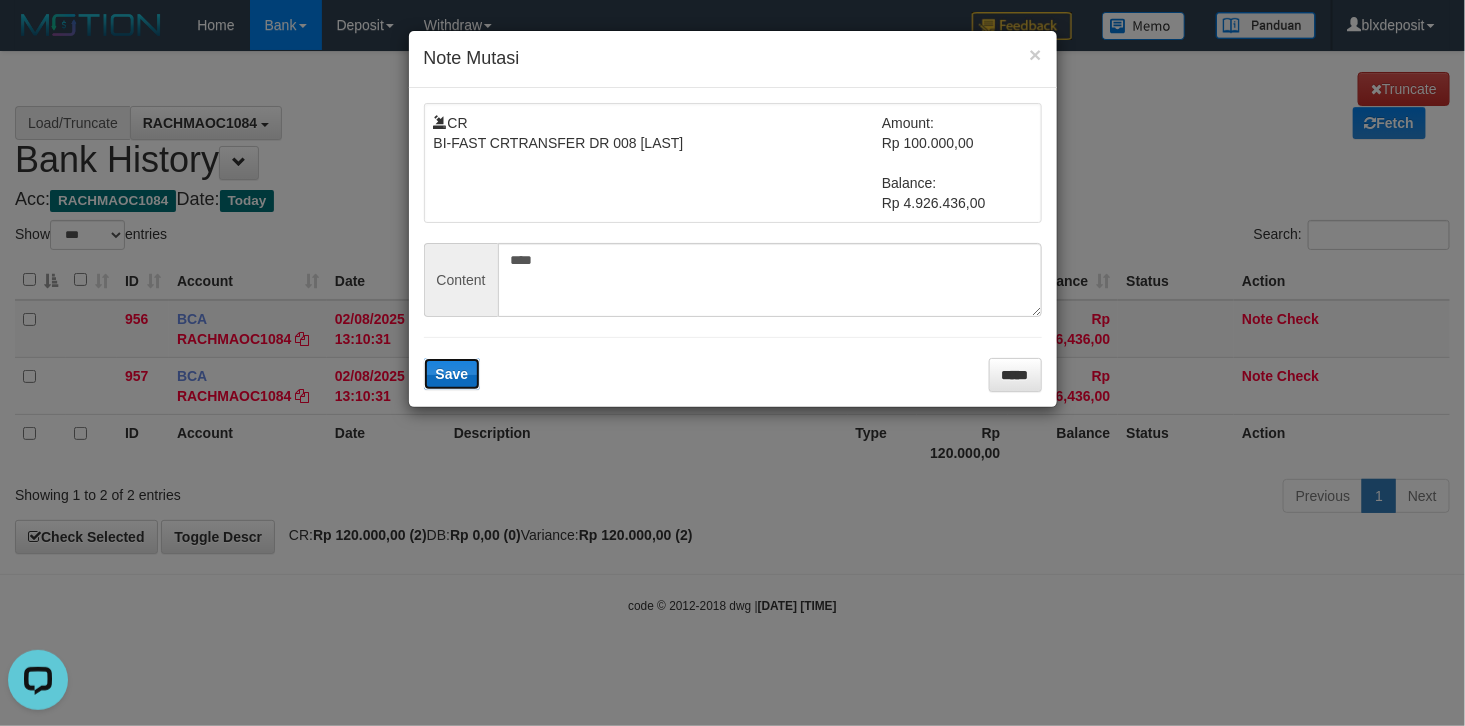 click on "Save" at bounding box center [452, 374] 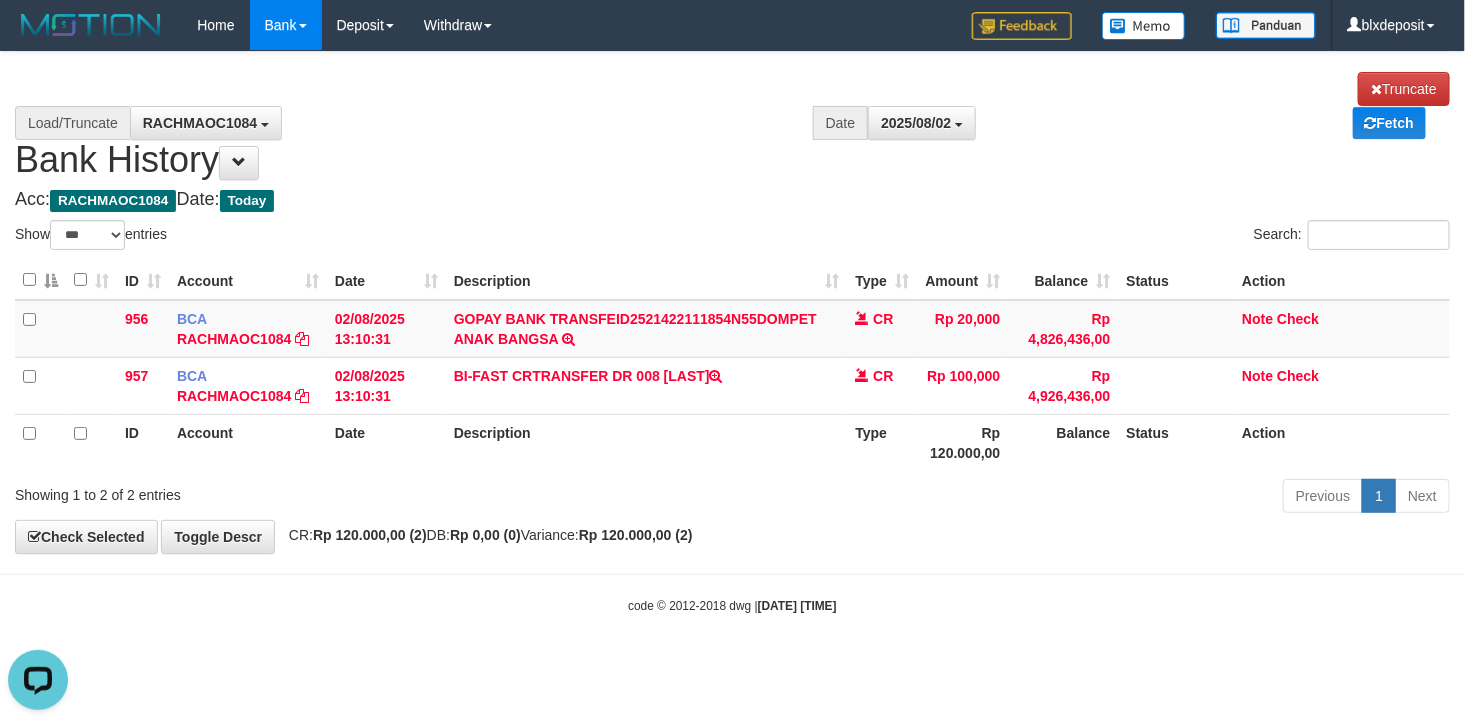 click on "Show  ** ** ** ***  entries" at bounding box center [366, 237] 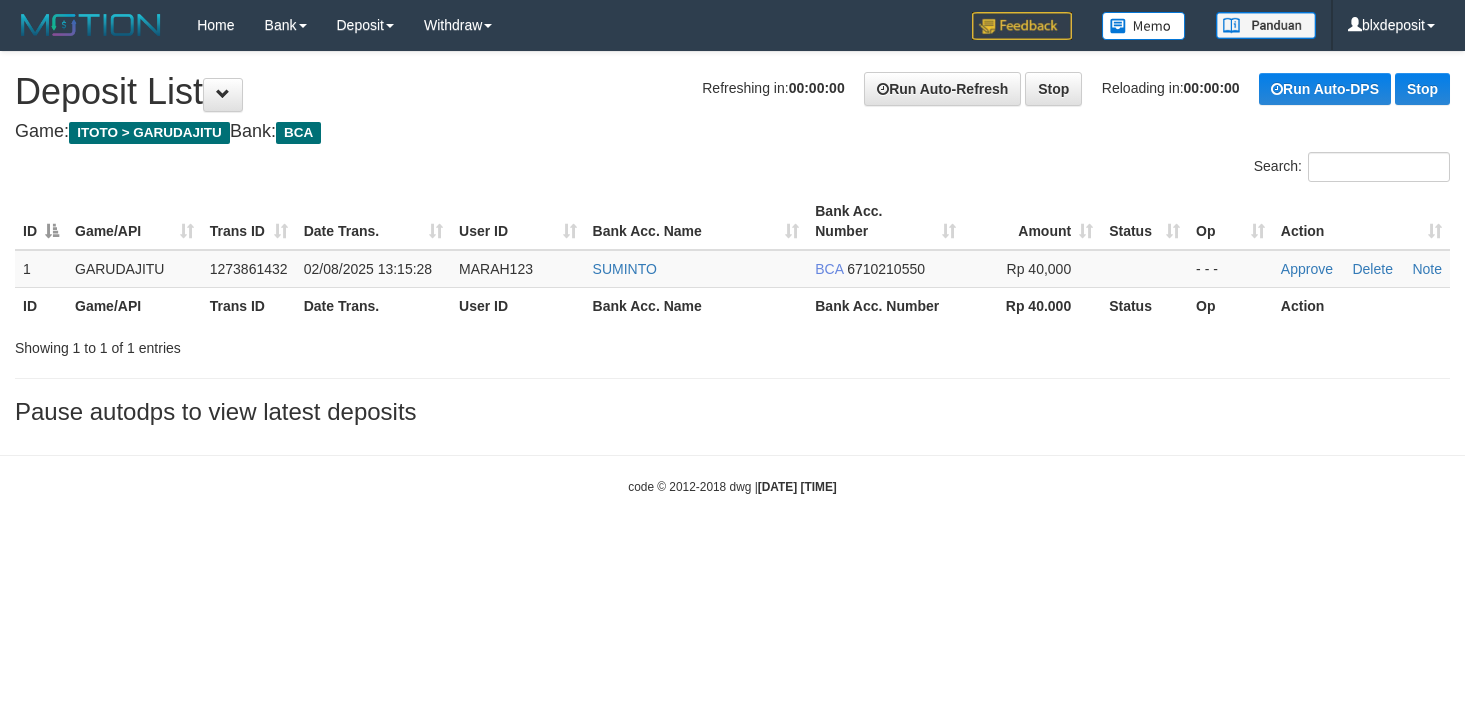 scroll, scrollTop: 0, scrollLeft: 0, axis: both 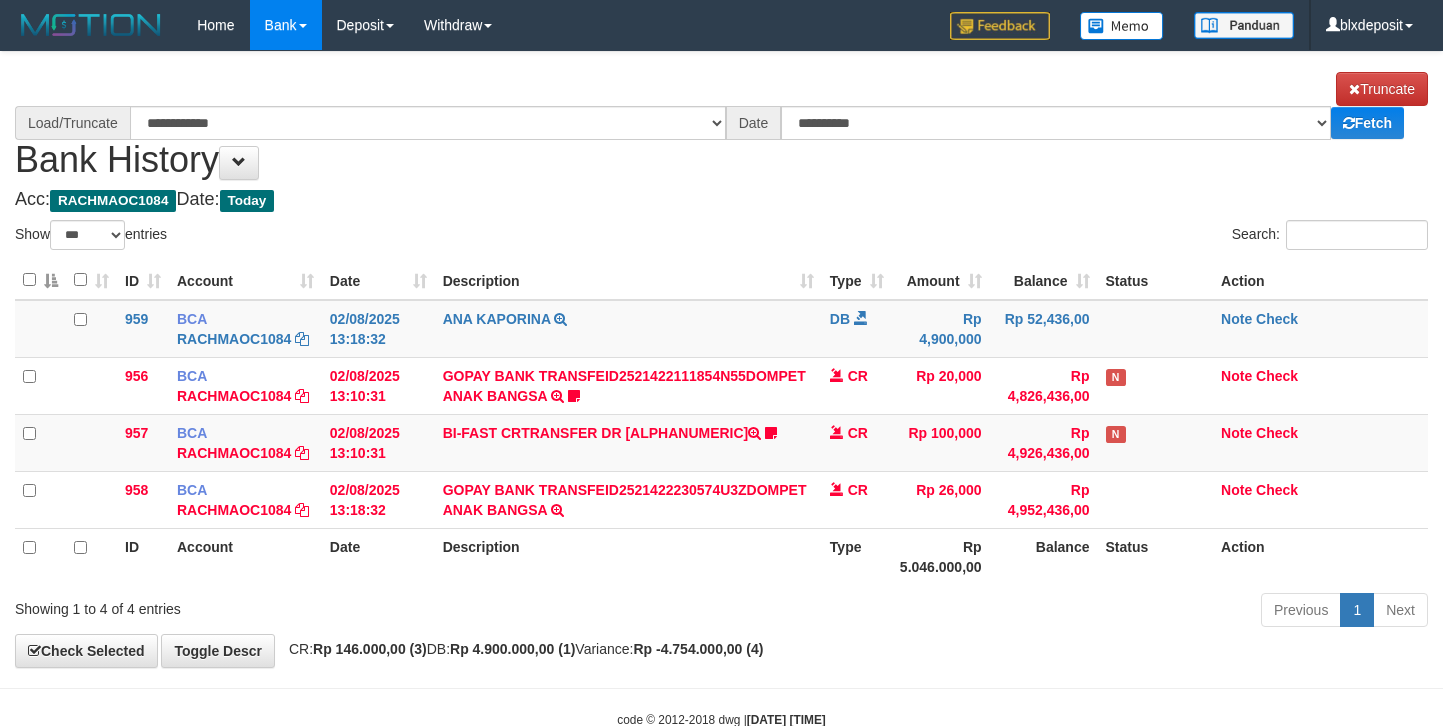 select on "***" 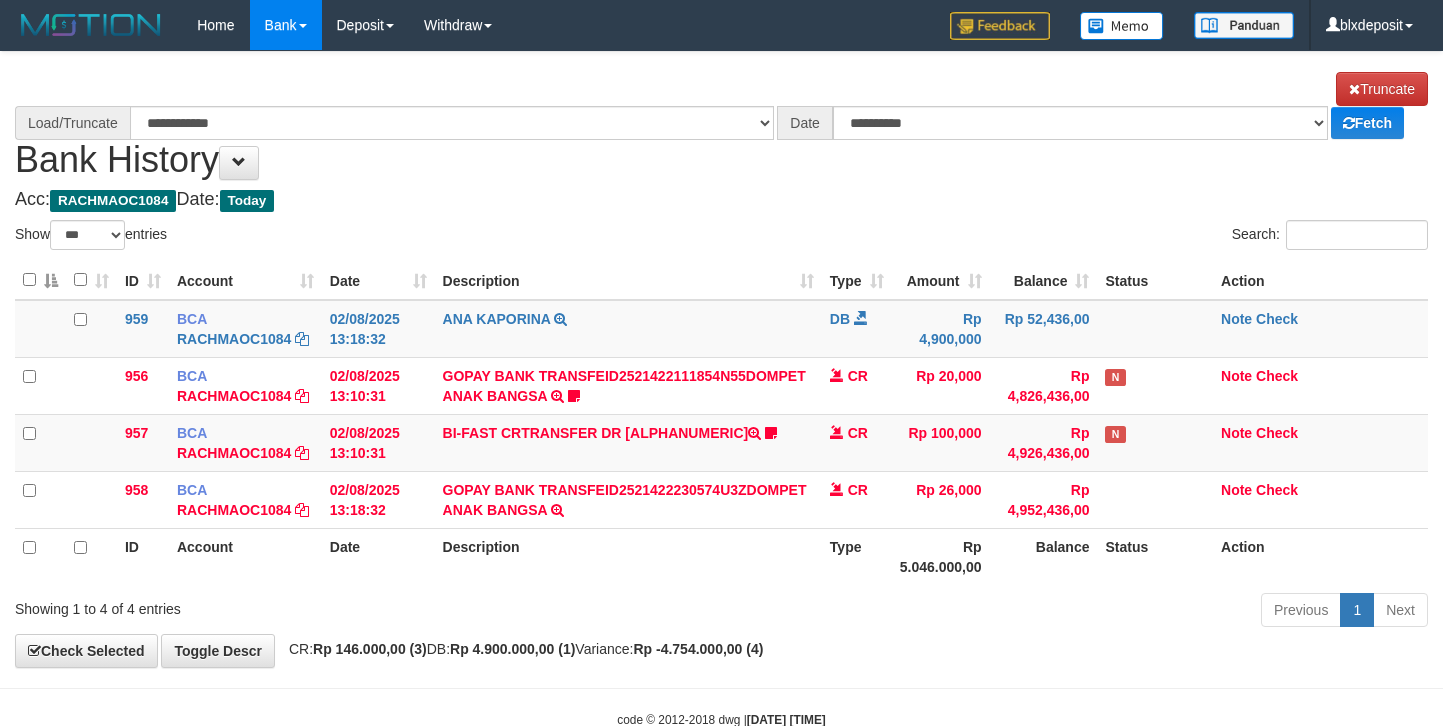 scroll, scrollTop: 0, scrollLeft: 0, axis: both 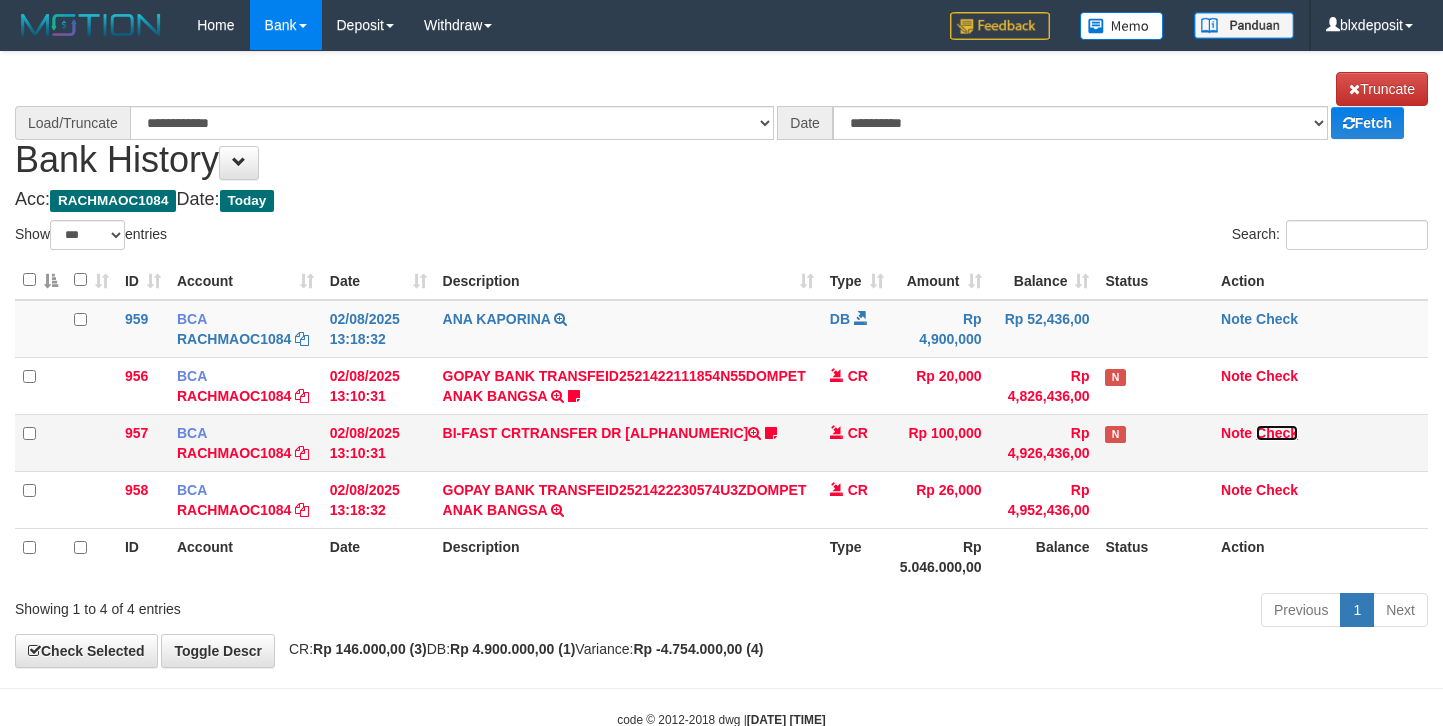 click on "Check" at bounding box center [1277, 433] 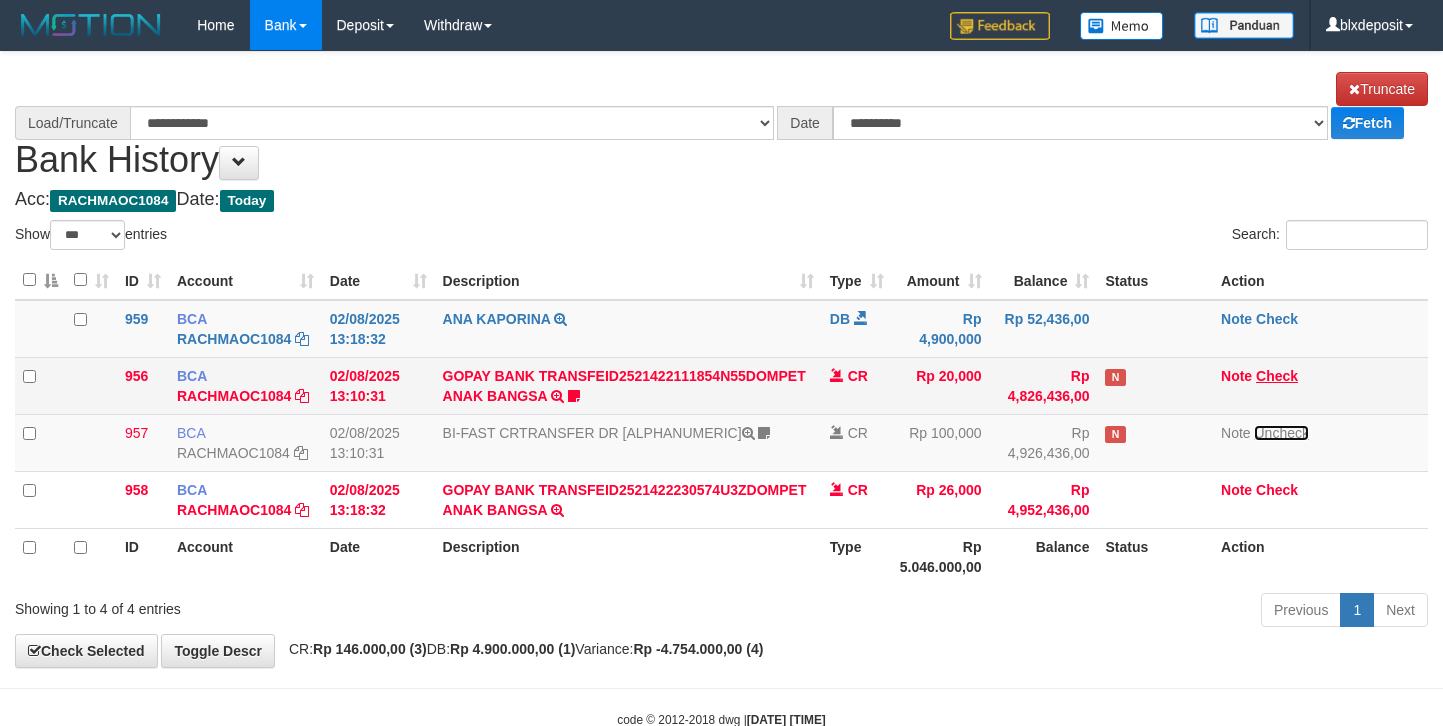 select on "****" 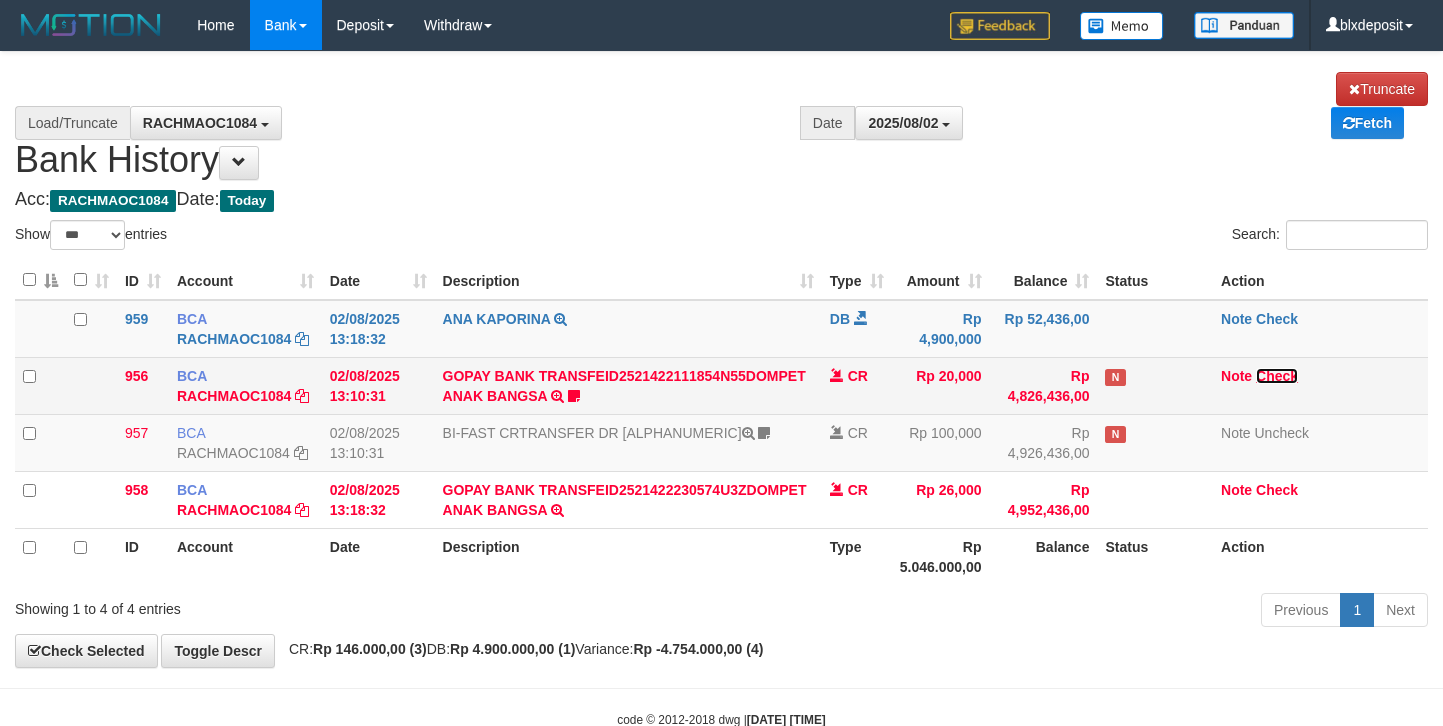 click on "Check" at bounding box center (1277, 376) 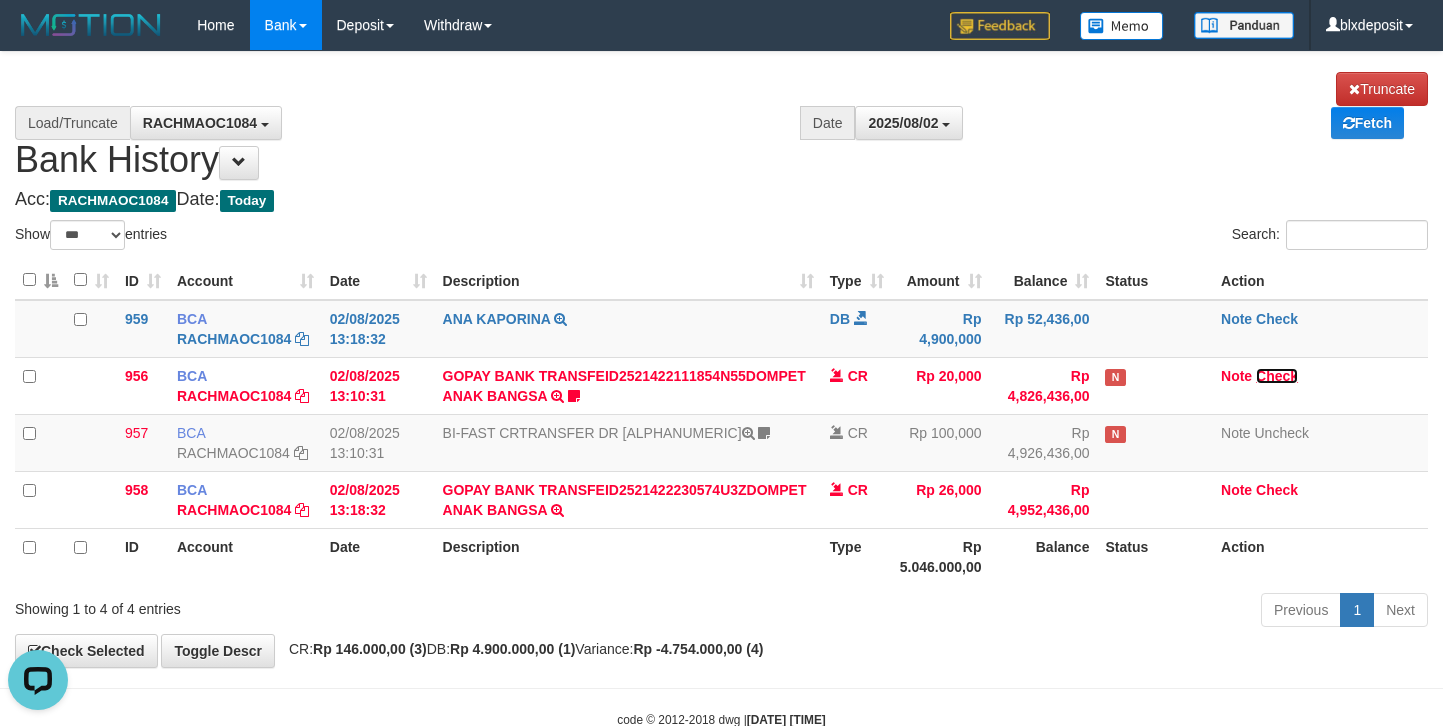 scroll, scrollTop: 0, scrollLeft: 0, axis: both 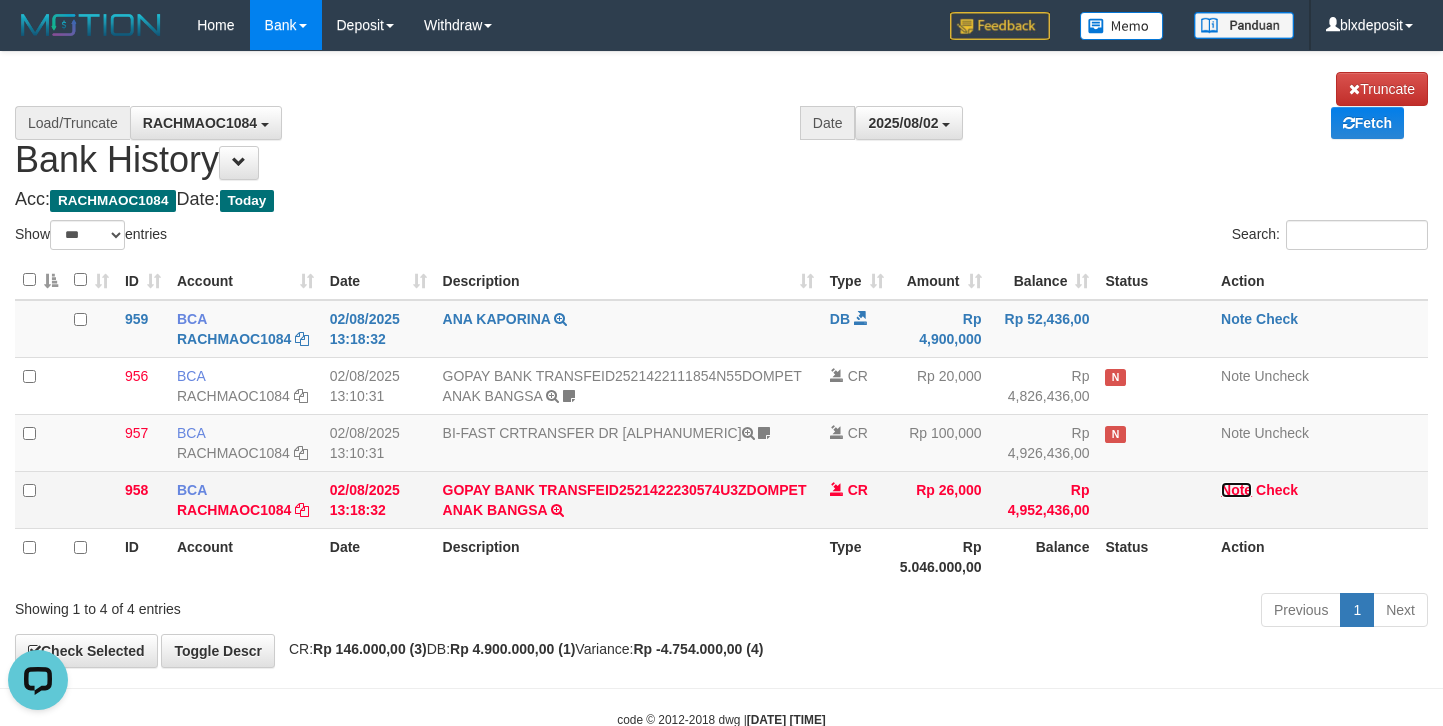 click on "Note" at bounding box center [1236, 490] 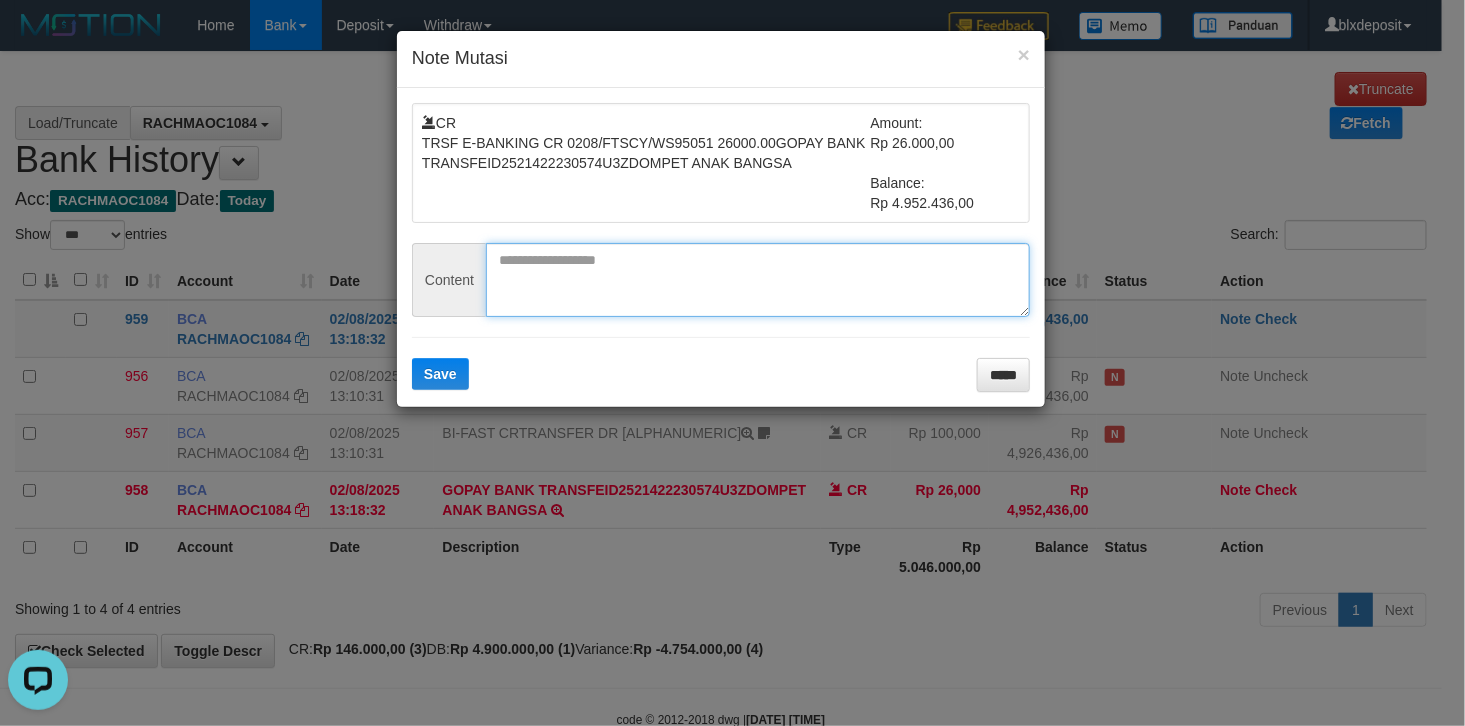 click at bounding box center (758, 280) 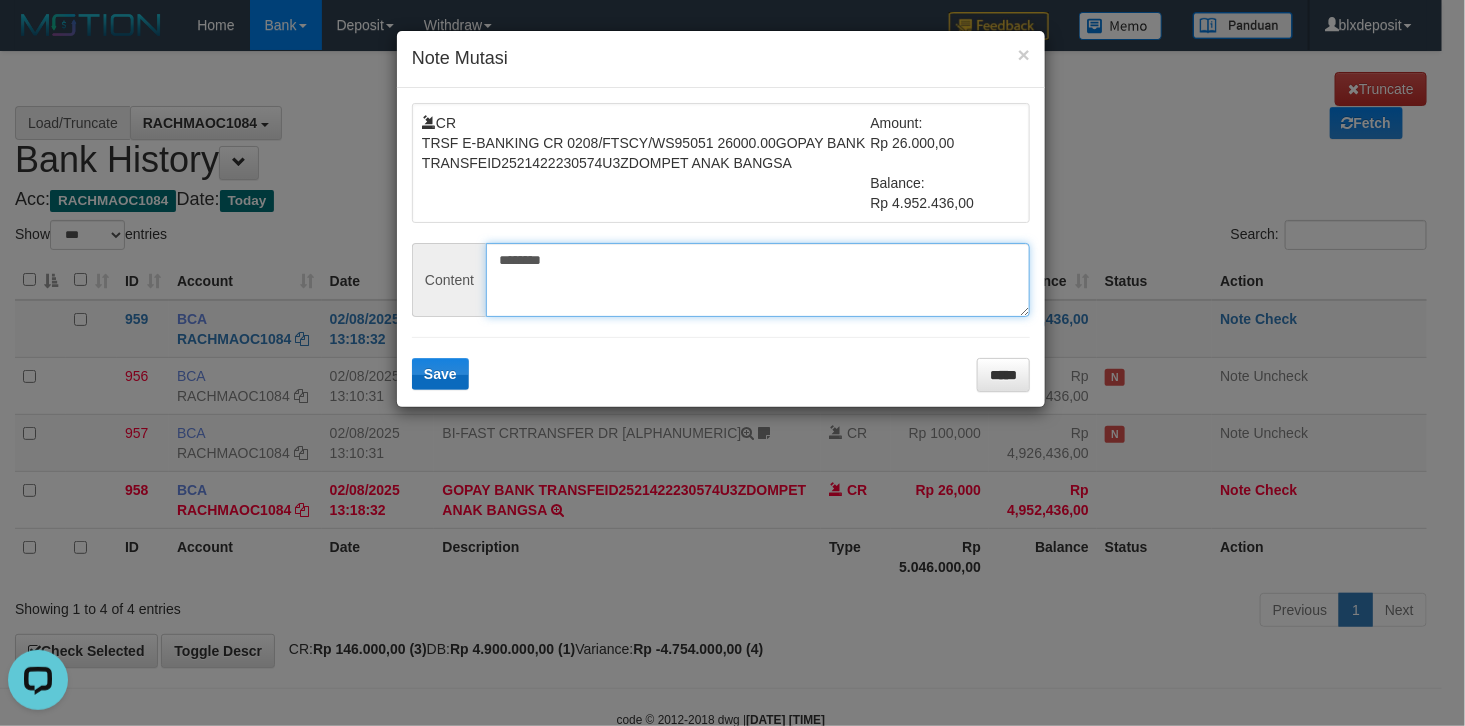 type on "********" 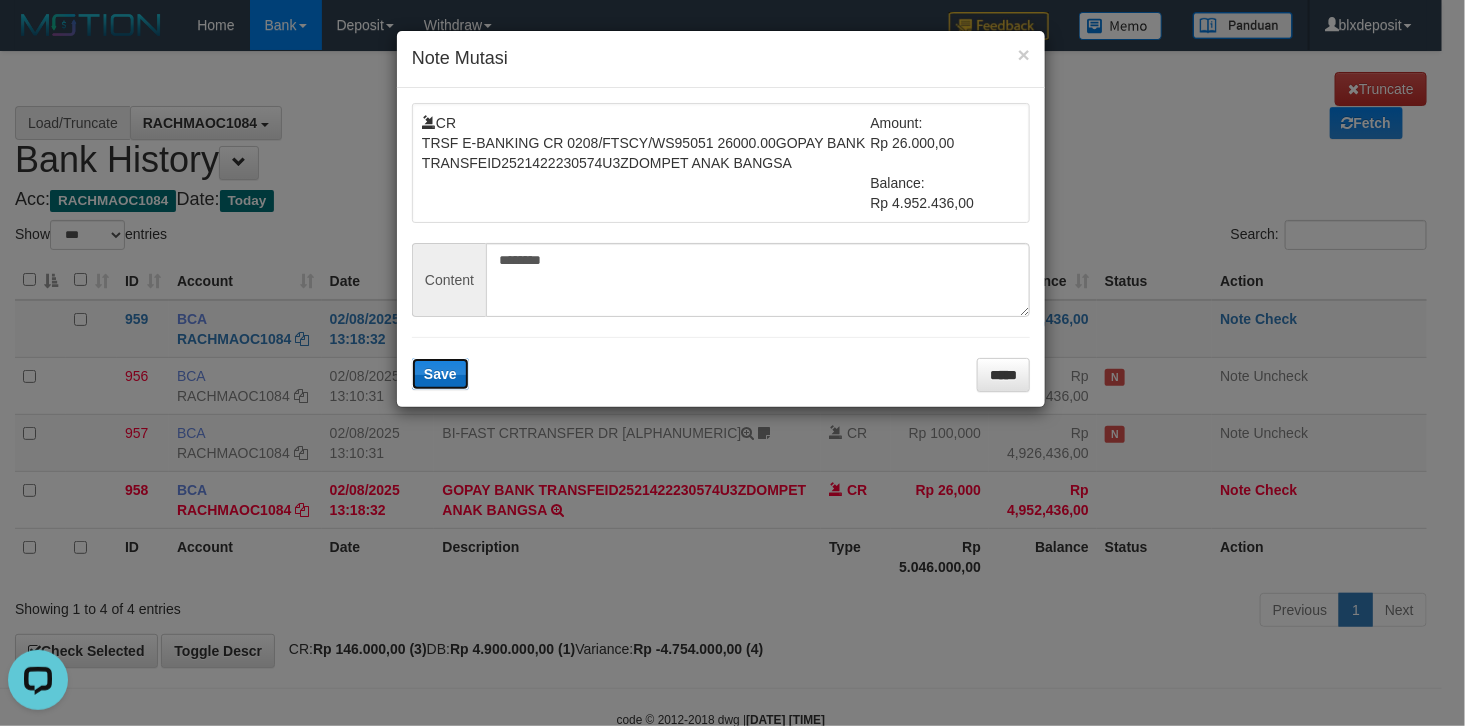 click on "Save" at bounding box center [440, 374] 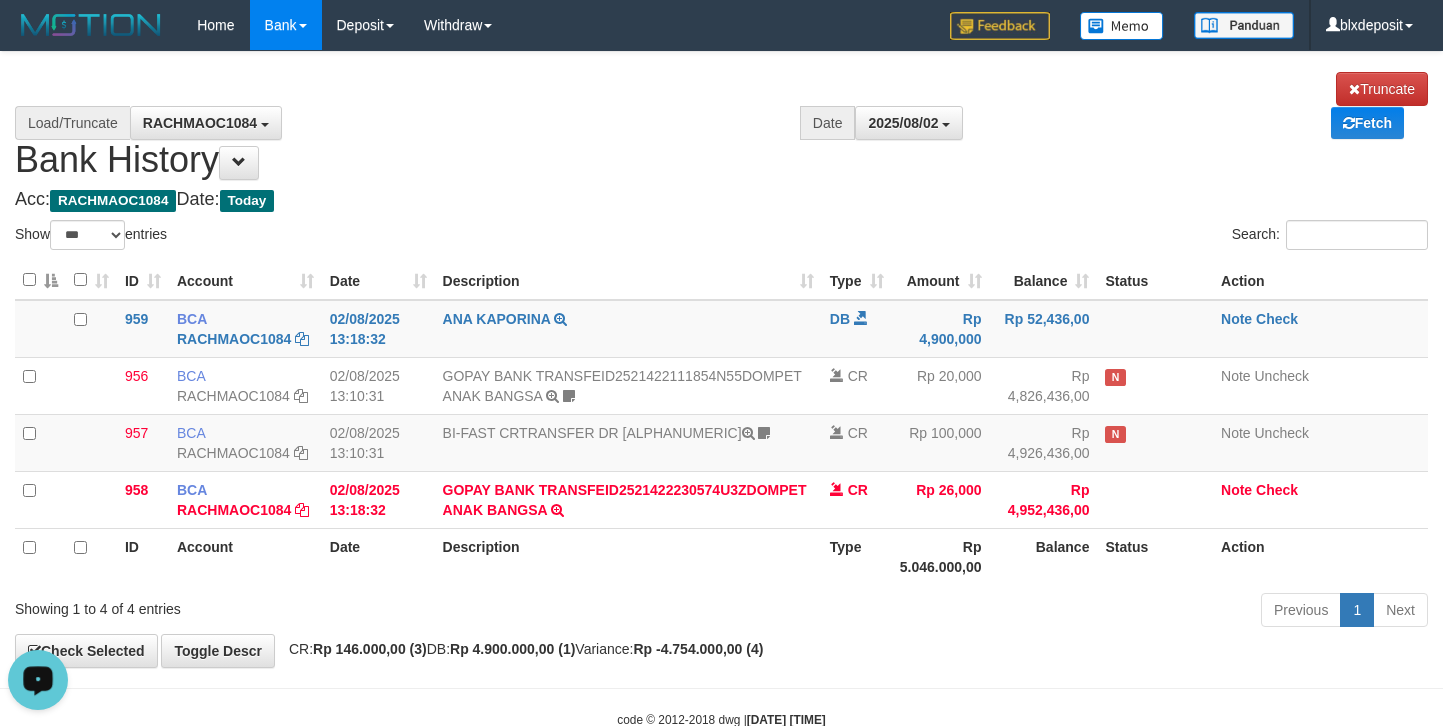 click on "**********" at bounding box center [721, 126] 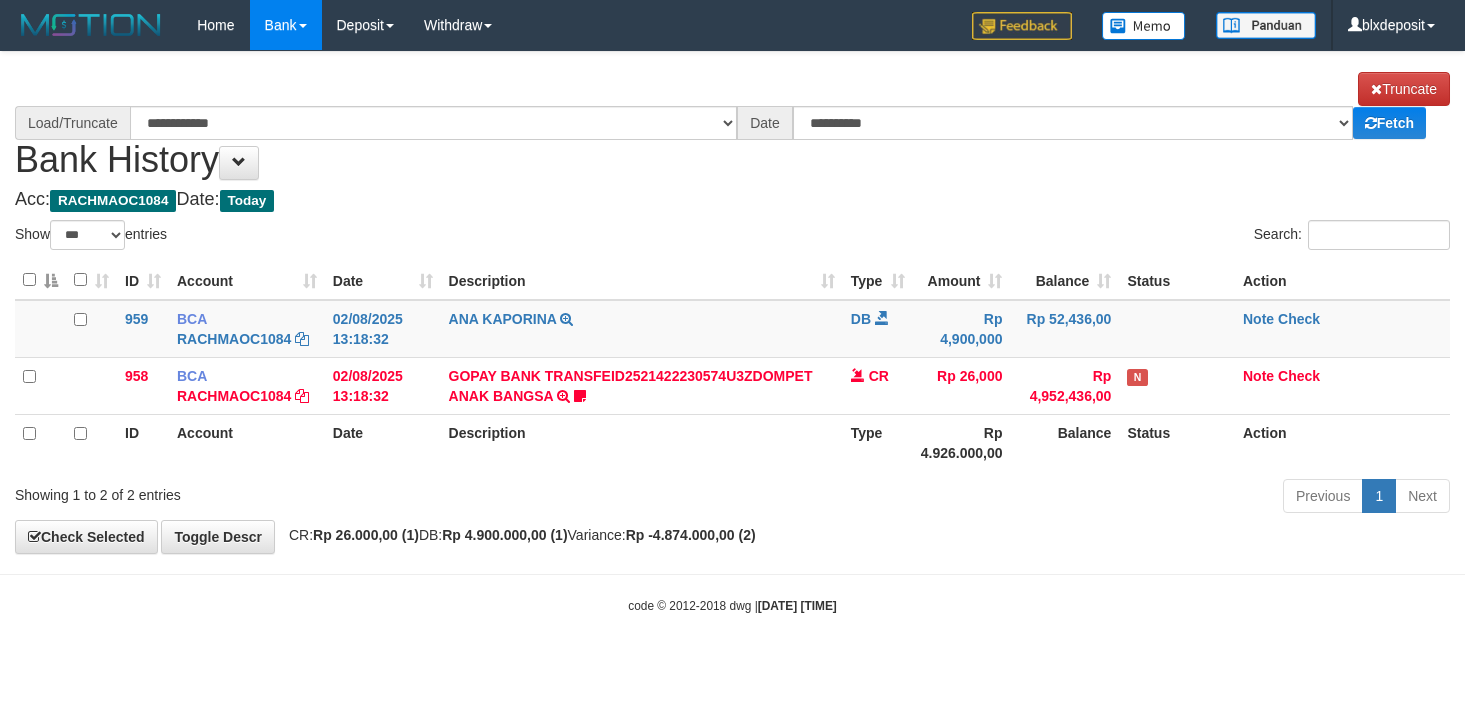 select on "***" 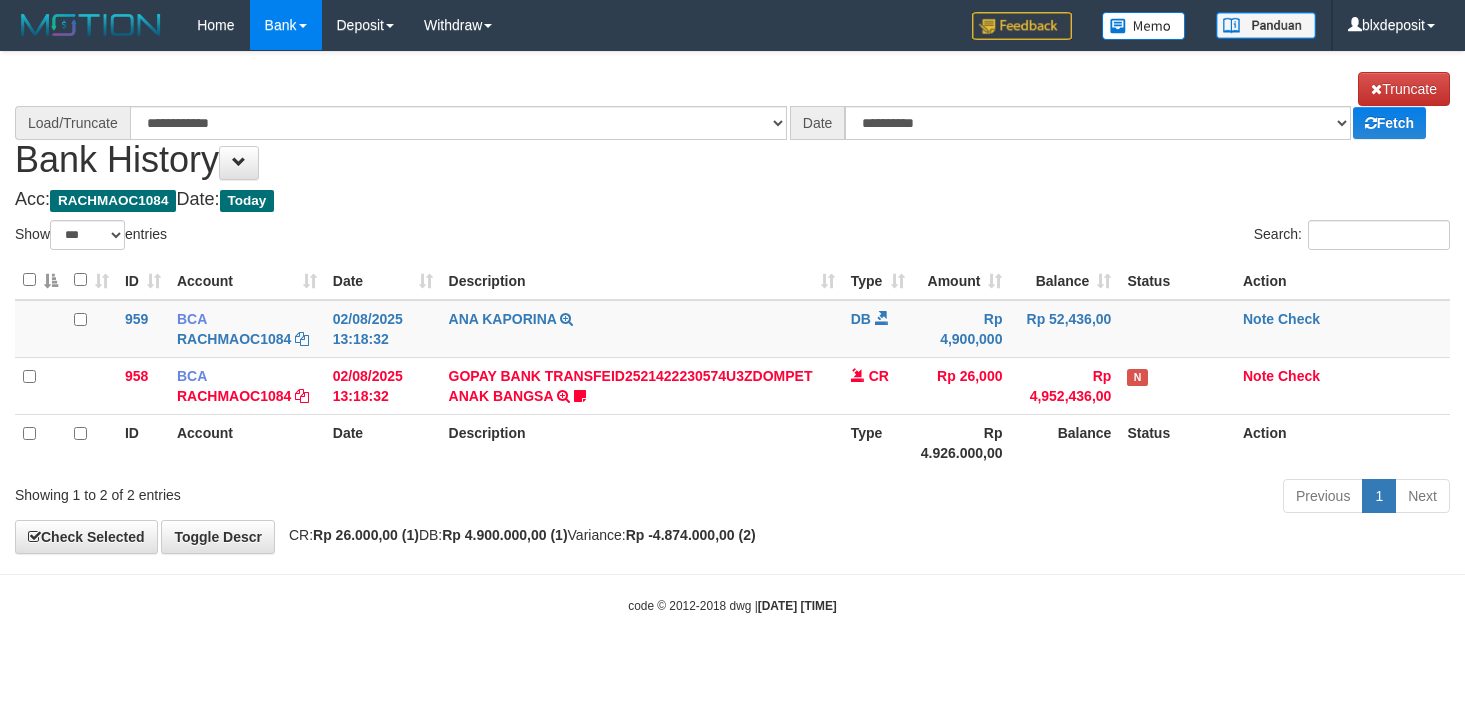 scroll, scrollTop: 0, scrollLeft: 0, axis: both 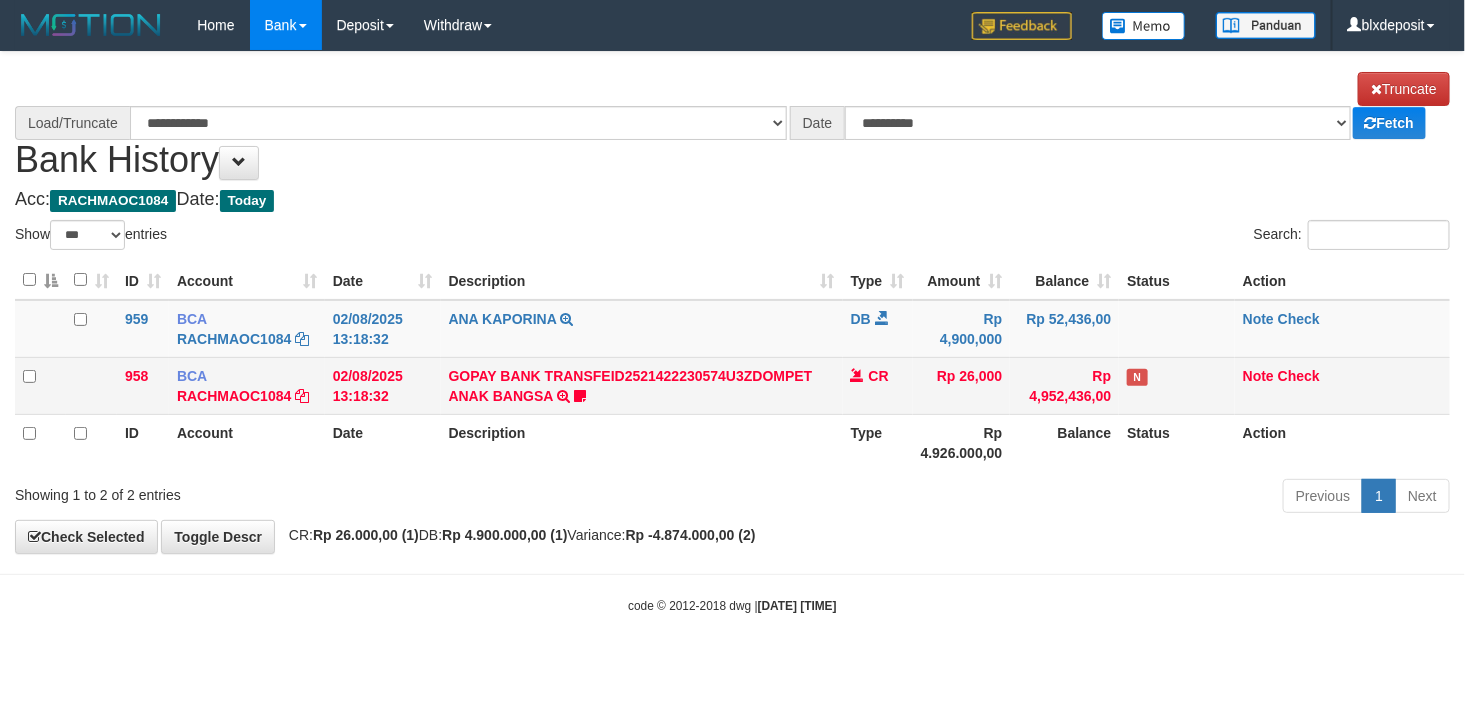 click on "Note
Check" at bounding box center [1342, 329] 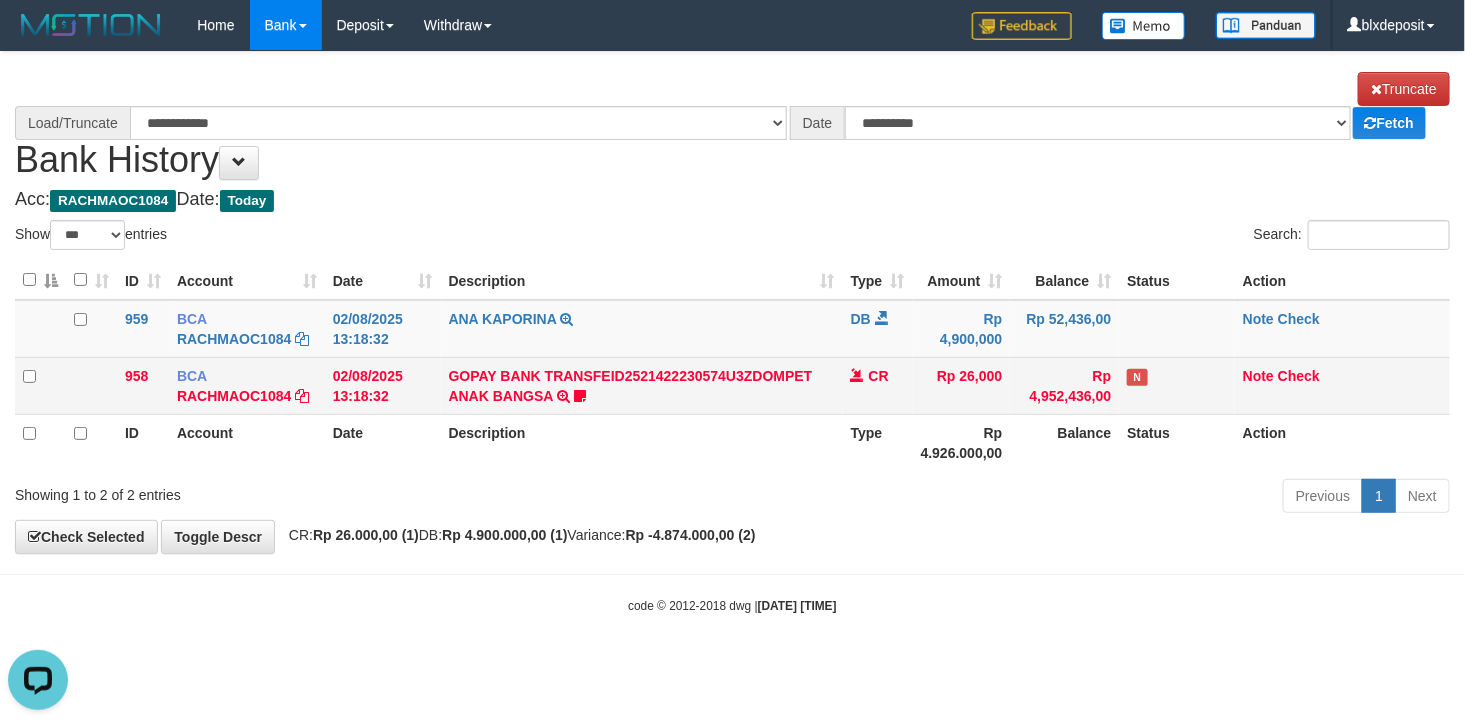 scroll, scrollTop: 0, scrollLeft: 0, axis: both 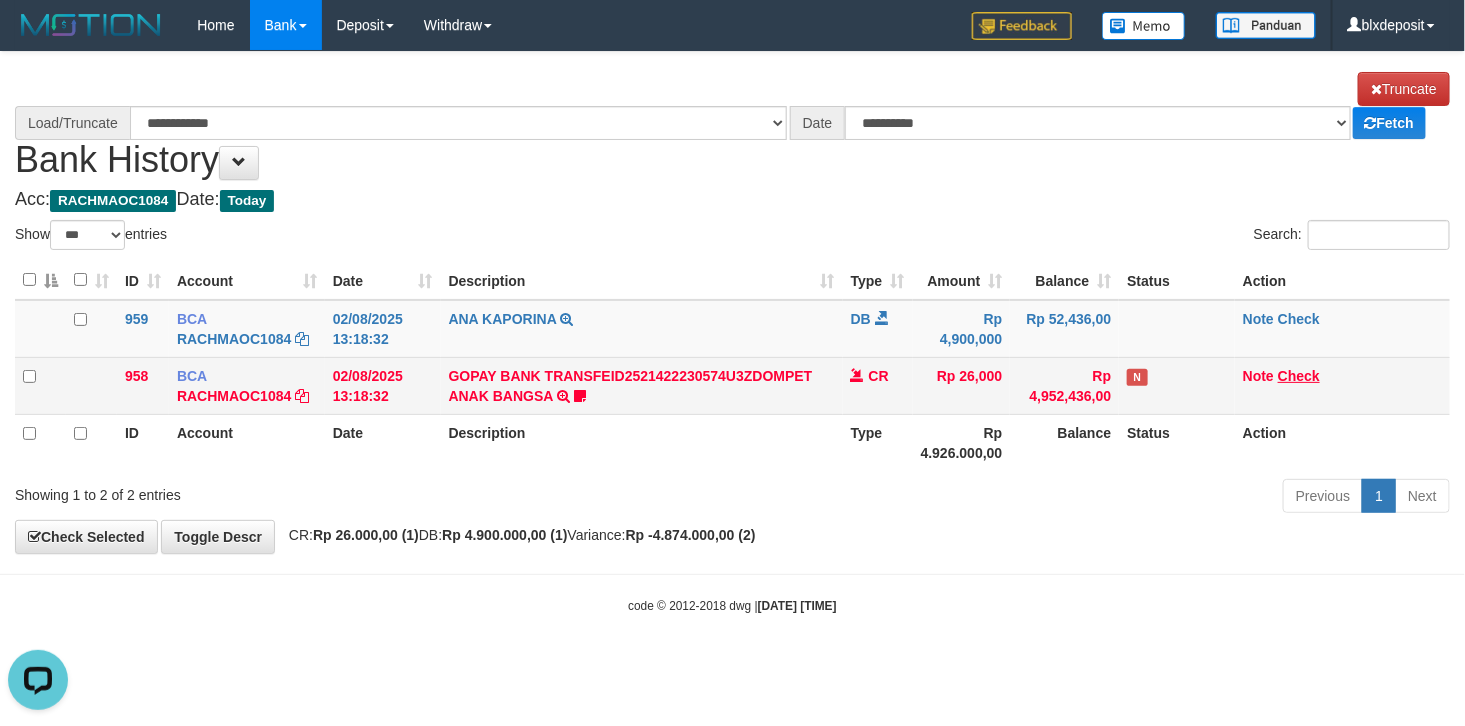 select on "****" 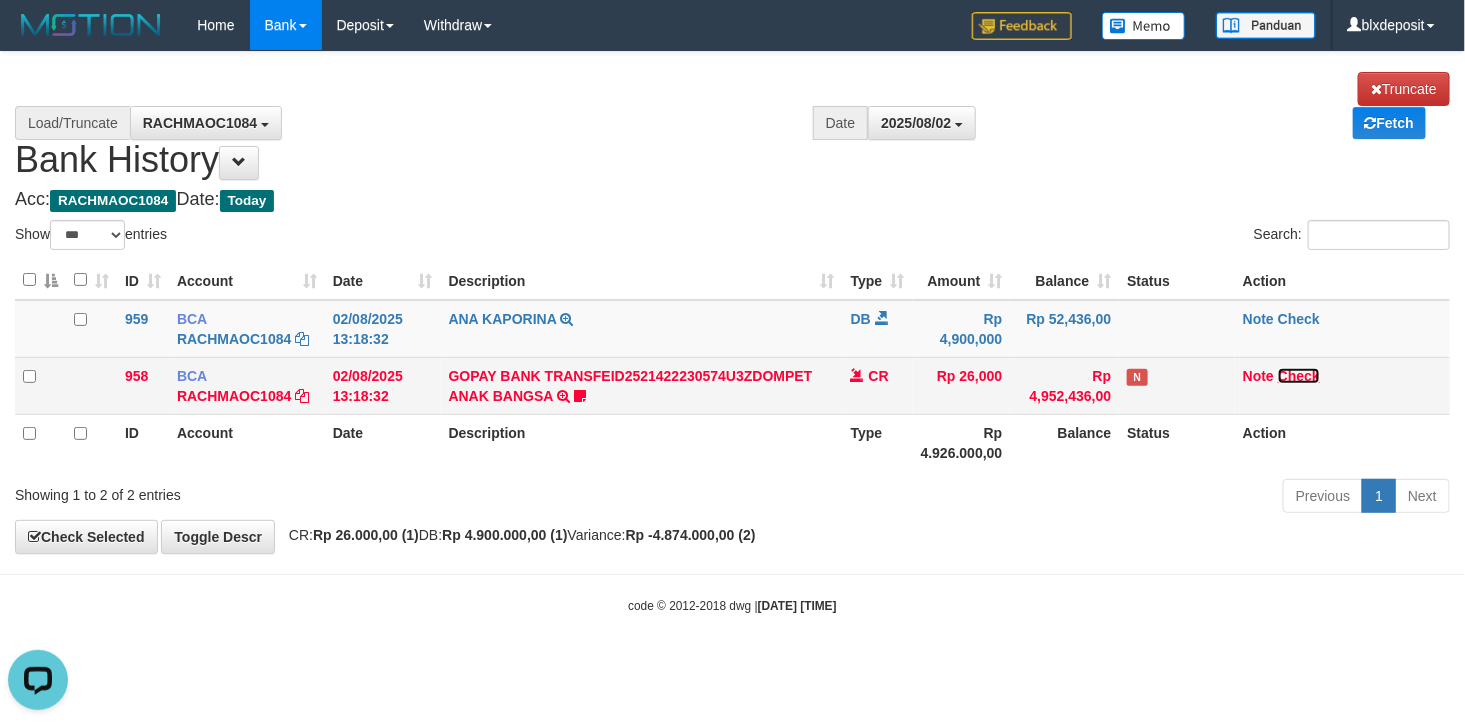 click on "Check" at bounding box center [1299, 376] 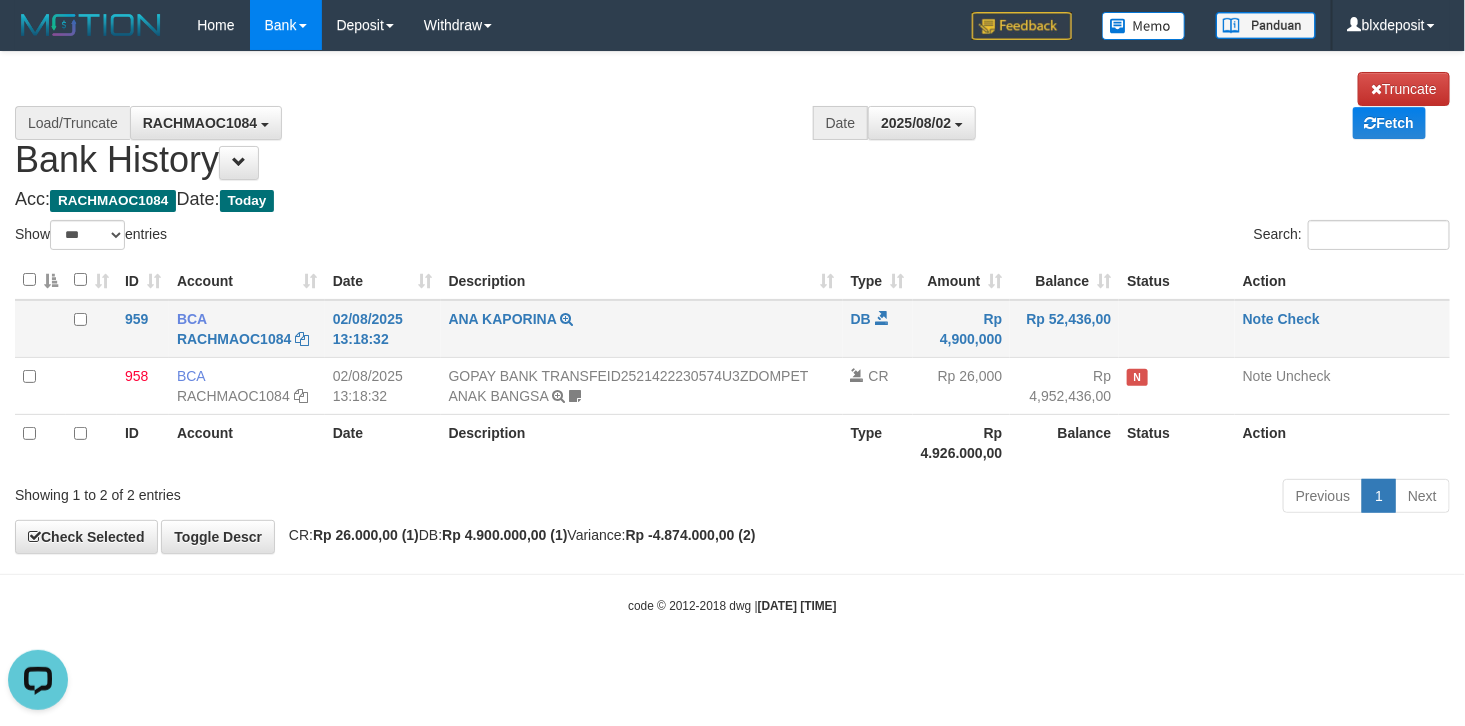 click on "Note
Check" at bounding box center (1342, 329) 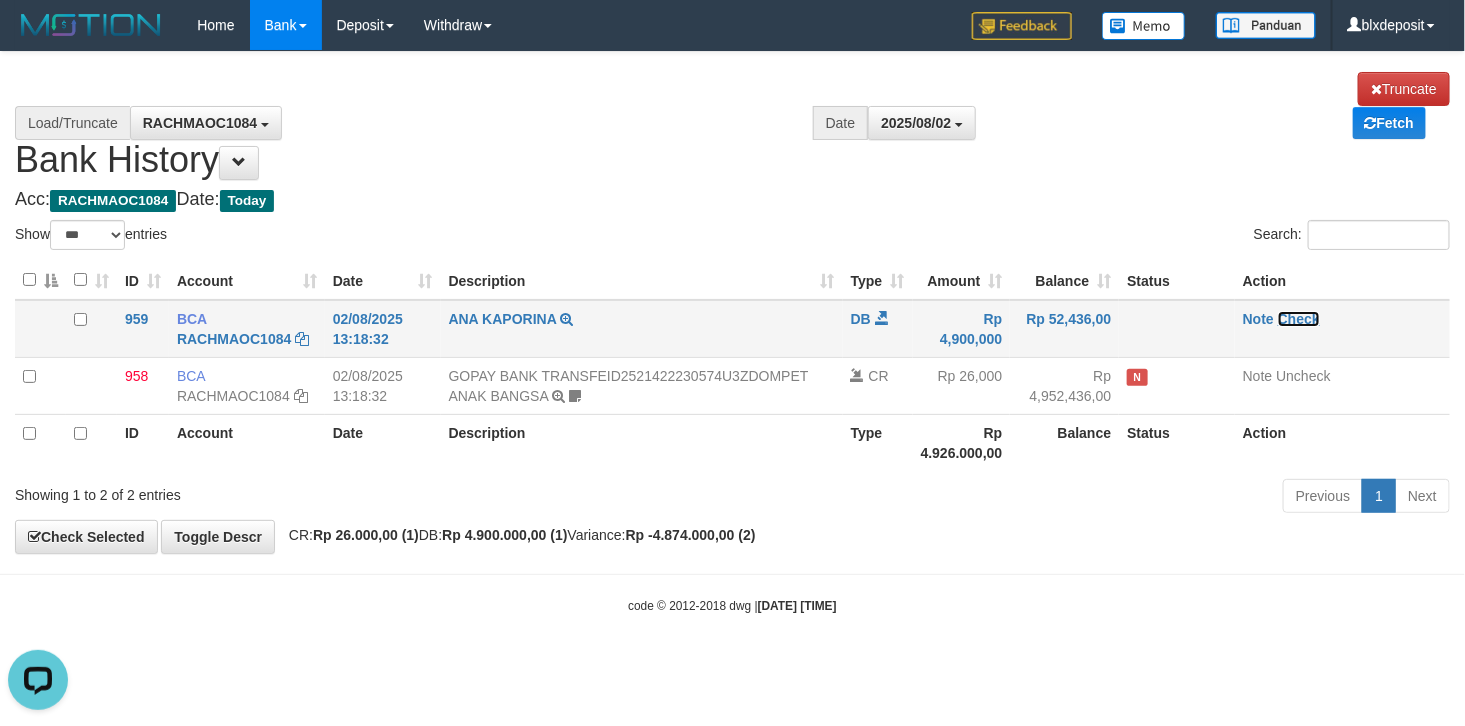 click on "Check" at bounding box center (1299, 319) 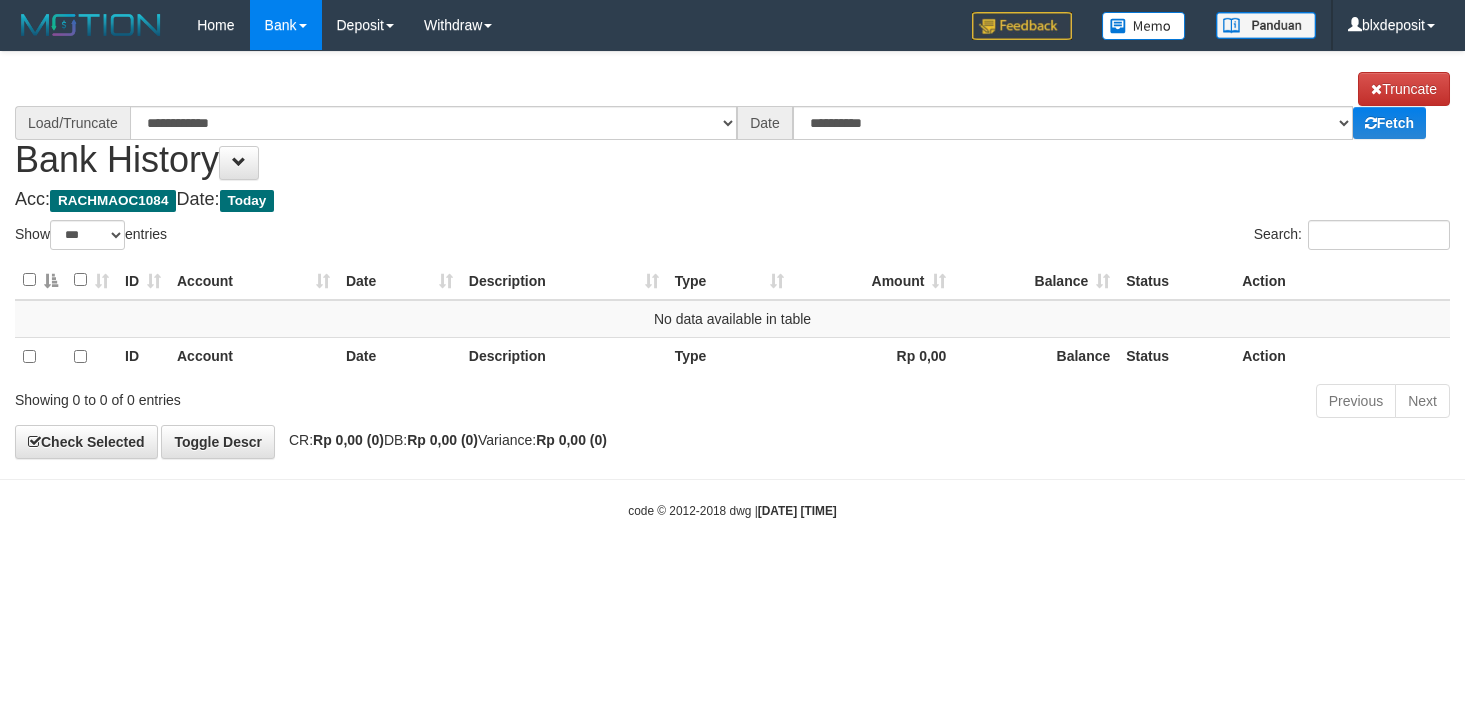select on "***" 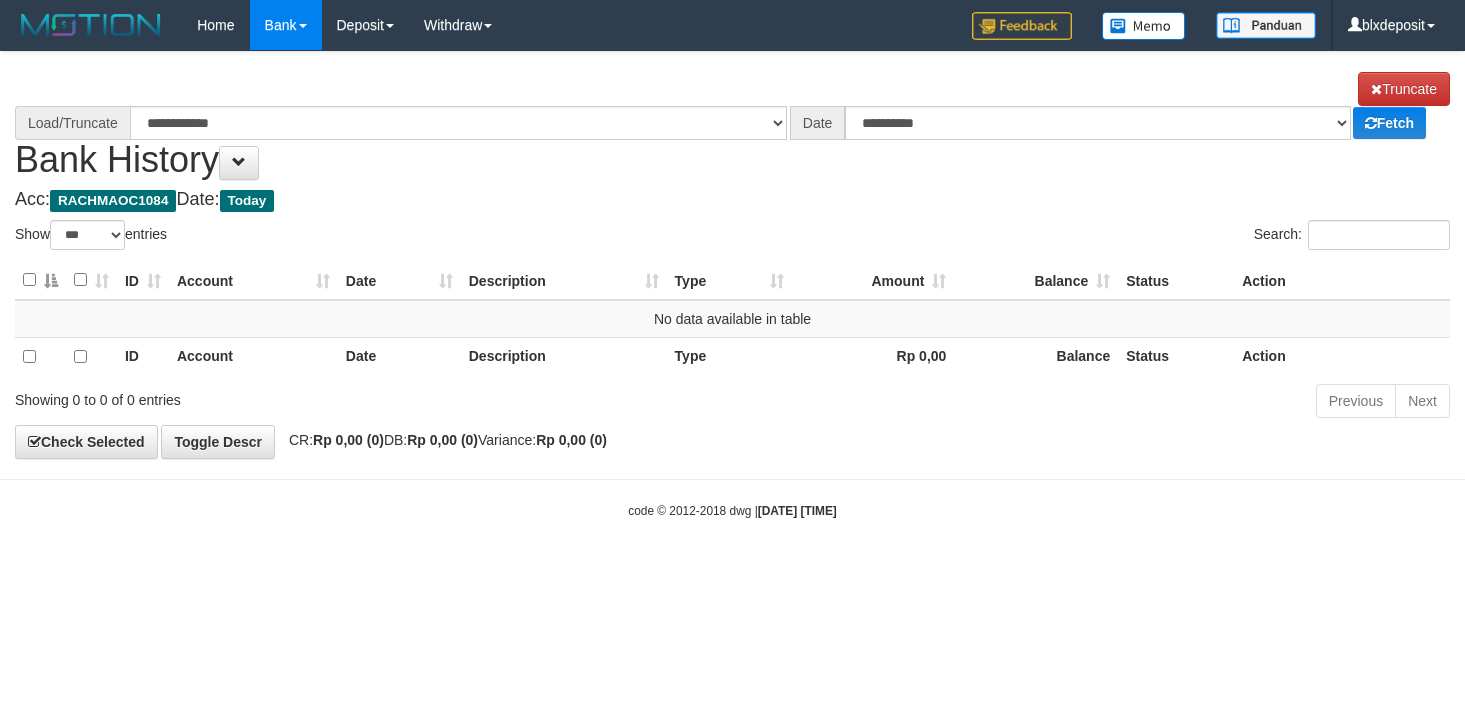 scroll, scrollTop: 0, scrollLeft: 0, axis: both 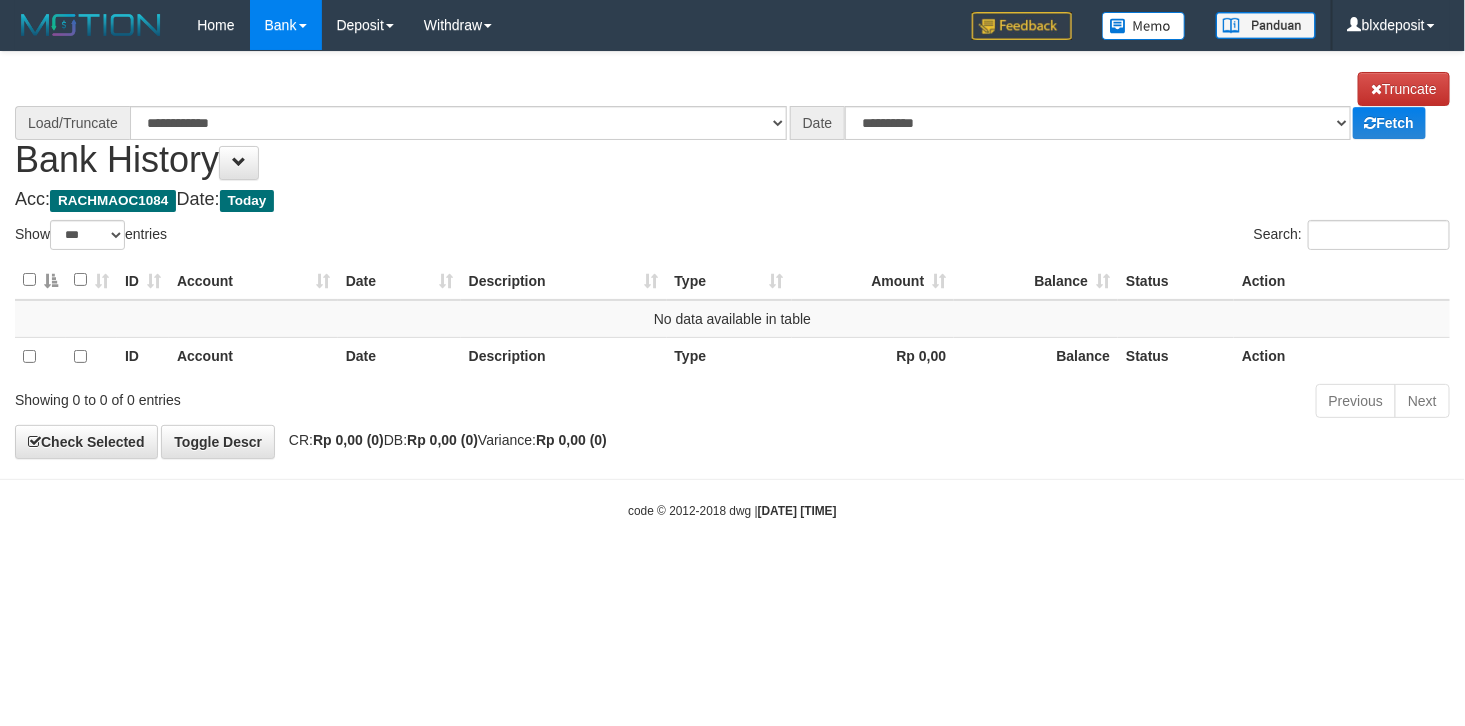 select on "****" 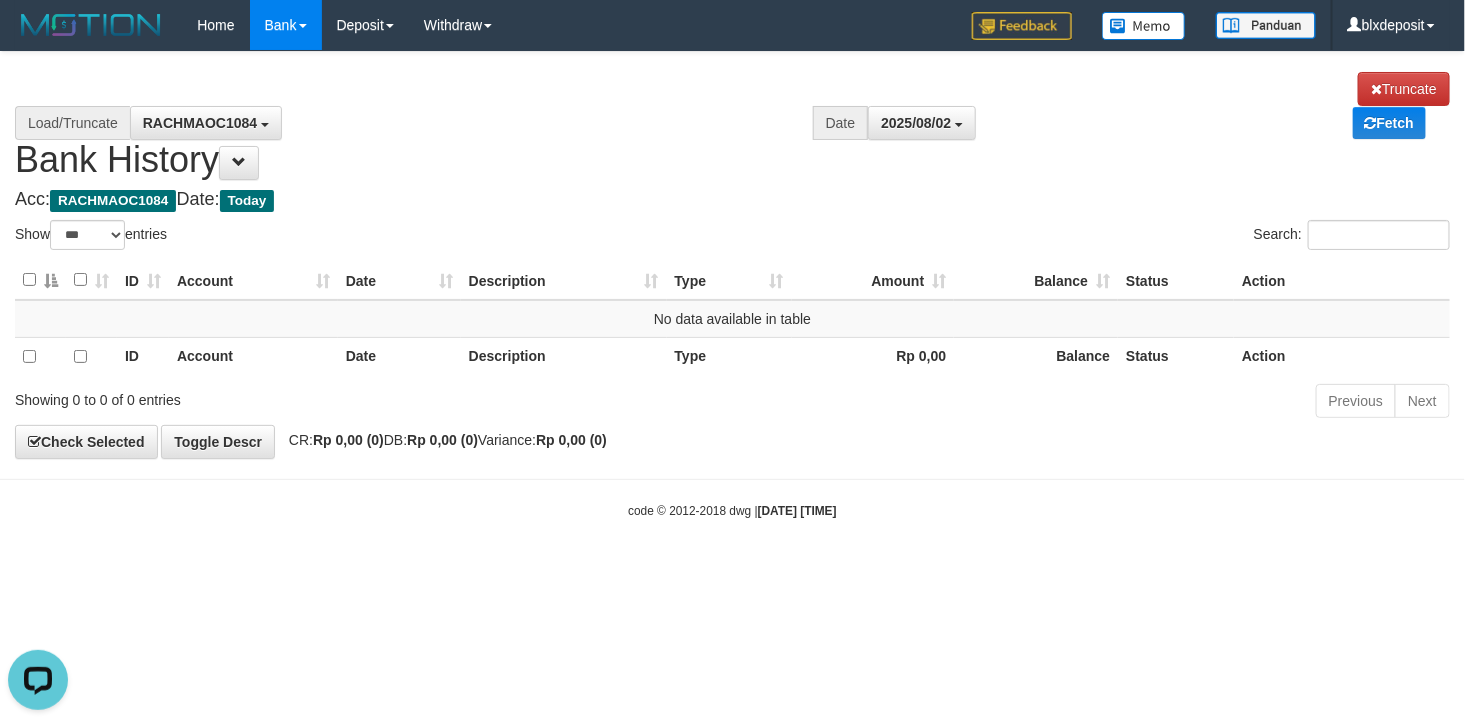 scroll, scrollTop: 0, scrollLeft: 0, axis: both 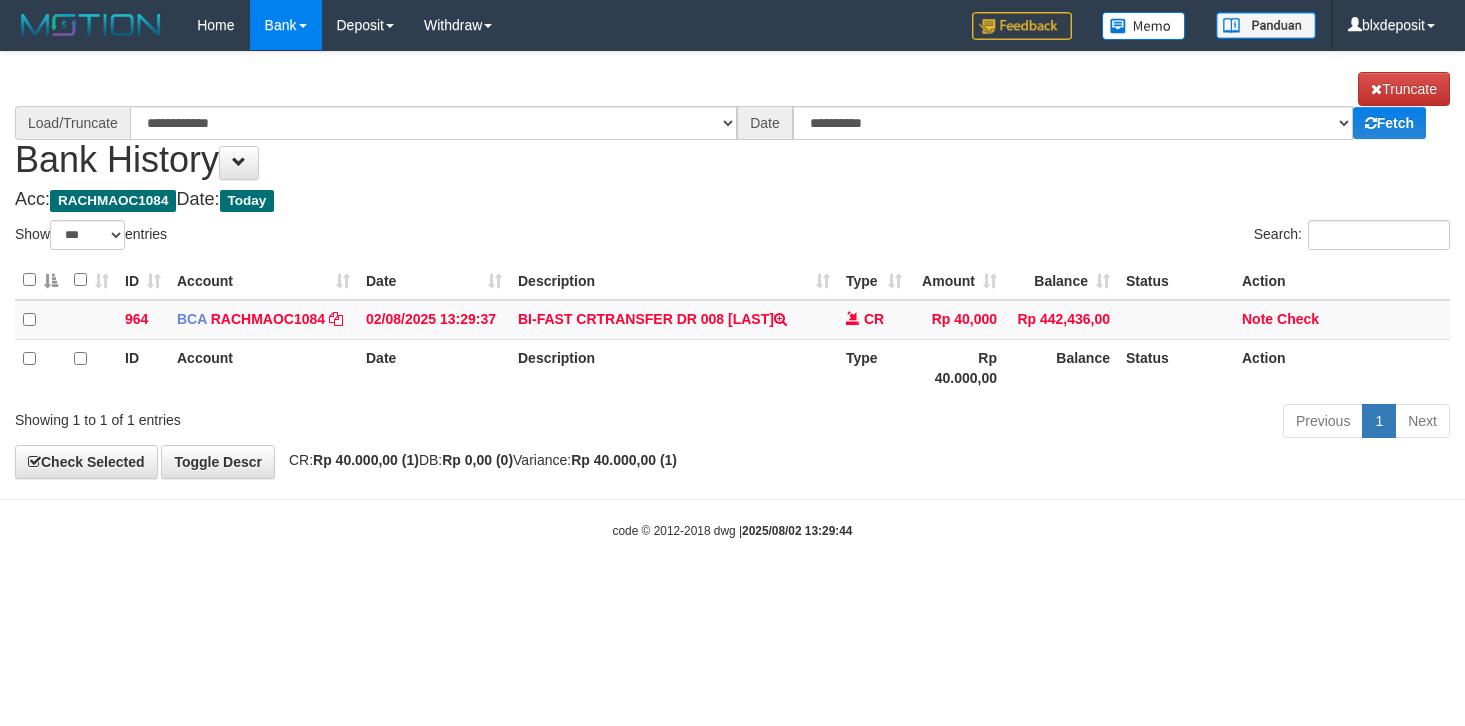 select on "***" 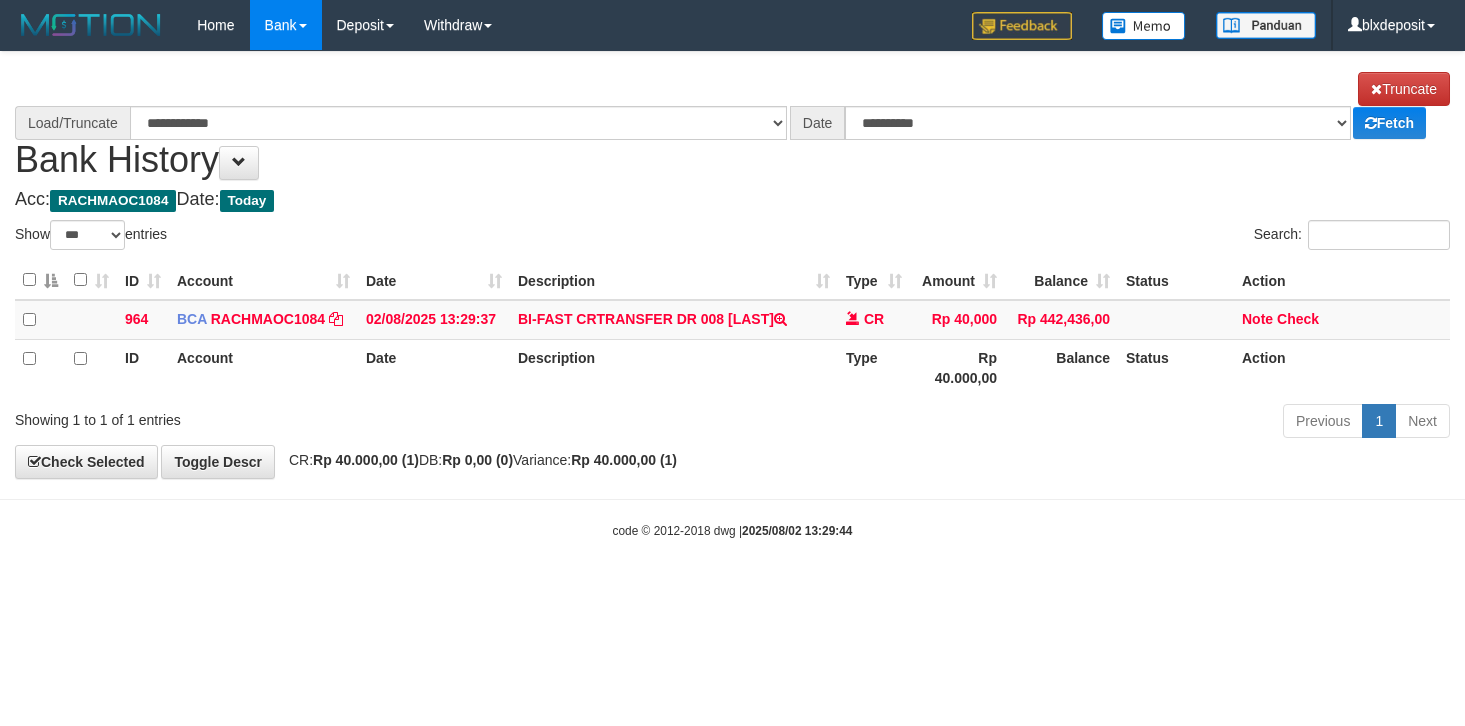 scroll, scrollTop: 0, scrollLeft: 0, axis: both 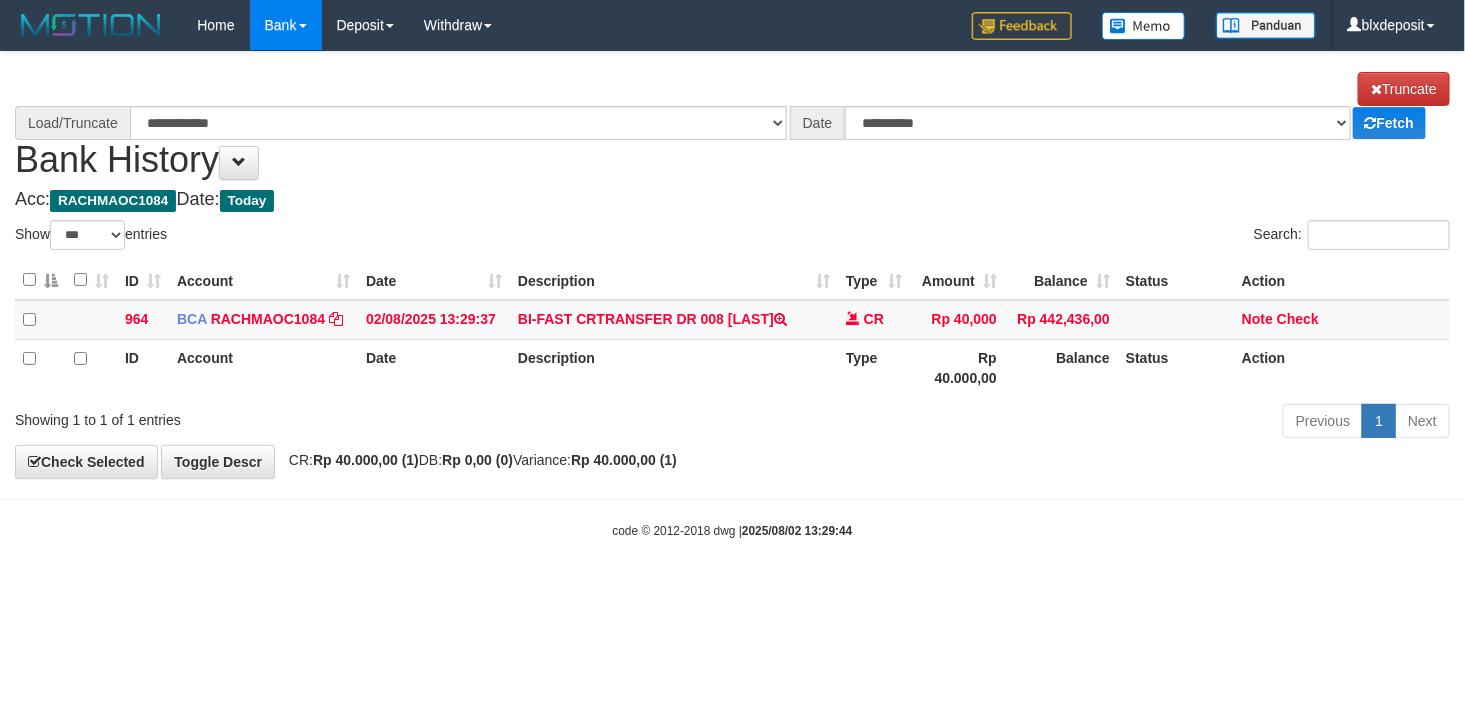 select on "****" 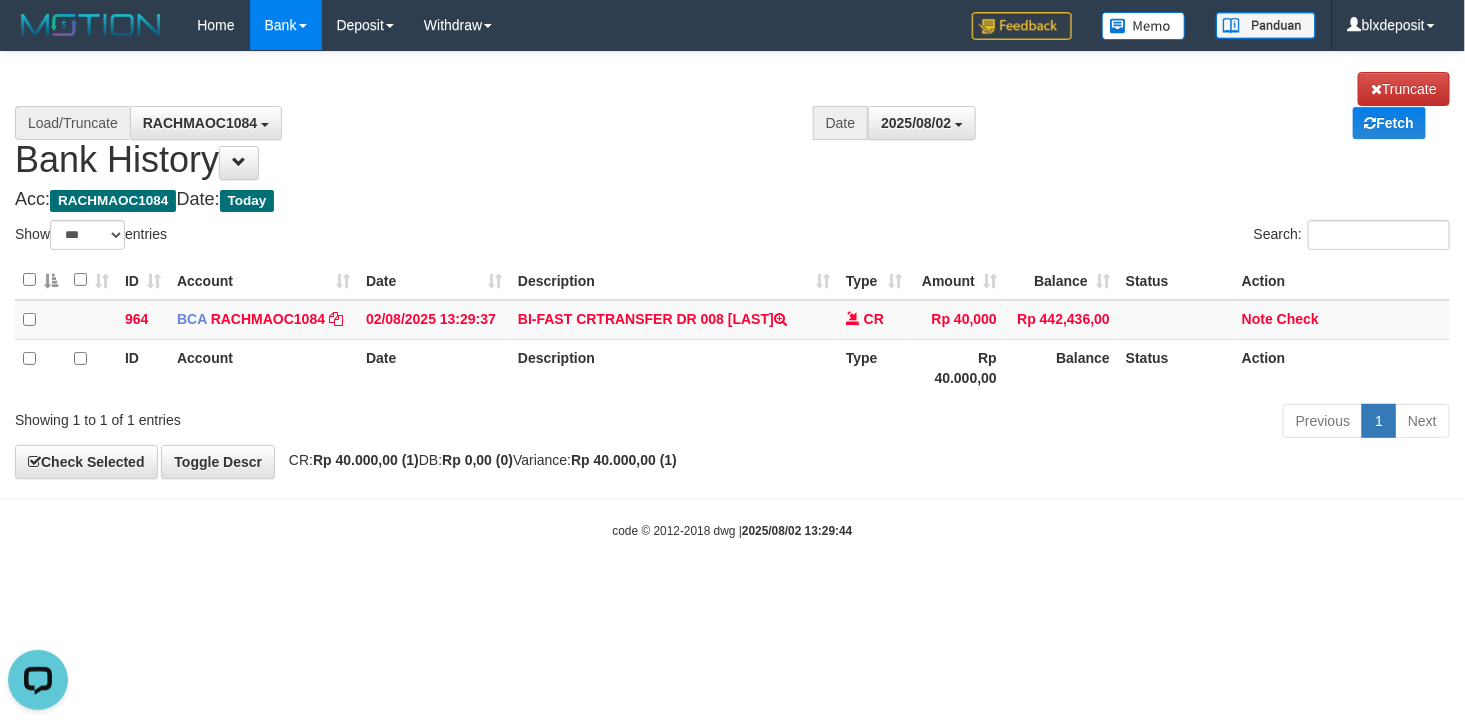 scroll, scrollTop: 0, scrollLeft: 0, axis: both 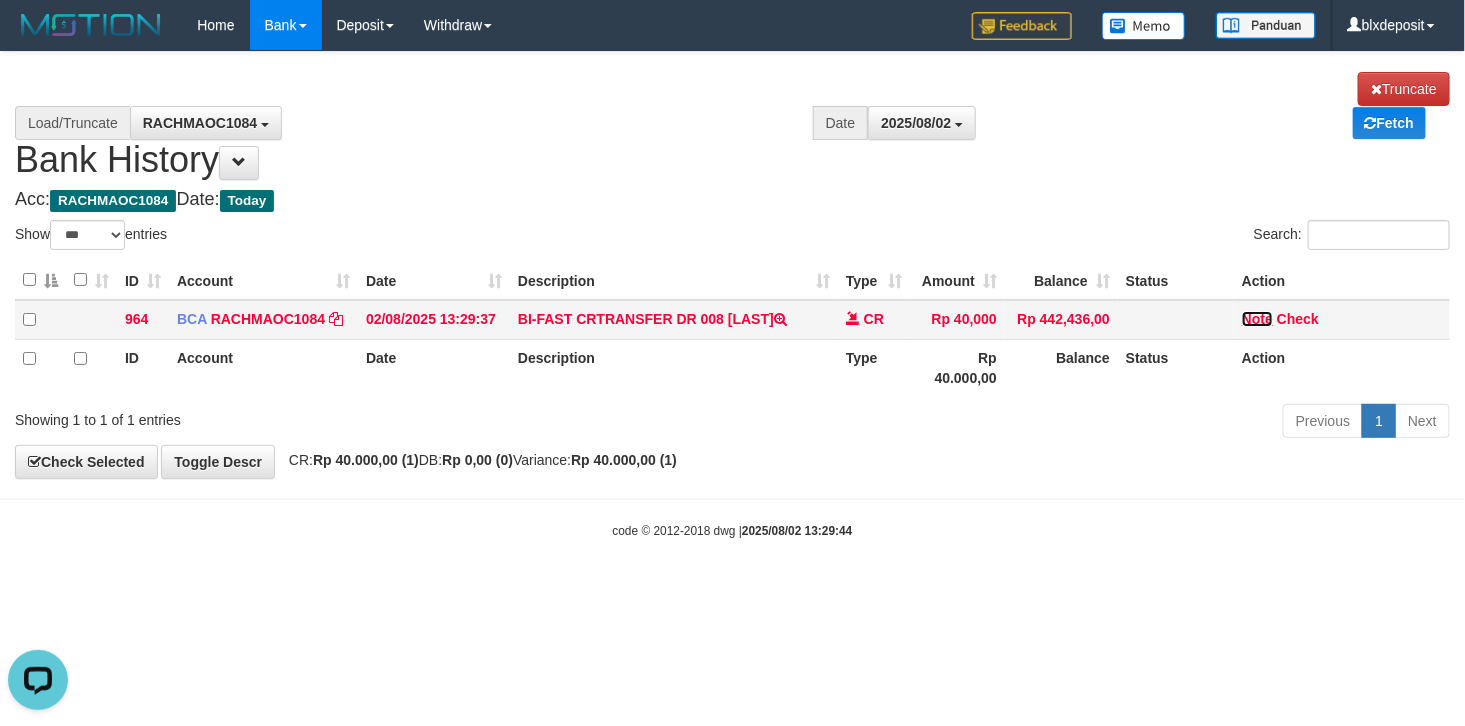 click on "Note" at bounding box center [1257, 319] 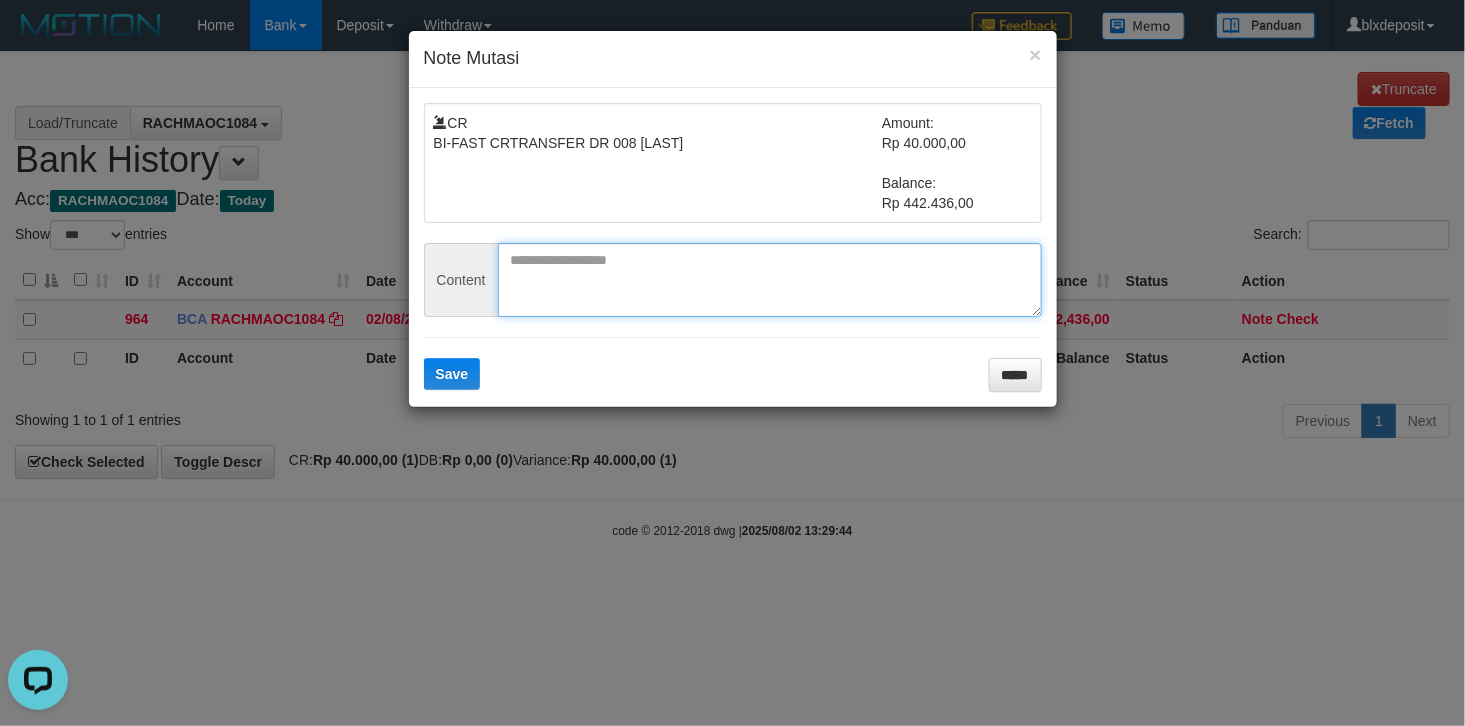 click at bounding box center [770, 280] 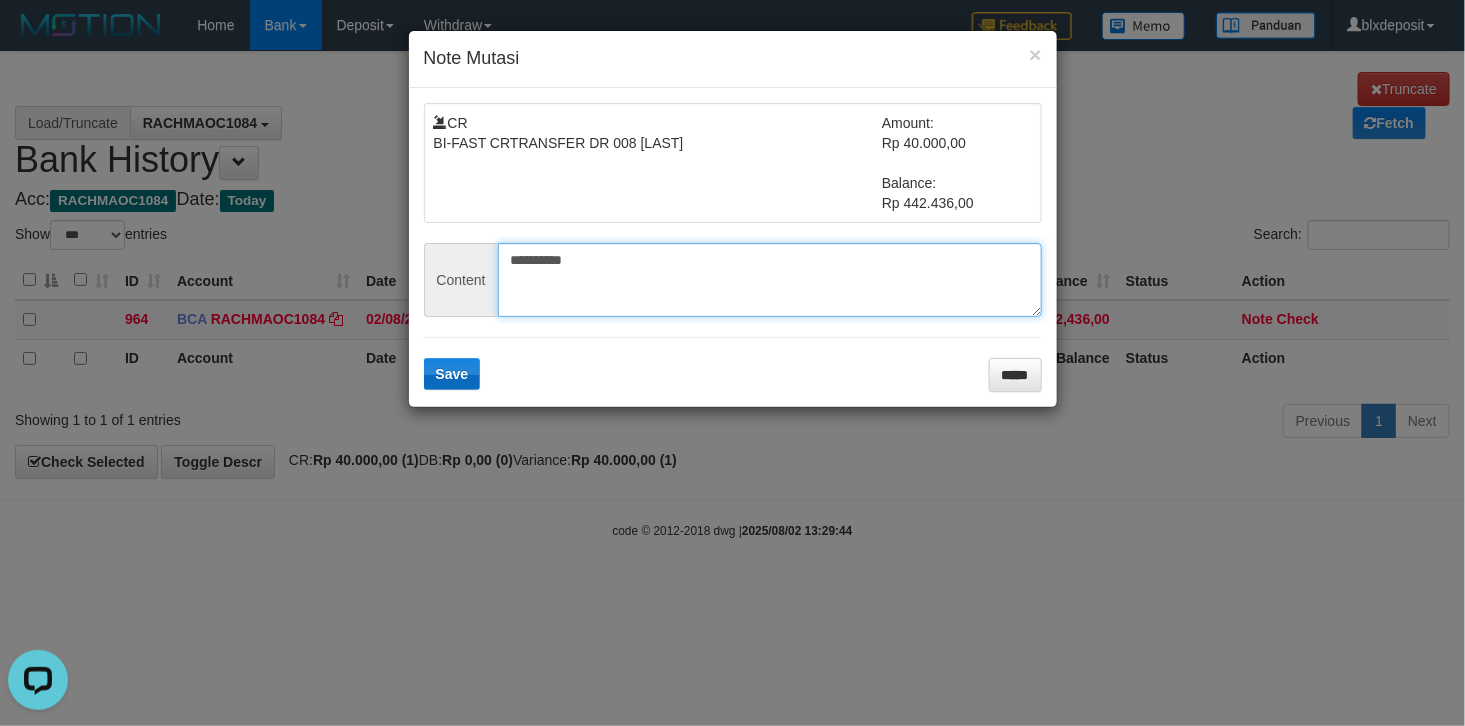 type on "**********" 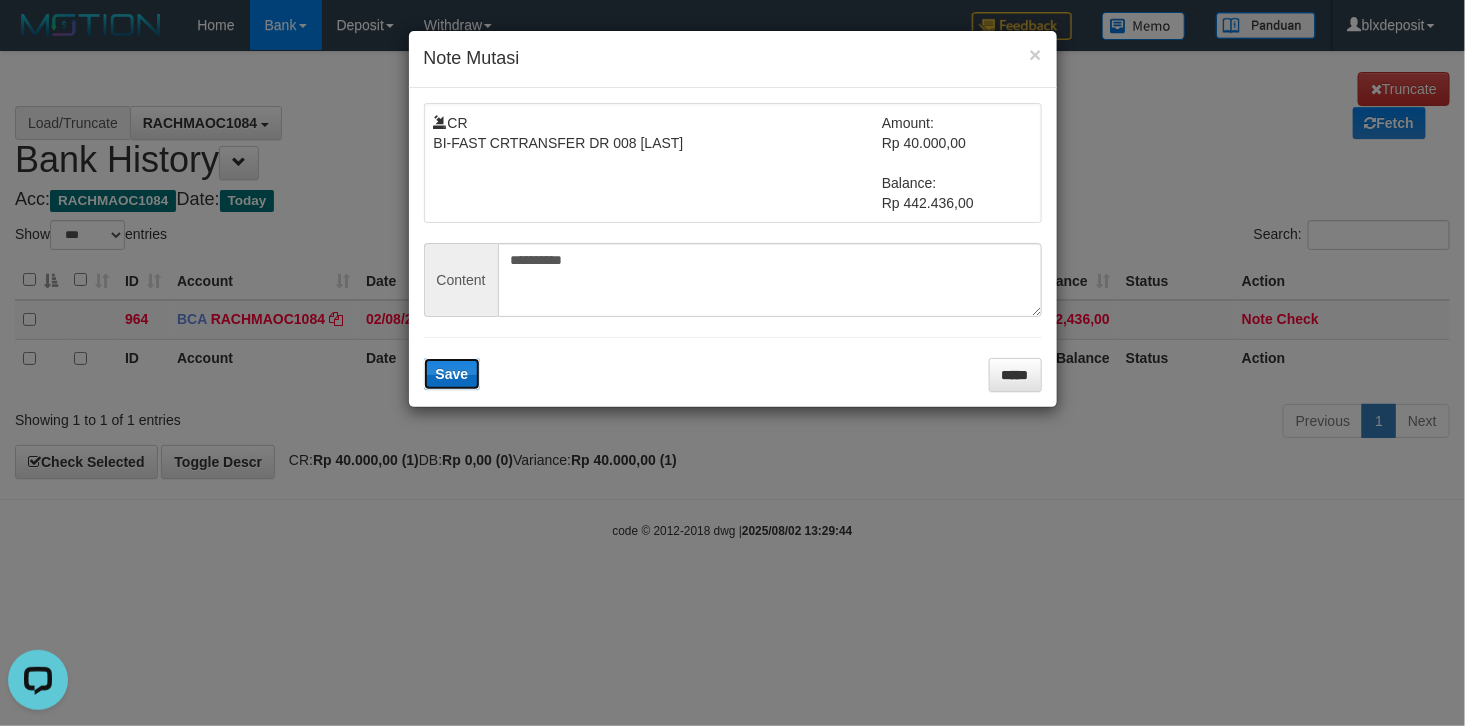 click on "Save" at bounding box center [452, 374] 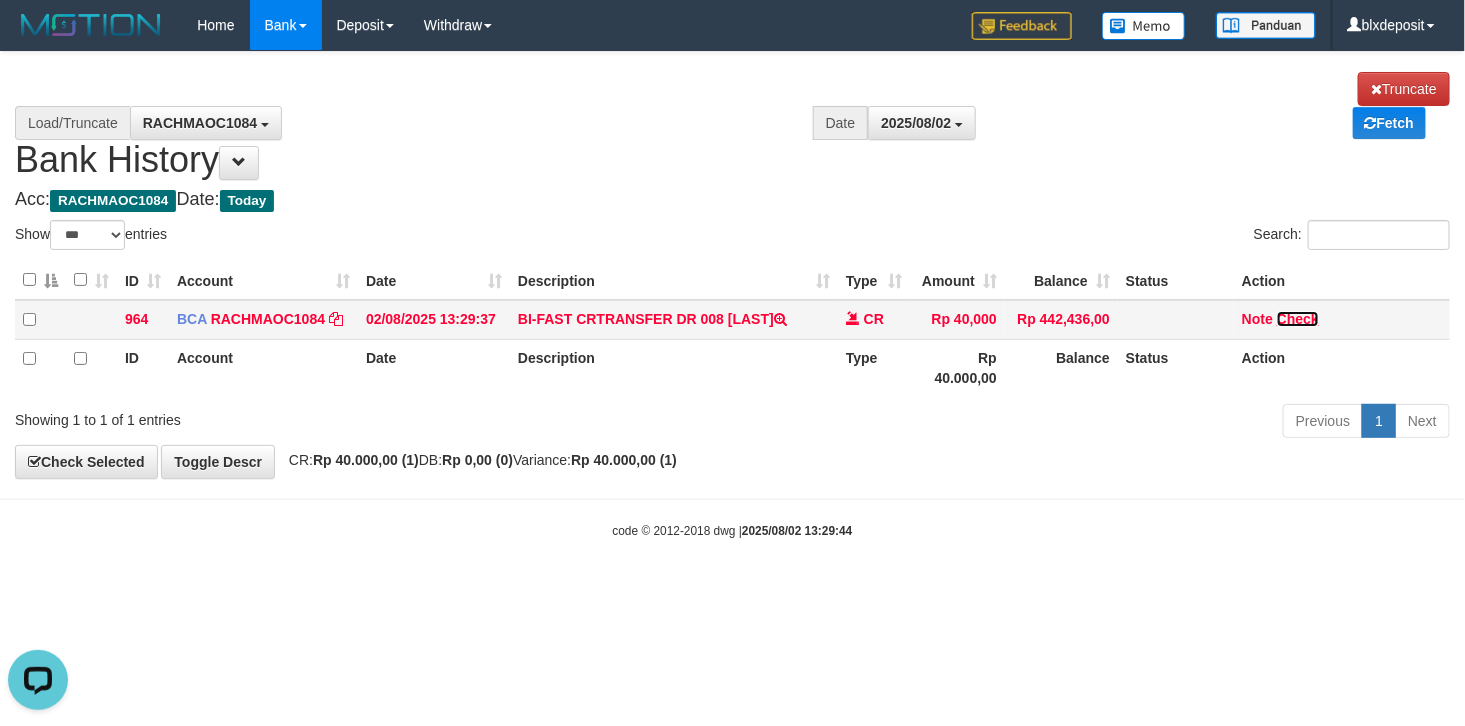 click on "Check" at bounding box center [1298, 319] 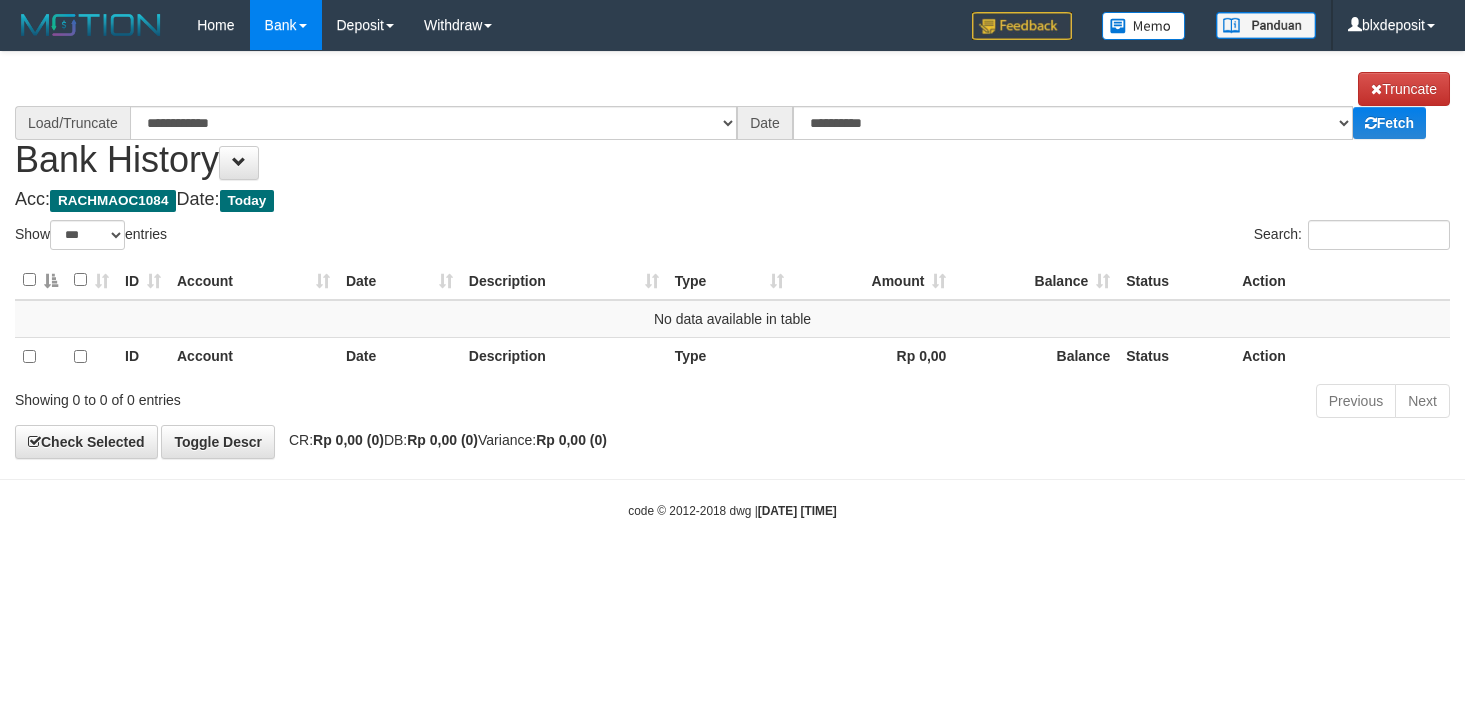 select on "***" 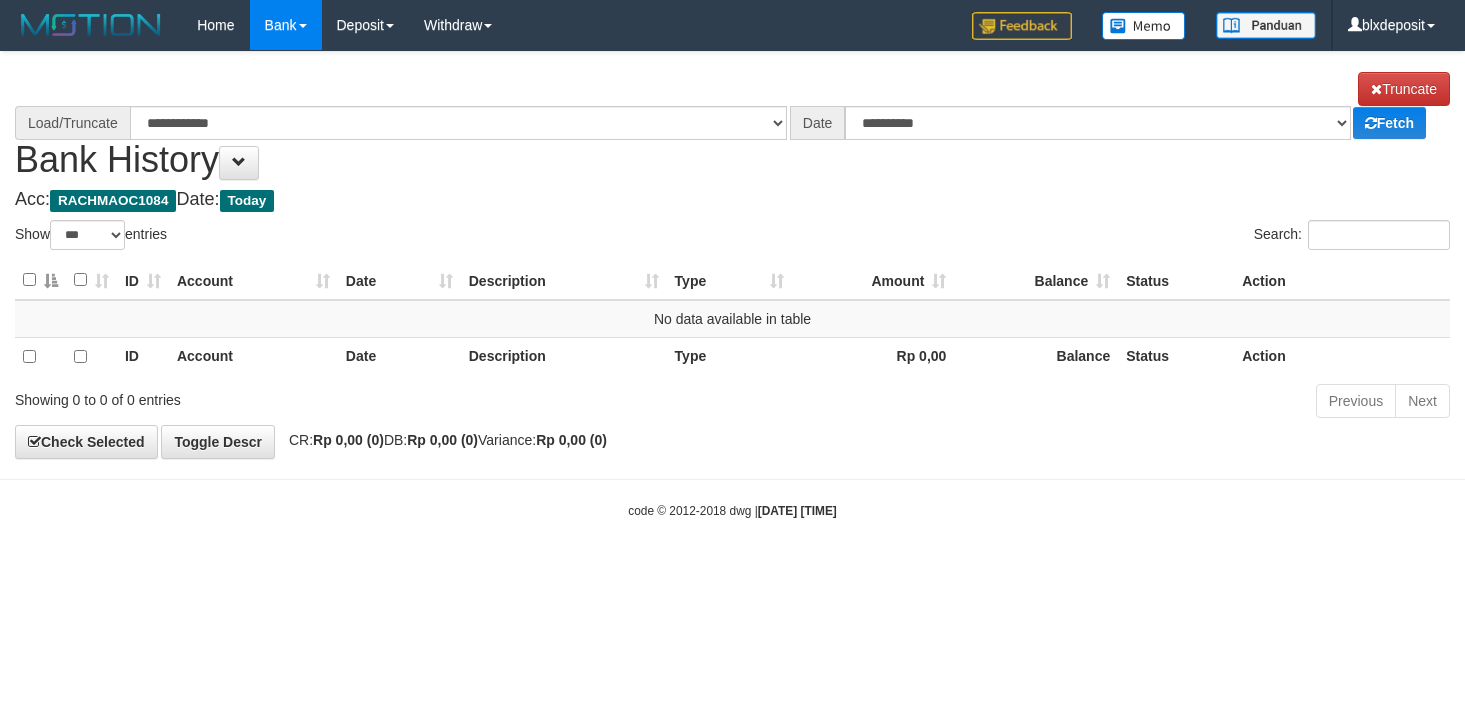 scroll, scrollTop: 0, scrollLeft: 0, axis: both 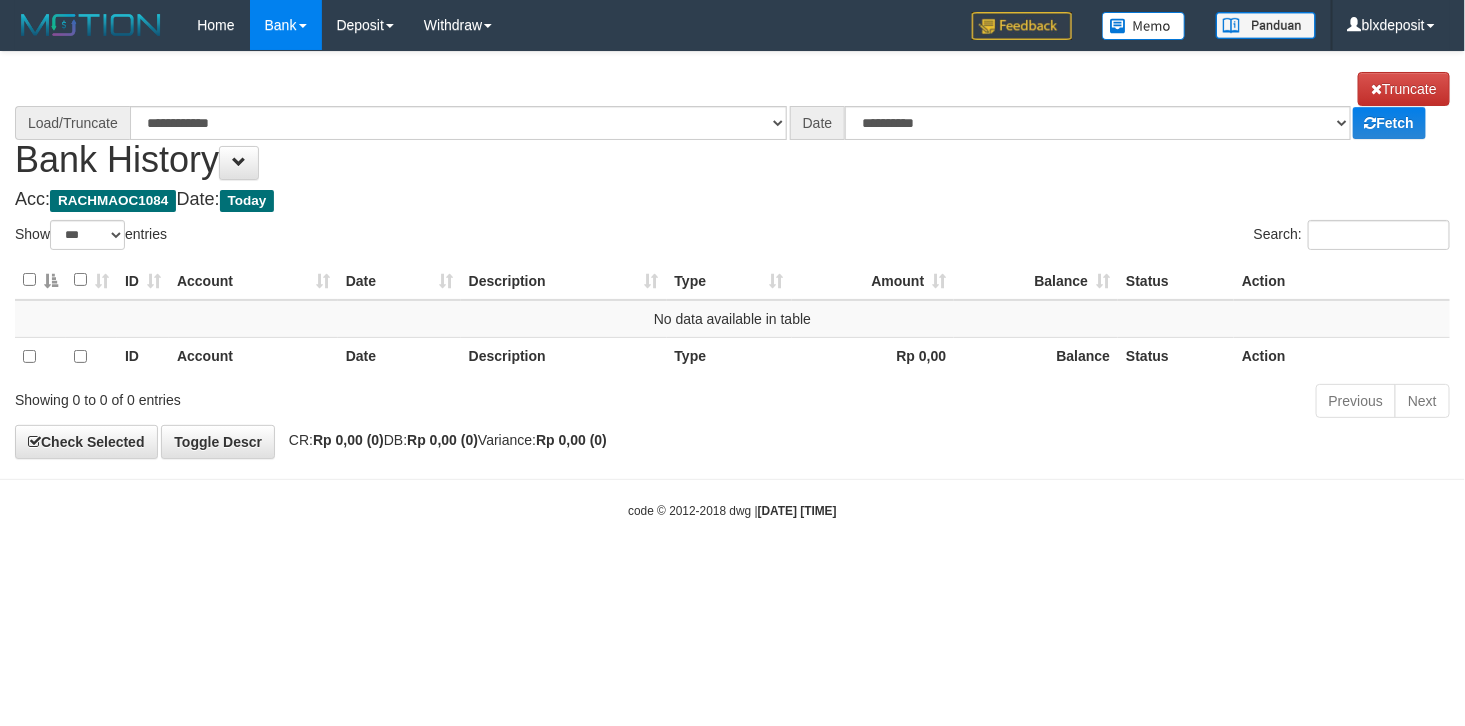 select on "****" 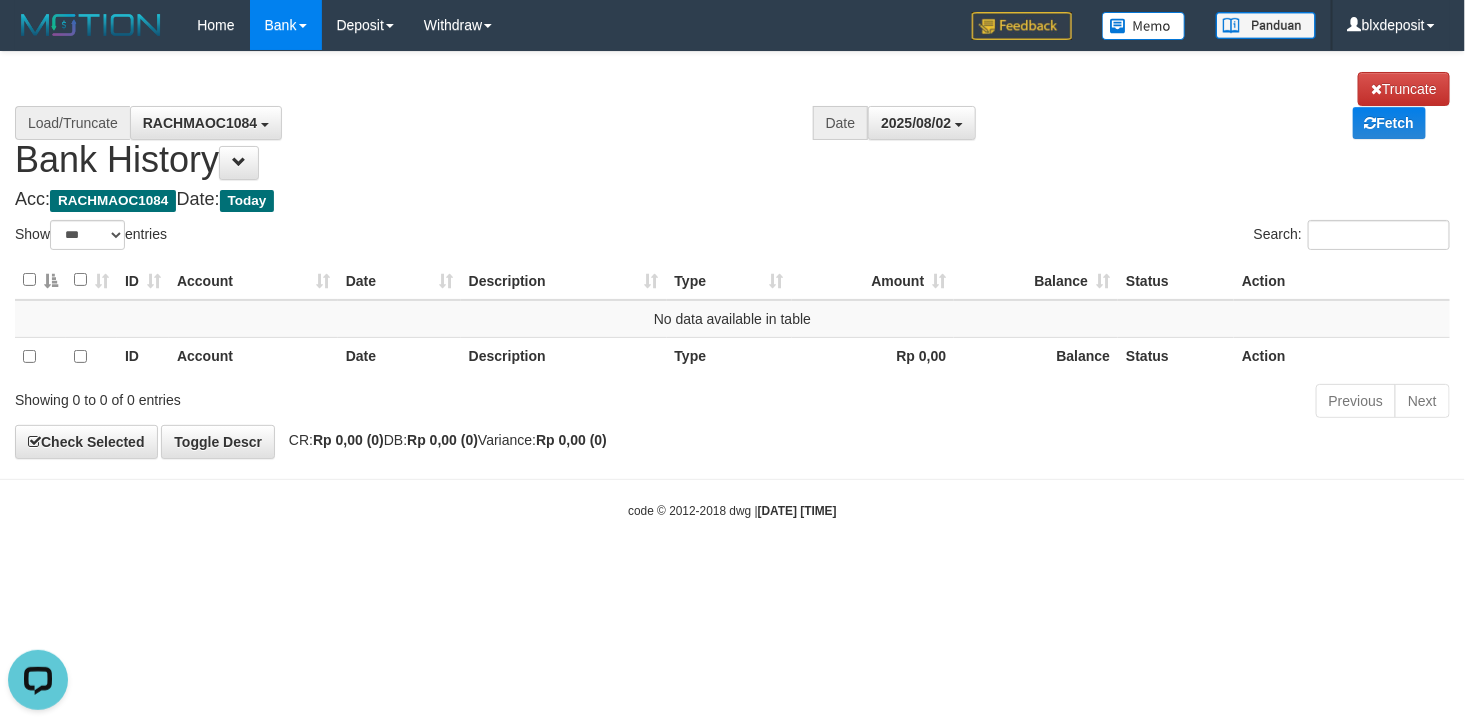 scroll, scrollTop: 0, scrollLeft: 0, axis: both 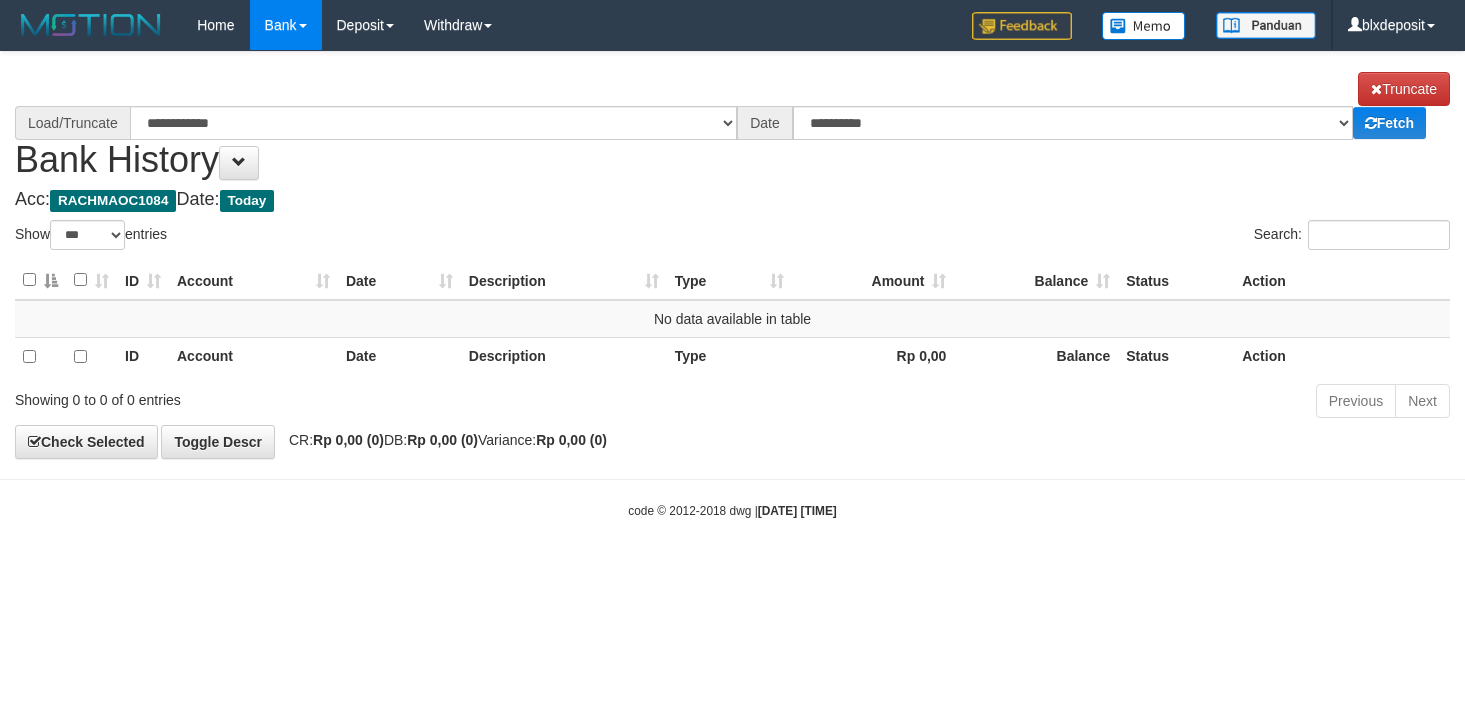 select on "***" 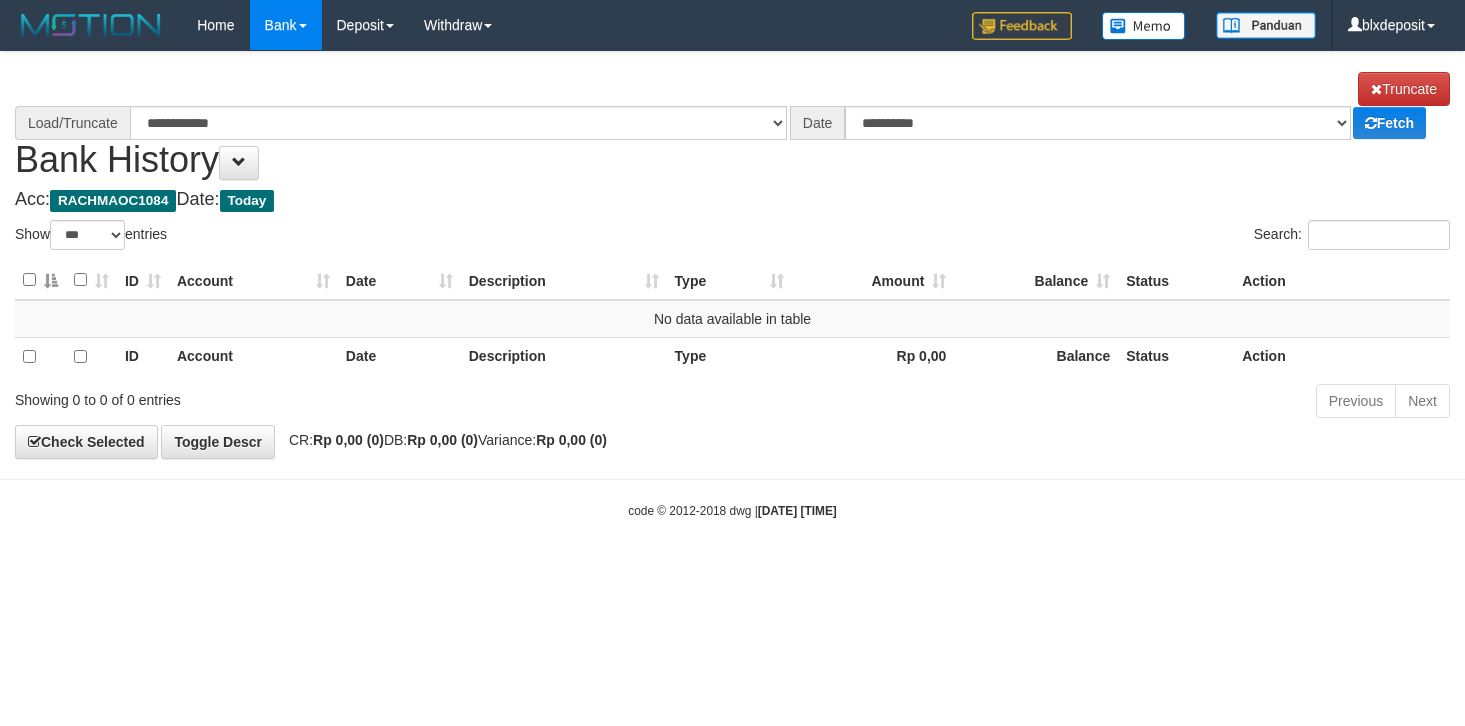 scroll, scrollTop: 0, scrollLeft: 0, axis: both 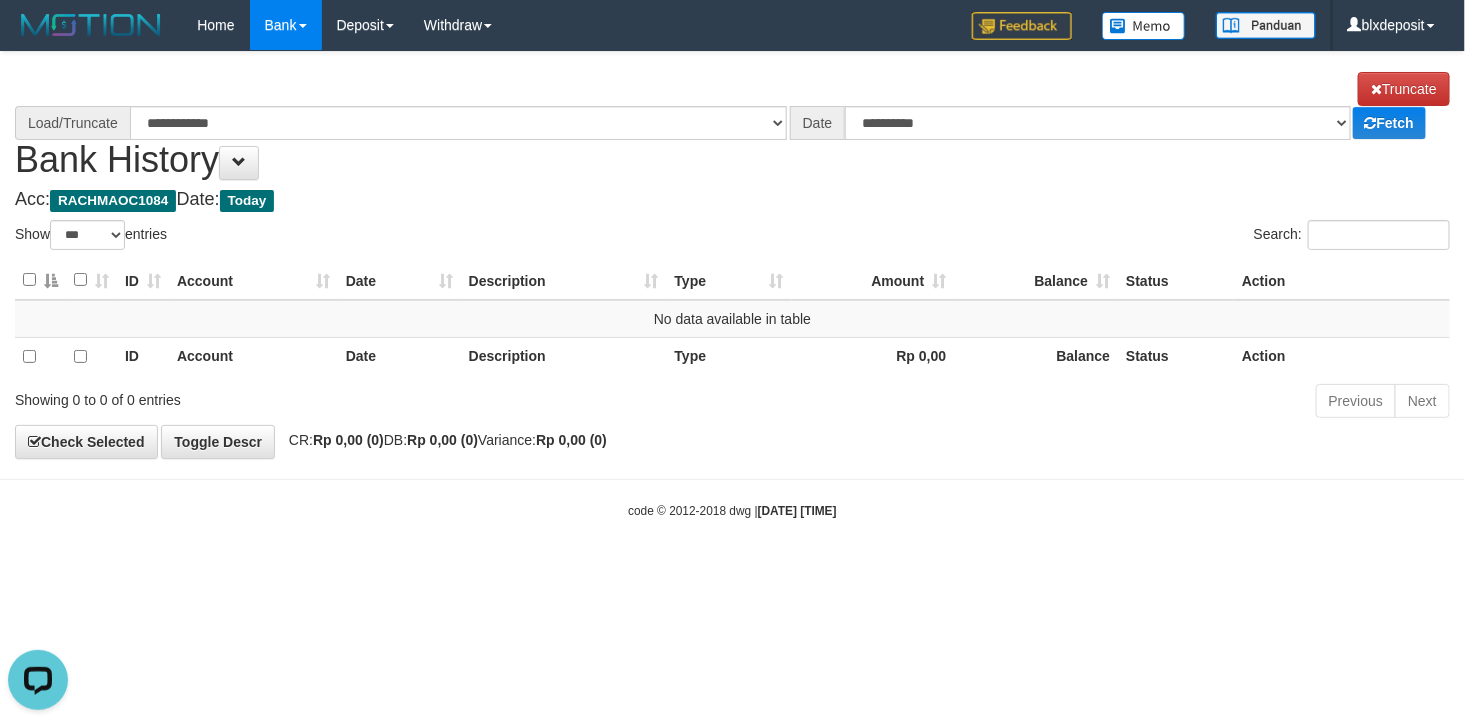select on "****" 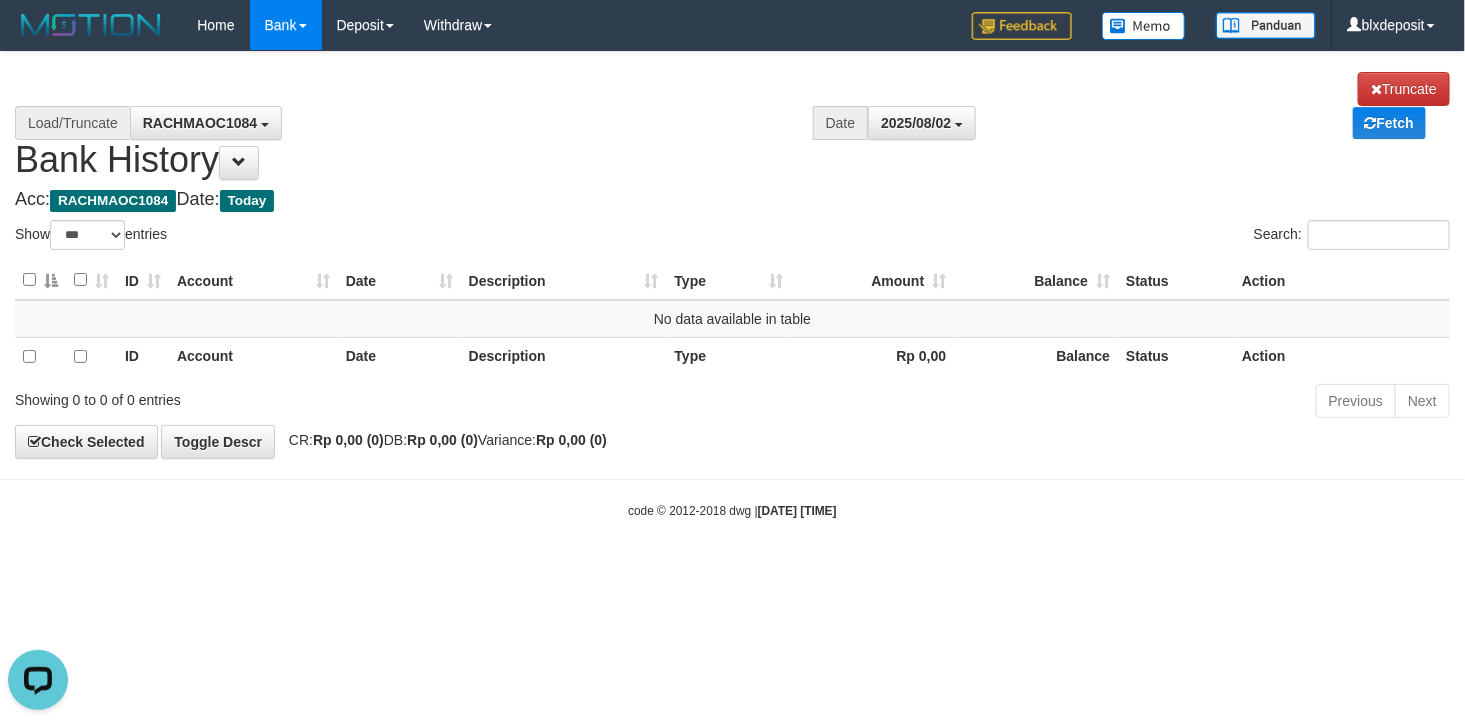 click on "**********" at bounding box center [732, 126] 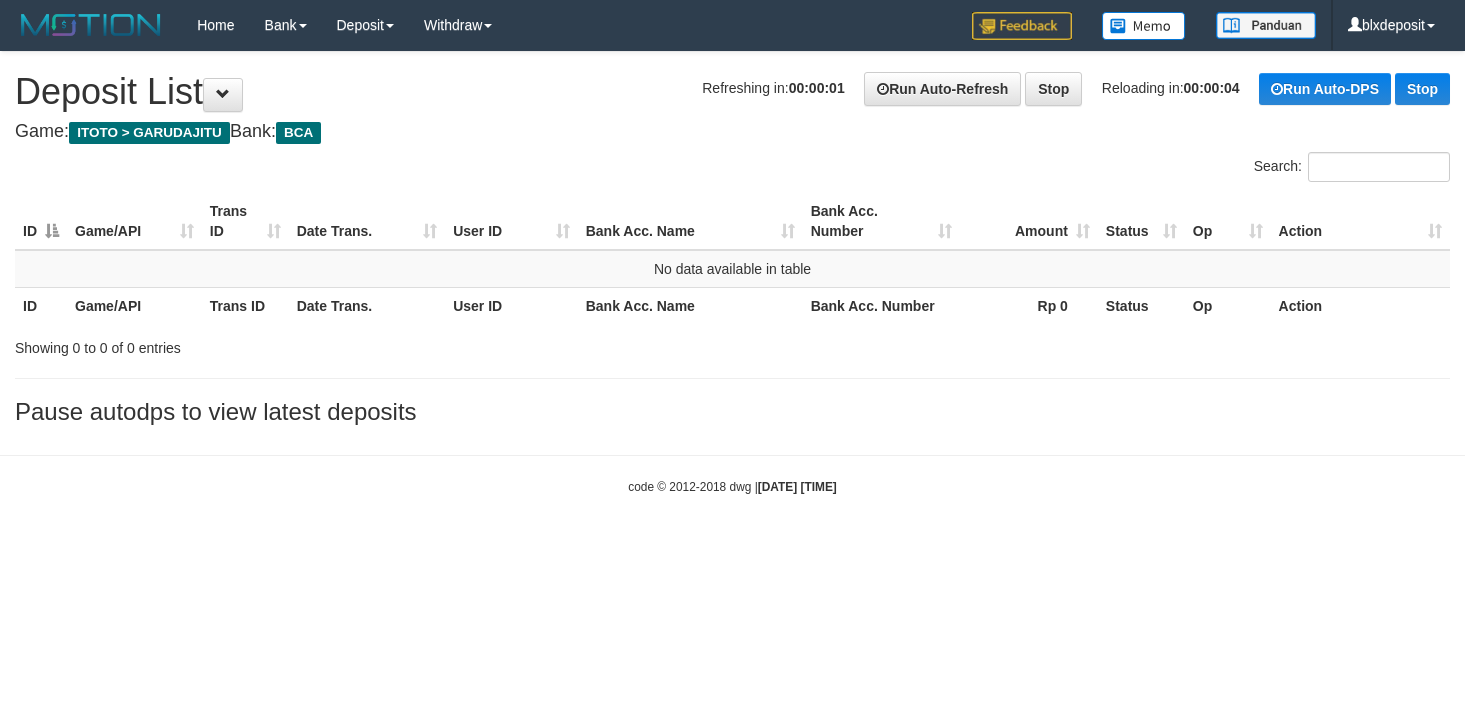 scroll, scrollTop: 0, scrollLeft: 0, axis: both 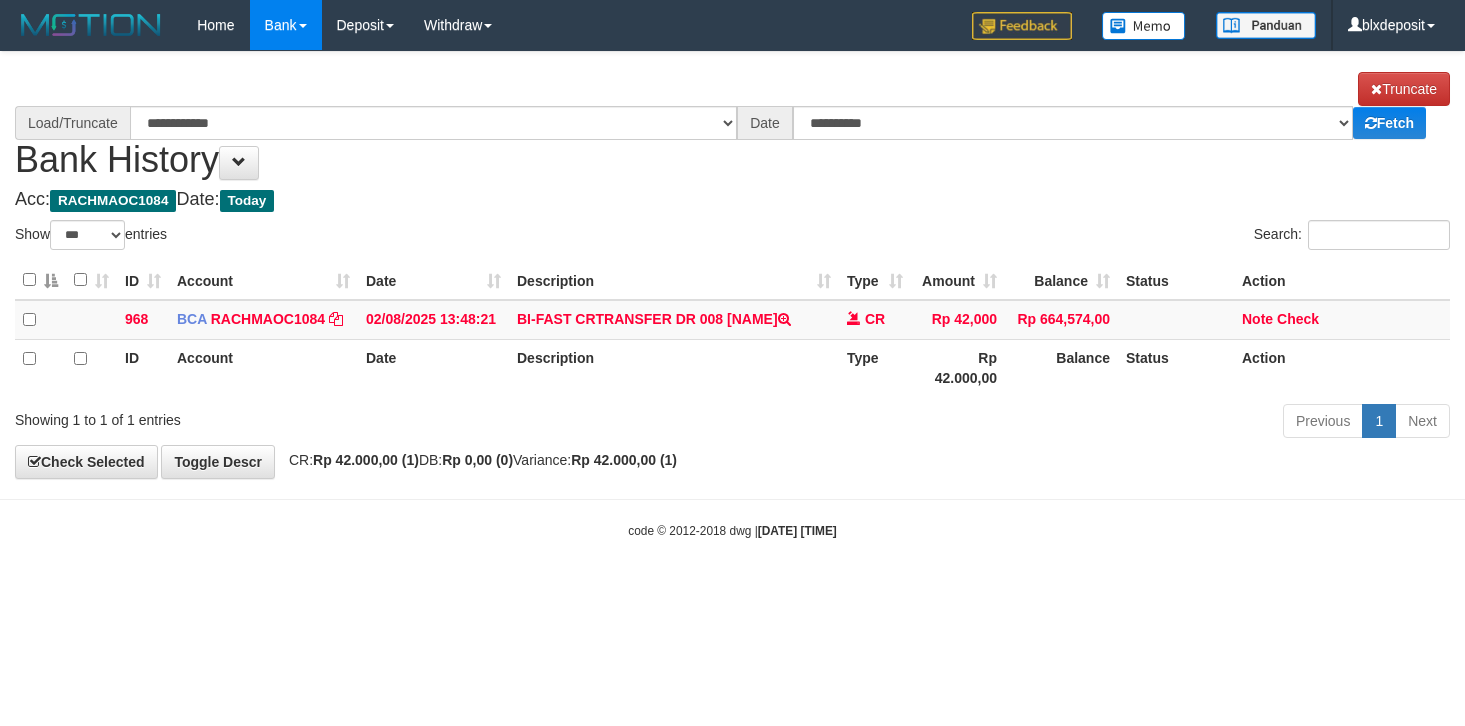 select on "***" 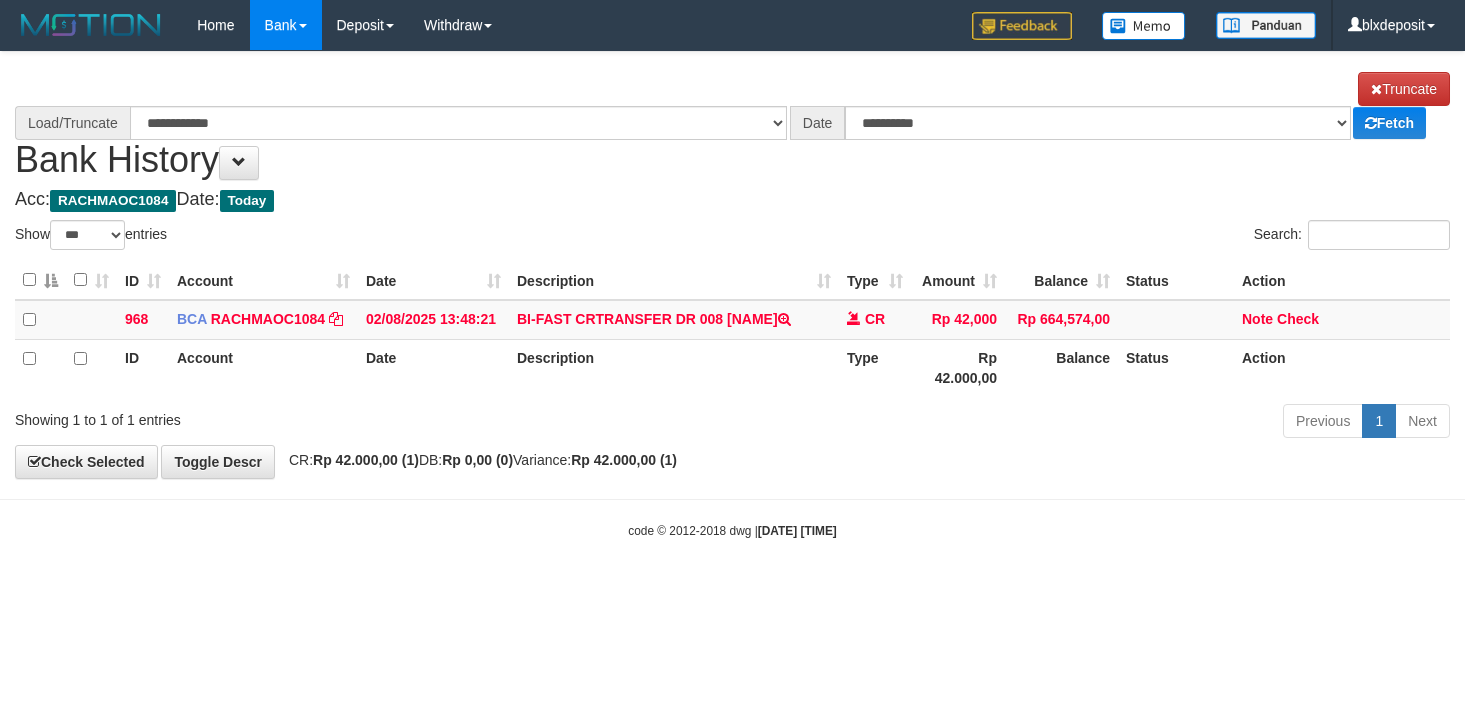 scroll, scrollTop: 0, scrollLeft: 0, axis: both 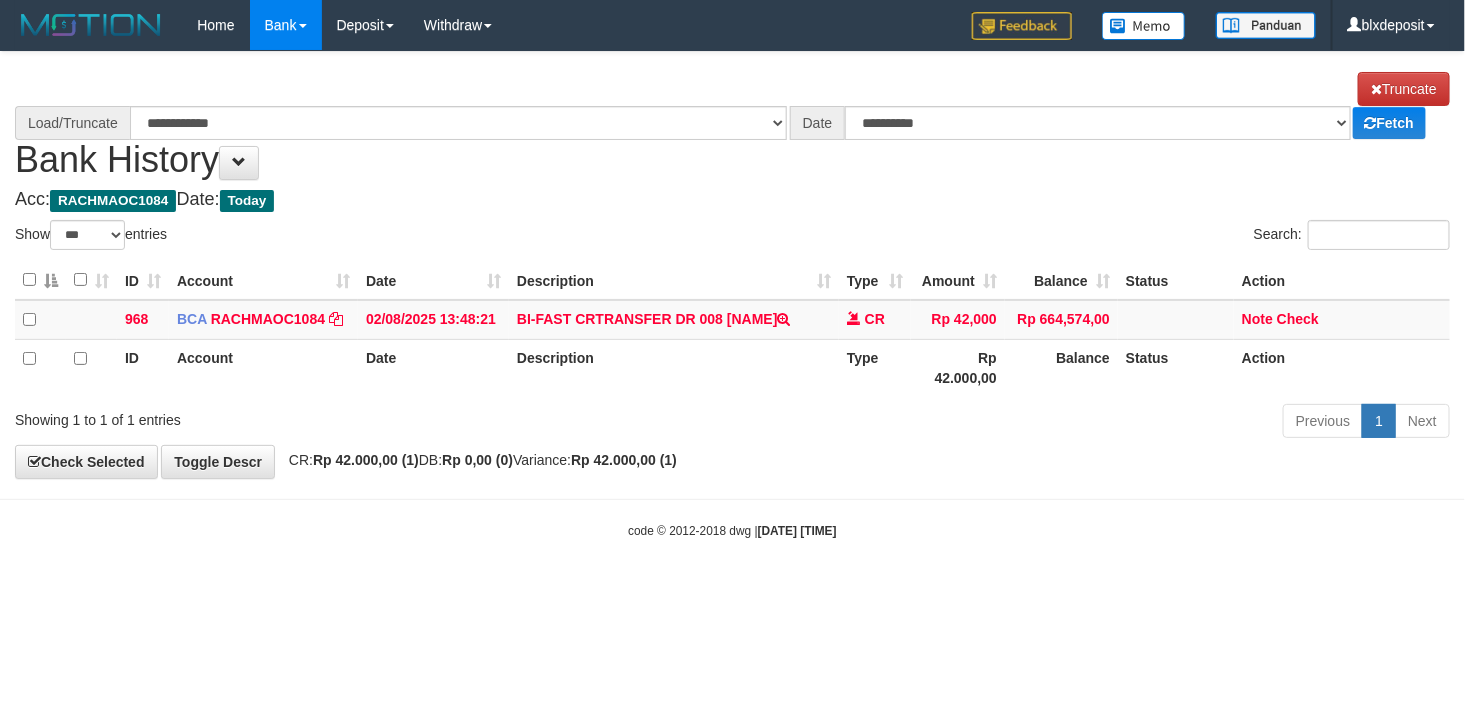 select on "****" 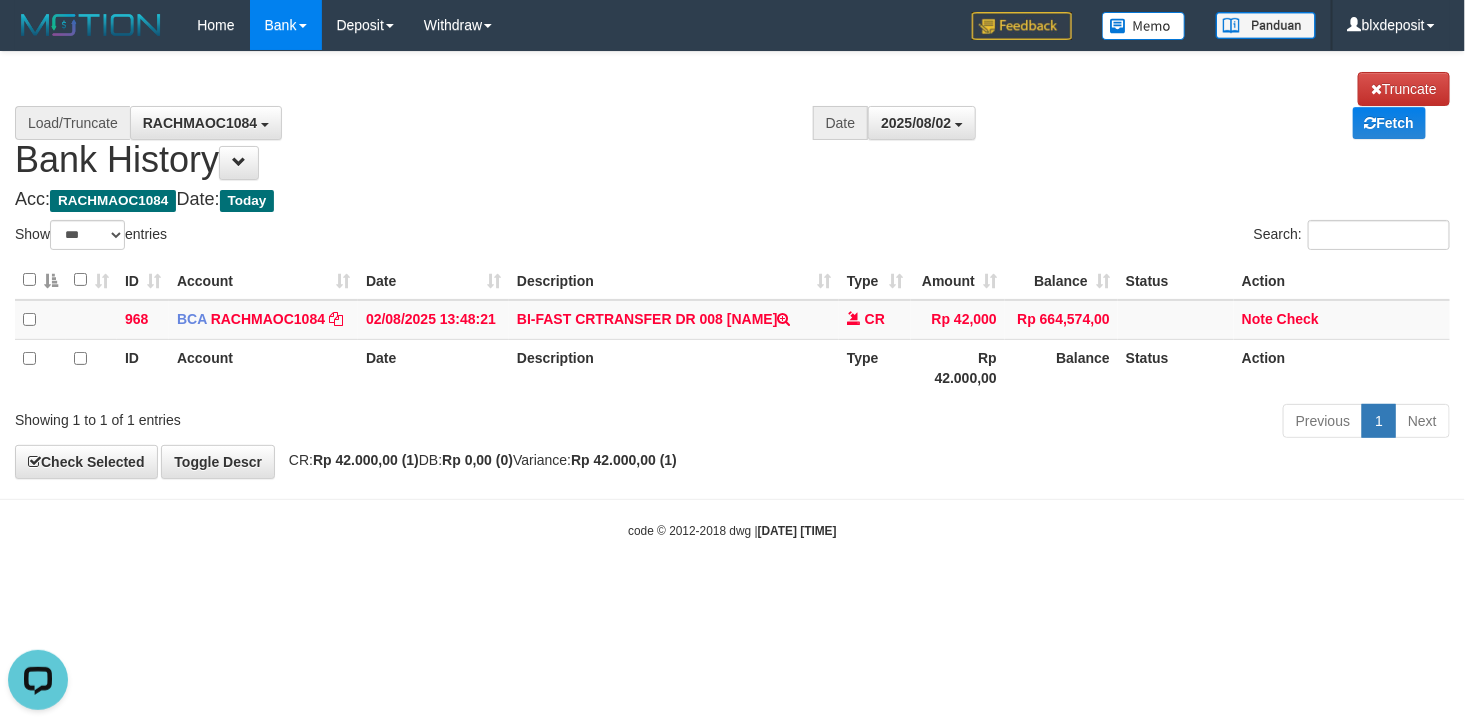 scroll, scrollTop: 0, scrollLeft: 0, axis: both 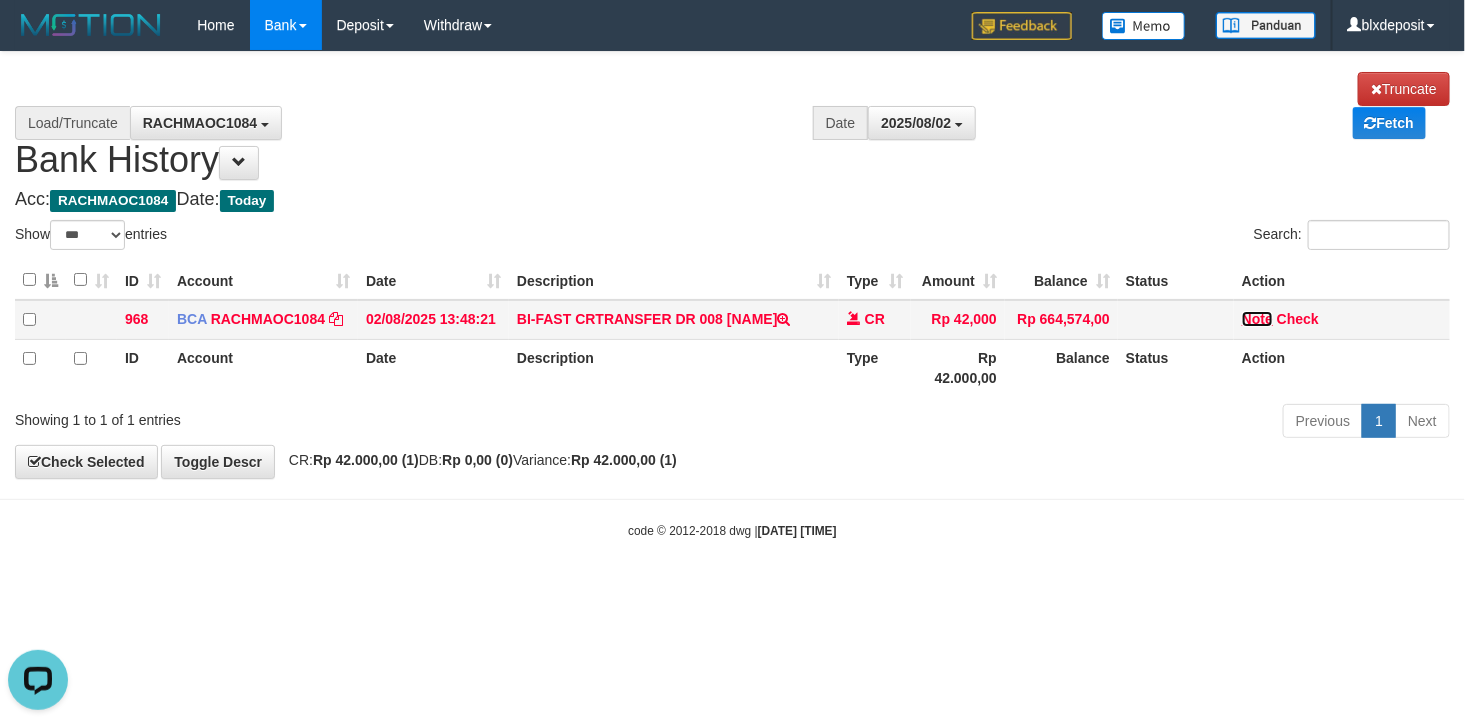 click on "Note" at bounding box center [1257, 319] 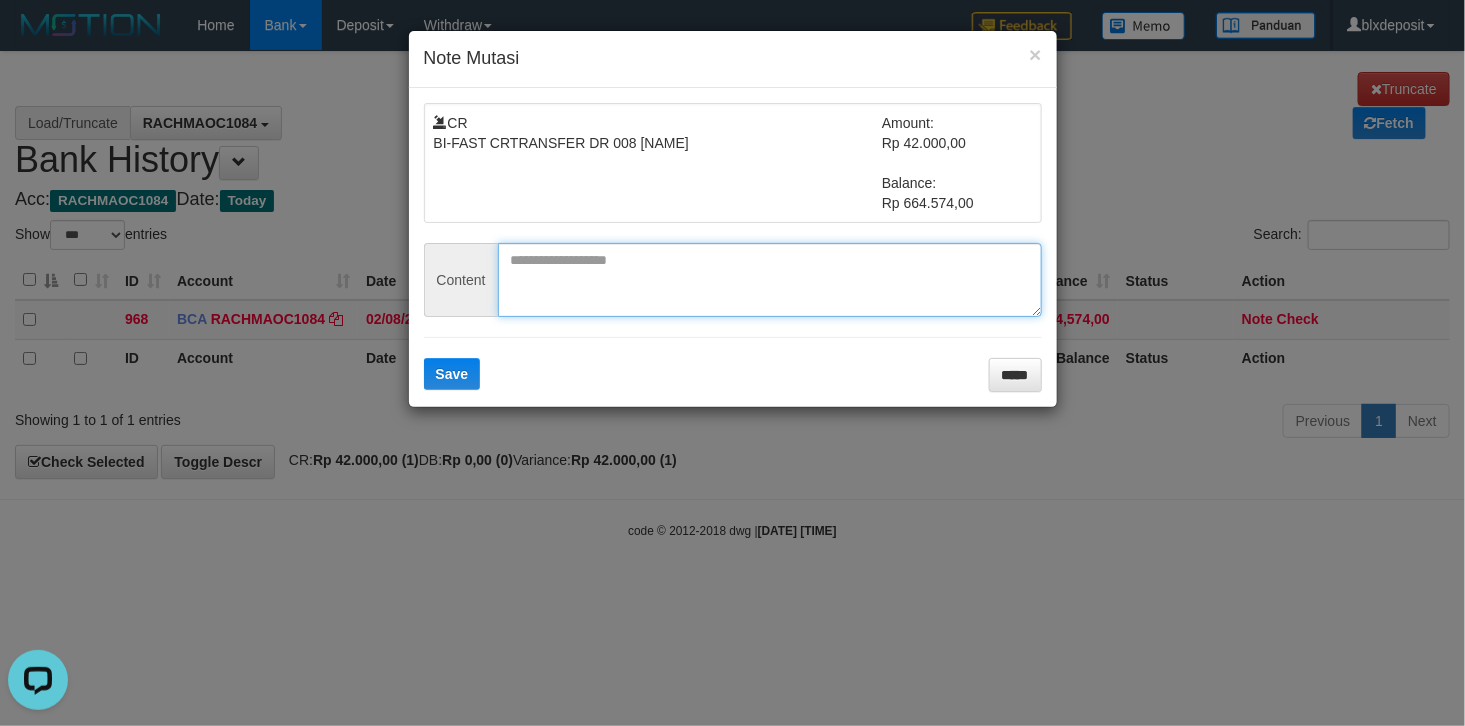 drag, startPoint x: 690, startPoint y: 276, endPoint x: 610, endPoint y: 331, distance: 97.082436 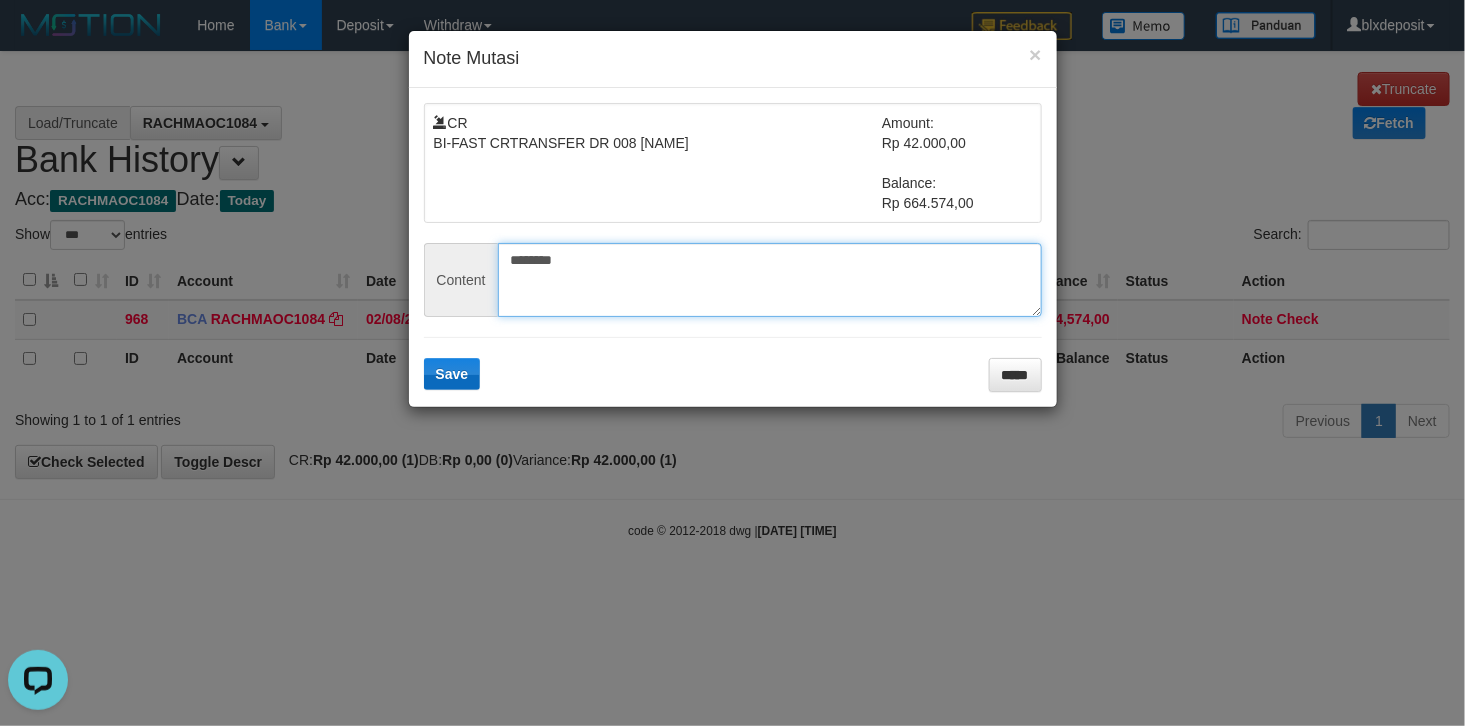 type on "********" 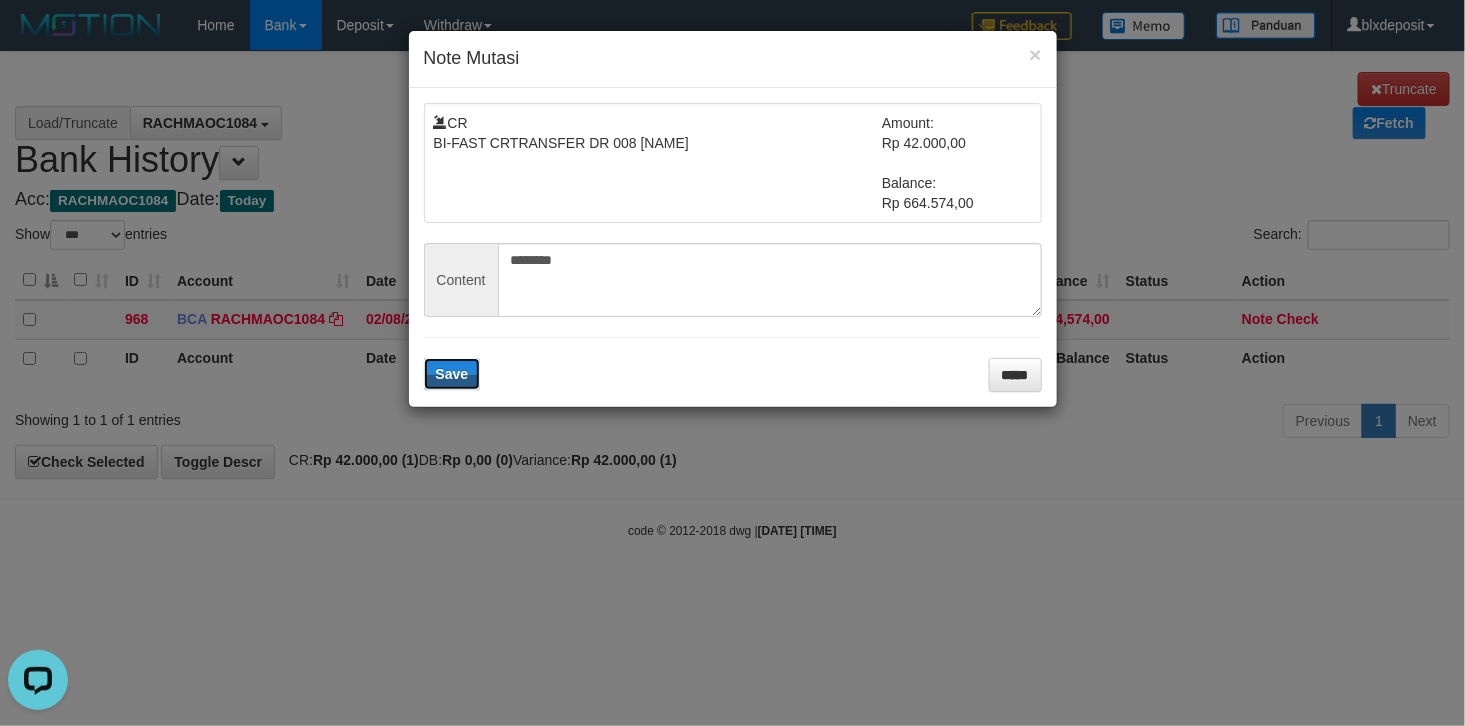 click on "Save" at bounding box center (452, 374) 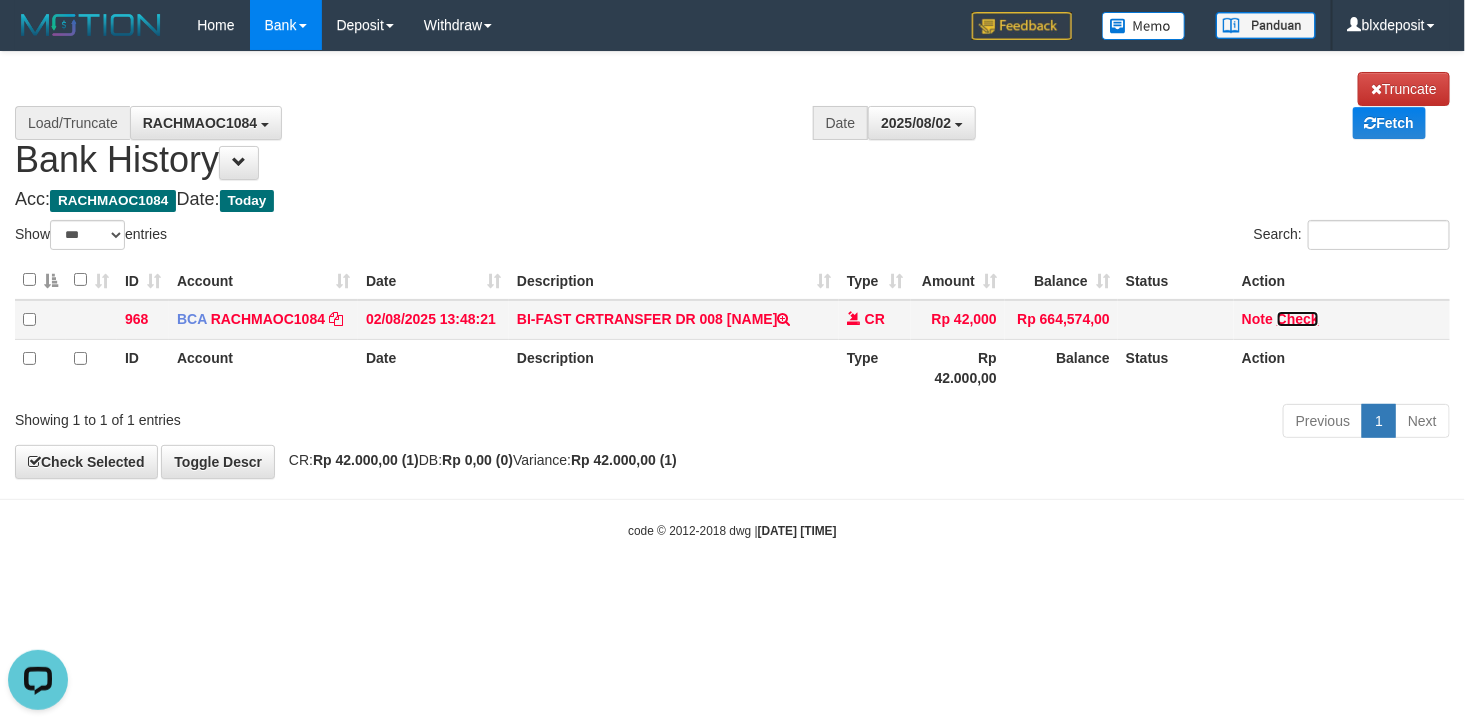 click on "Check" at bounding box center [1298, 319] 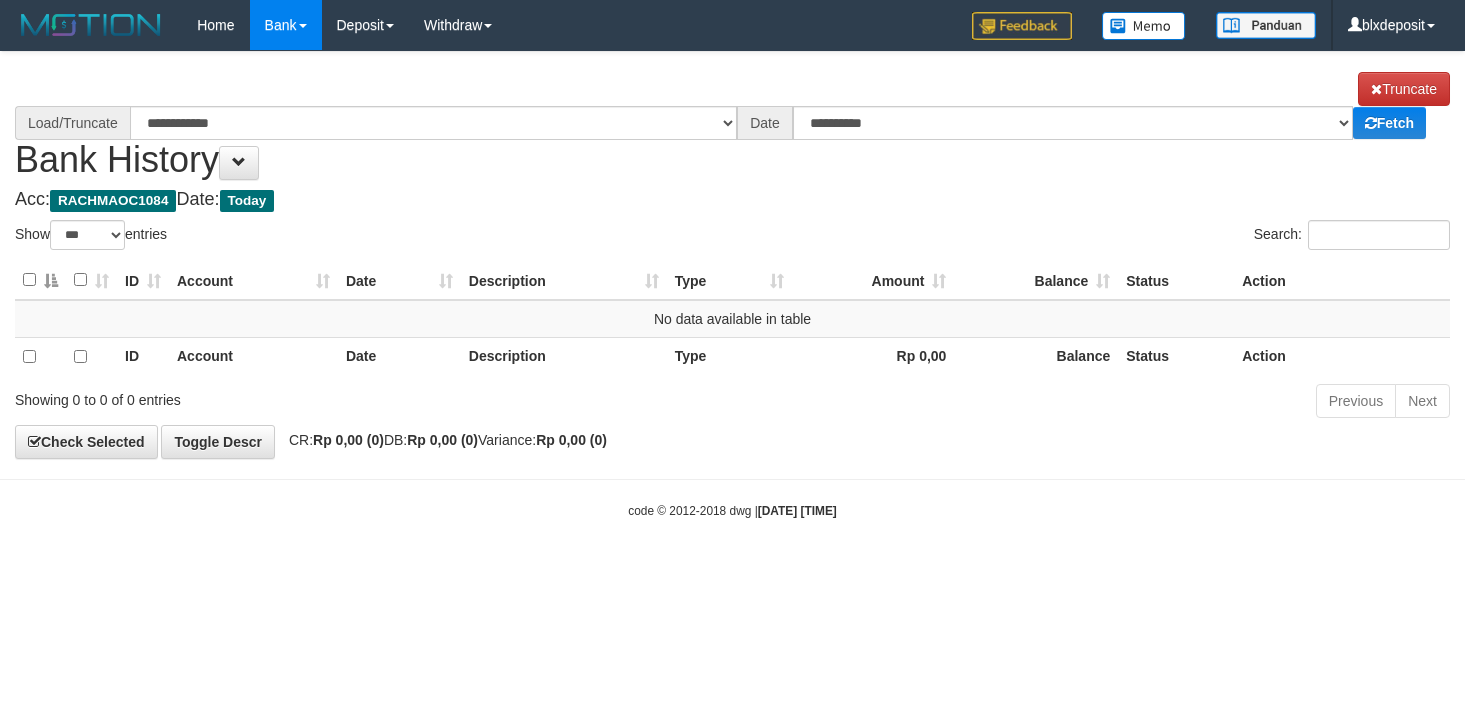select on "***" 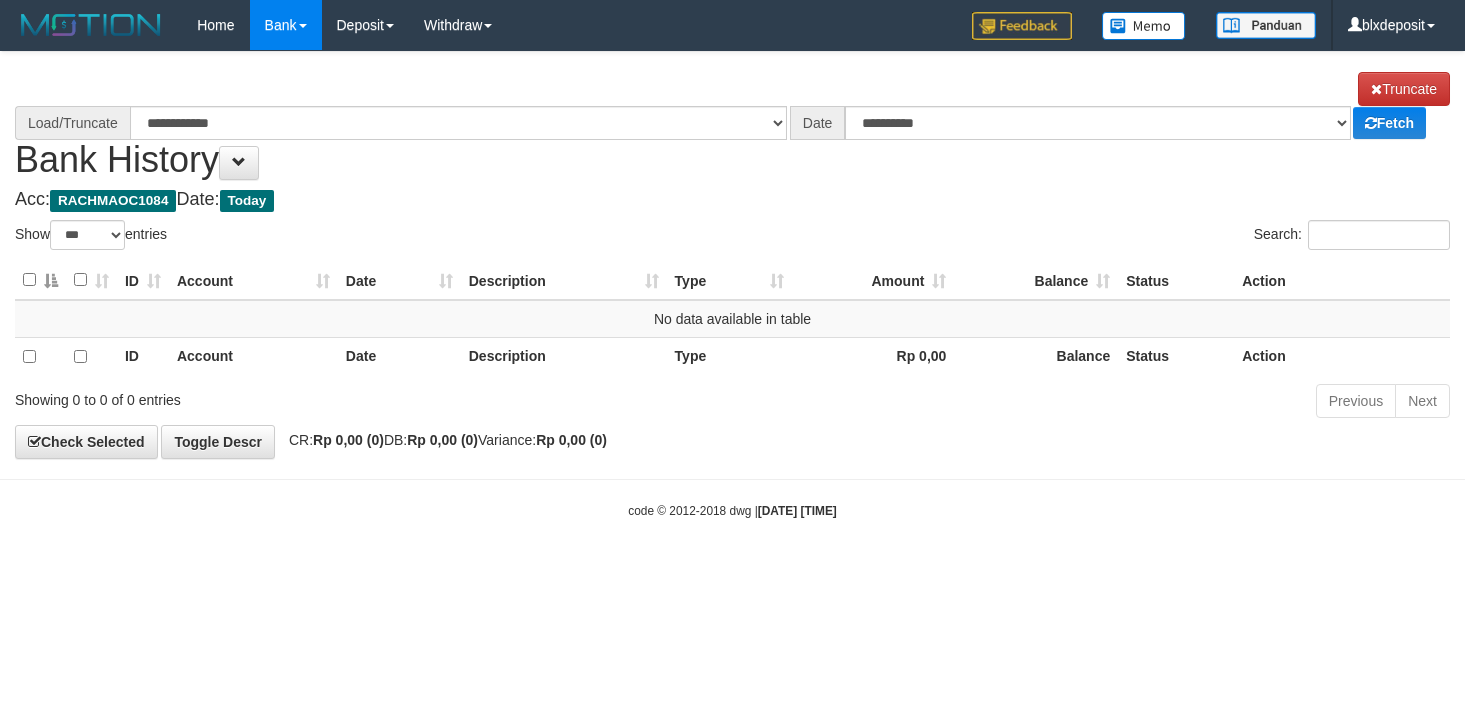 scroll, scrollTop: 0, scrollLeft: 0, axis: both 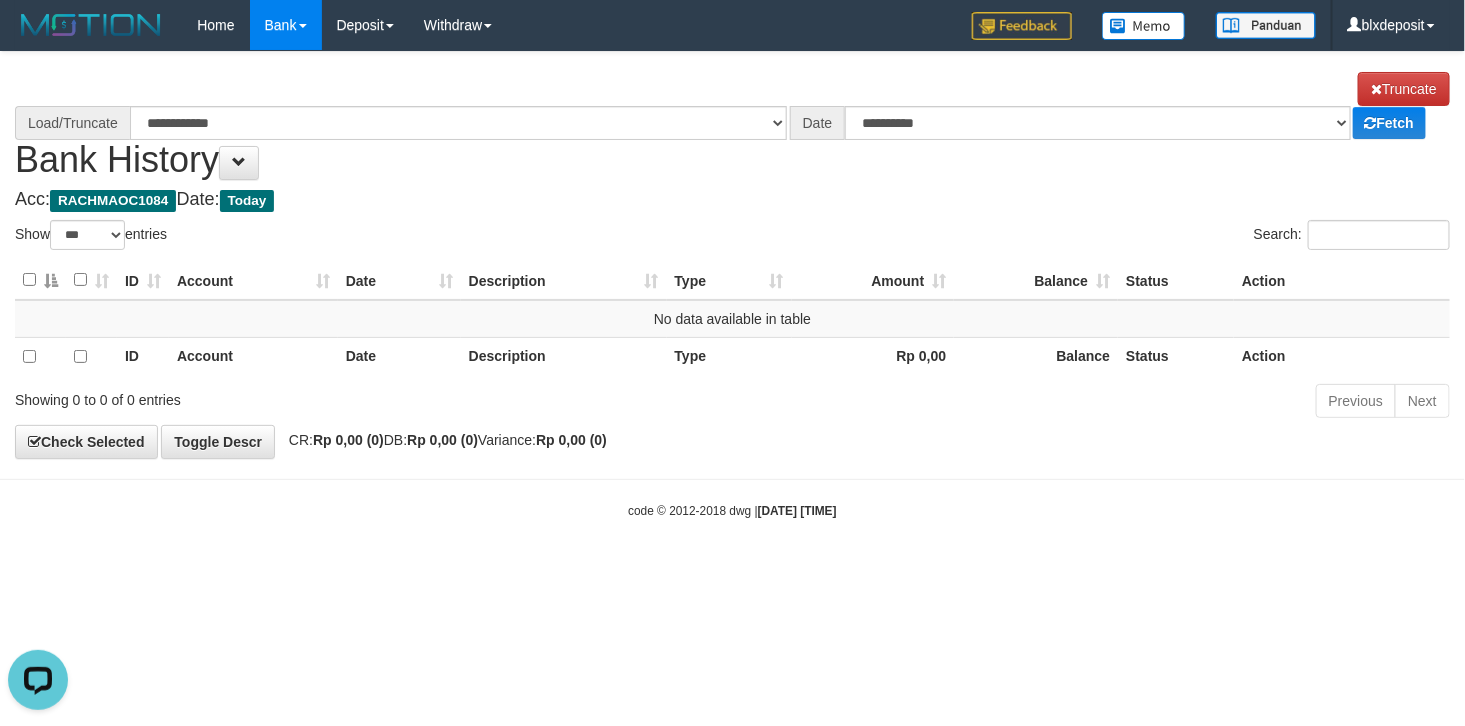 select on "****" 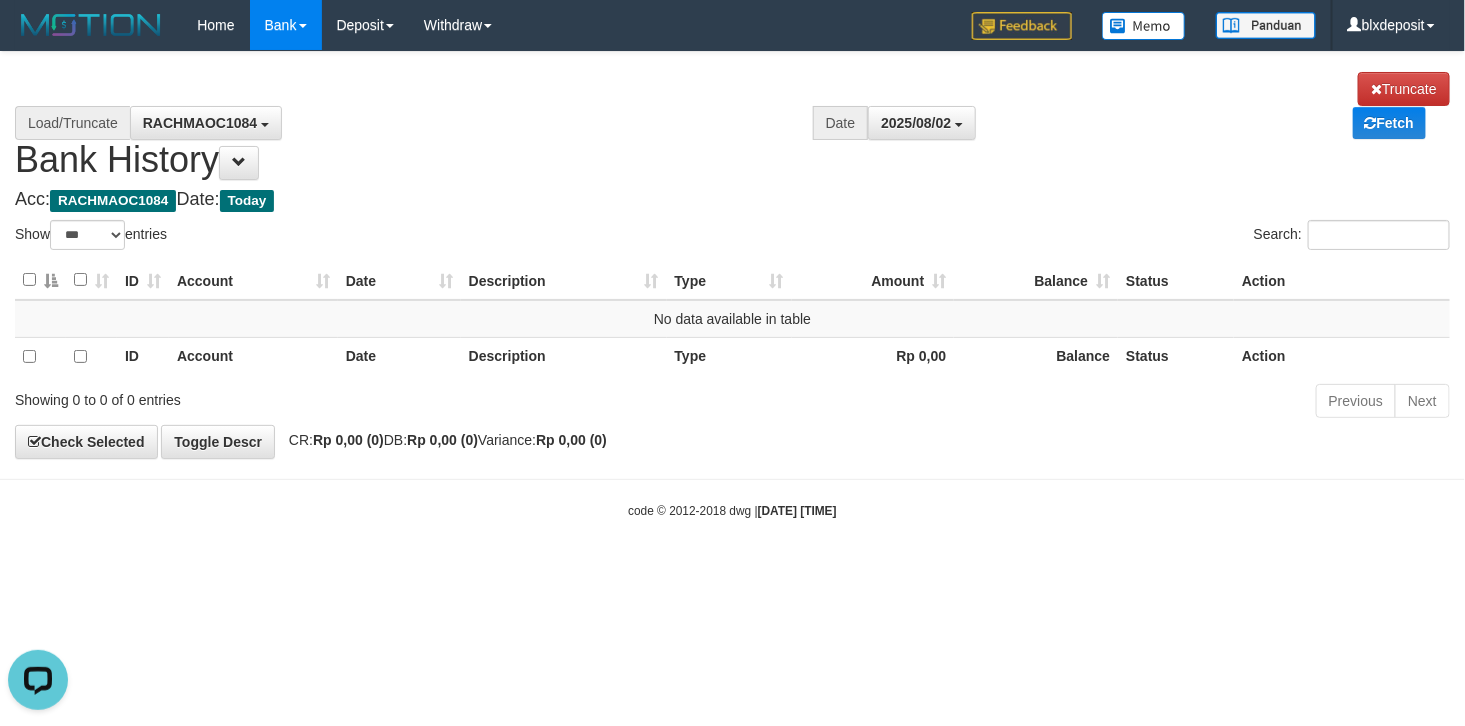 drag, startPoint x: 640, startPoint y: 190, endPoint x: 1456, endPoint y: 190, distance: 816 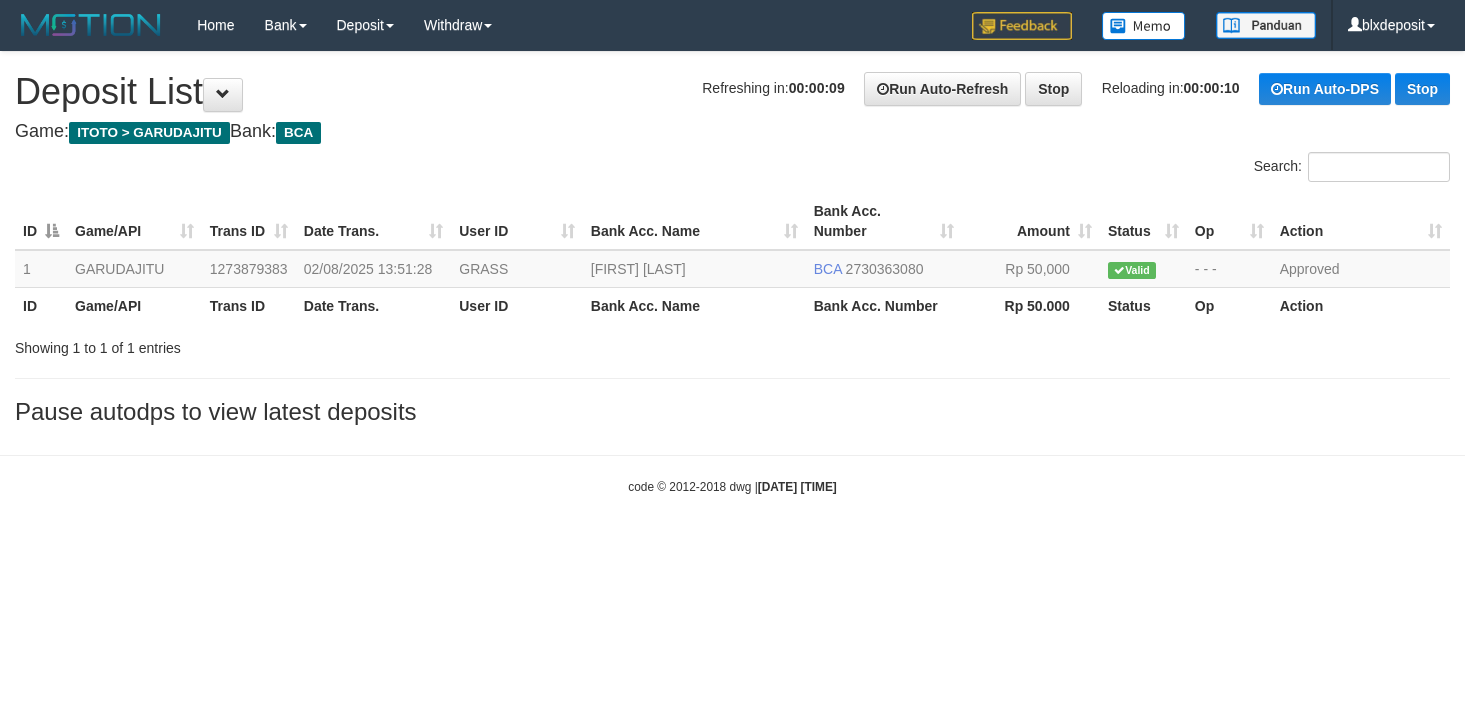 scroll, scrollTop: 0, scrollLeft: 0, axis: both 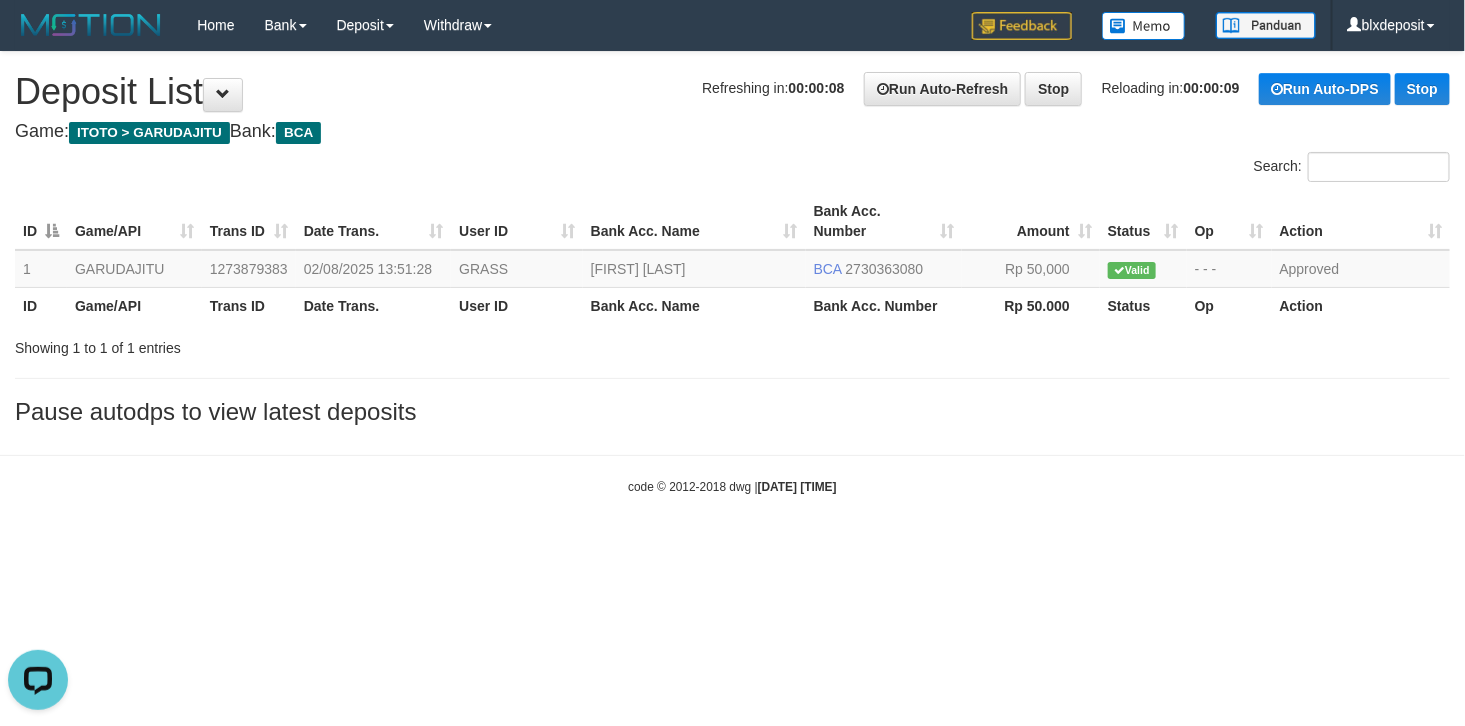 click on "Search:" at bounding box center (1099, 169) 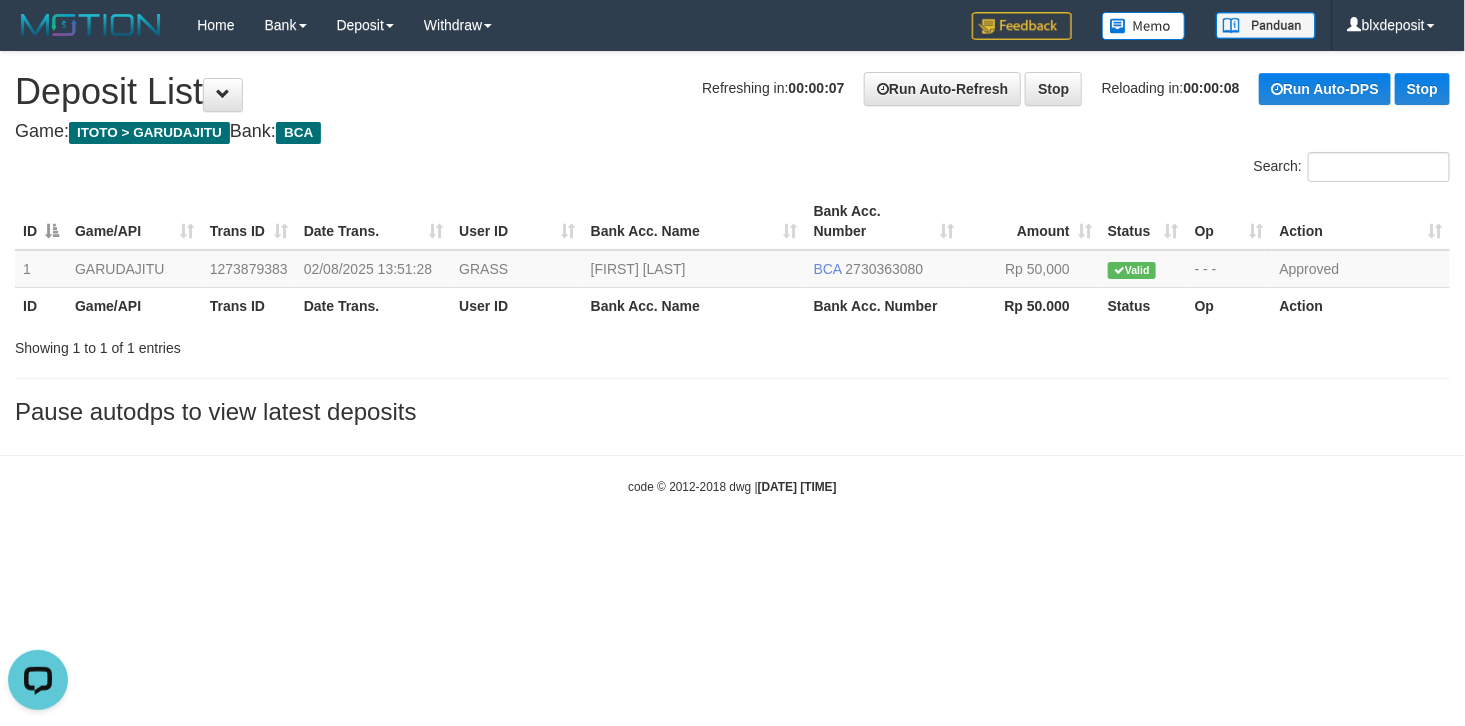 click on "Search:" at bounding box center [1099, 169] 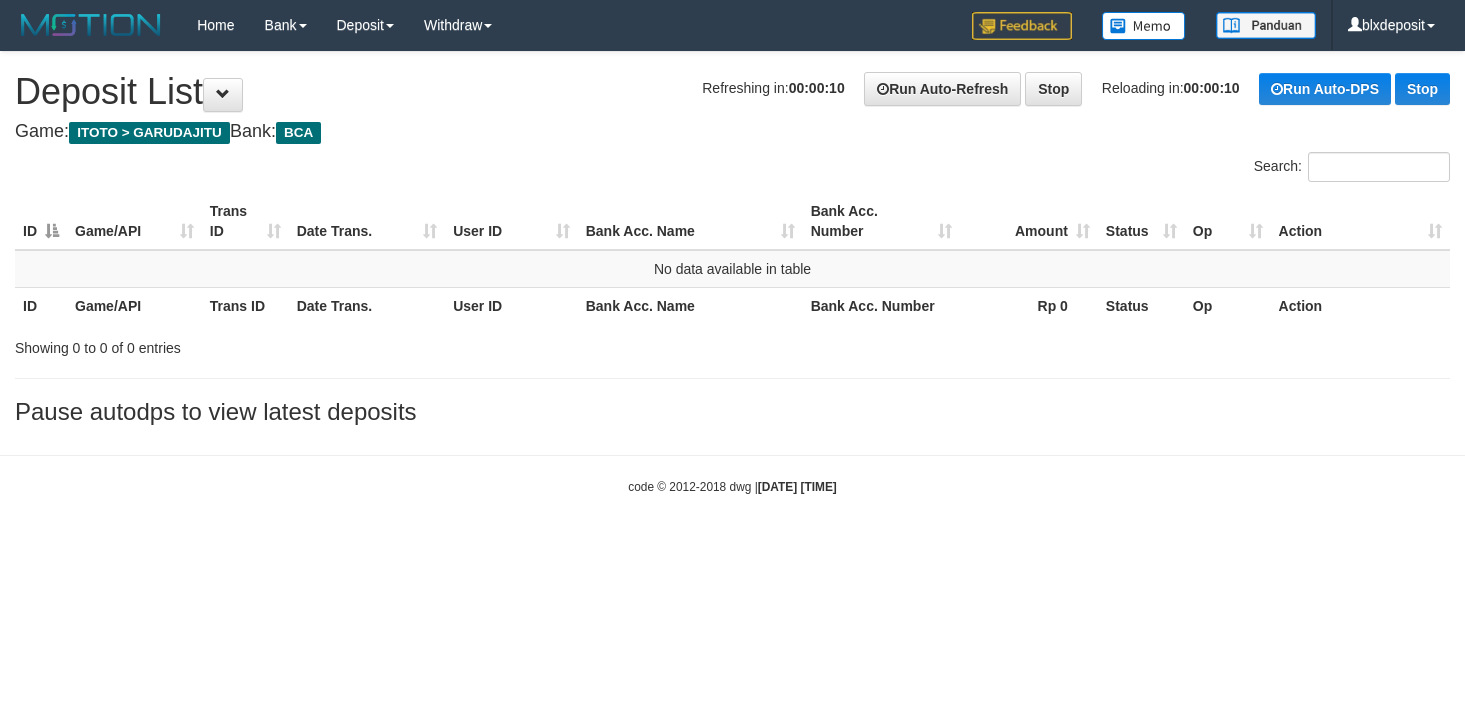 scroll, scrollTop: 0, scrollLeft: 0, axis: both 